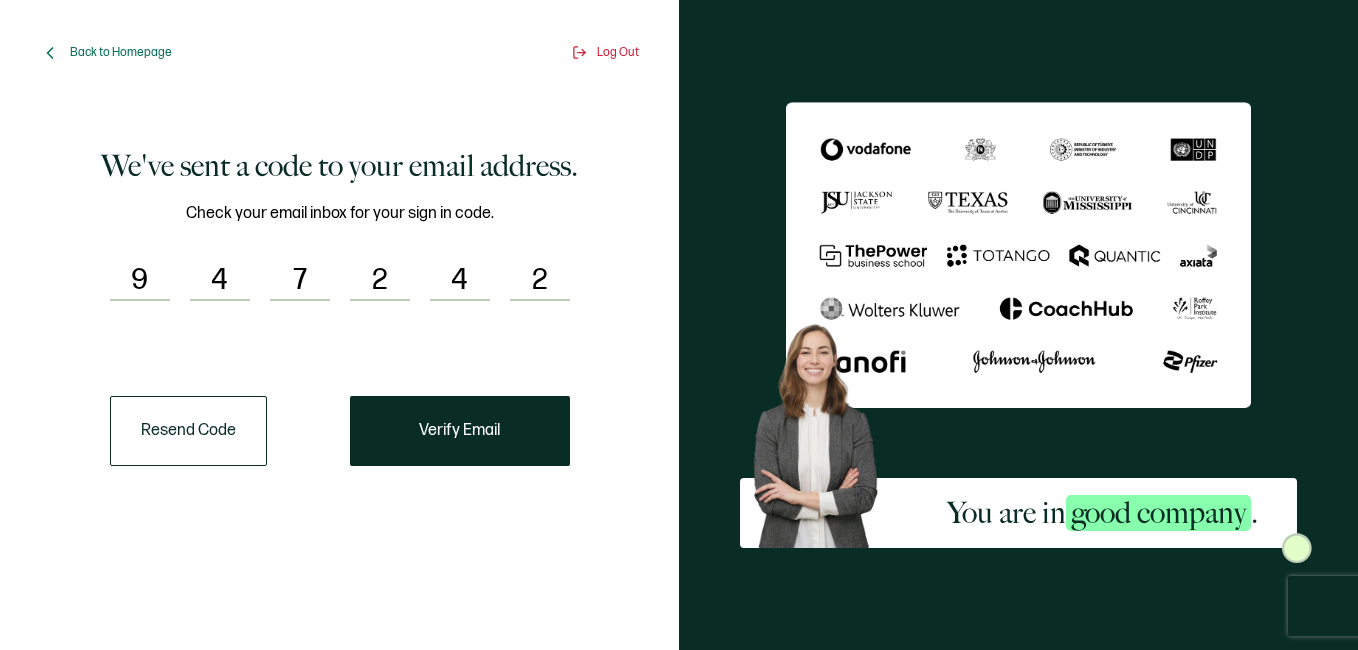 scroll, scrollTop: 0, scrollLeft: 0, axis: both 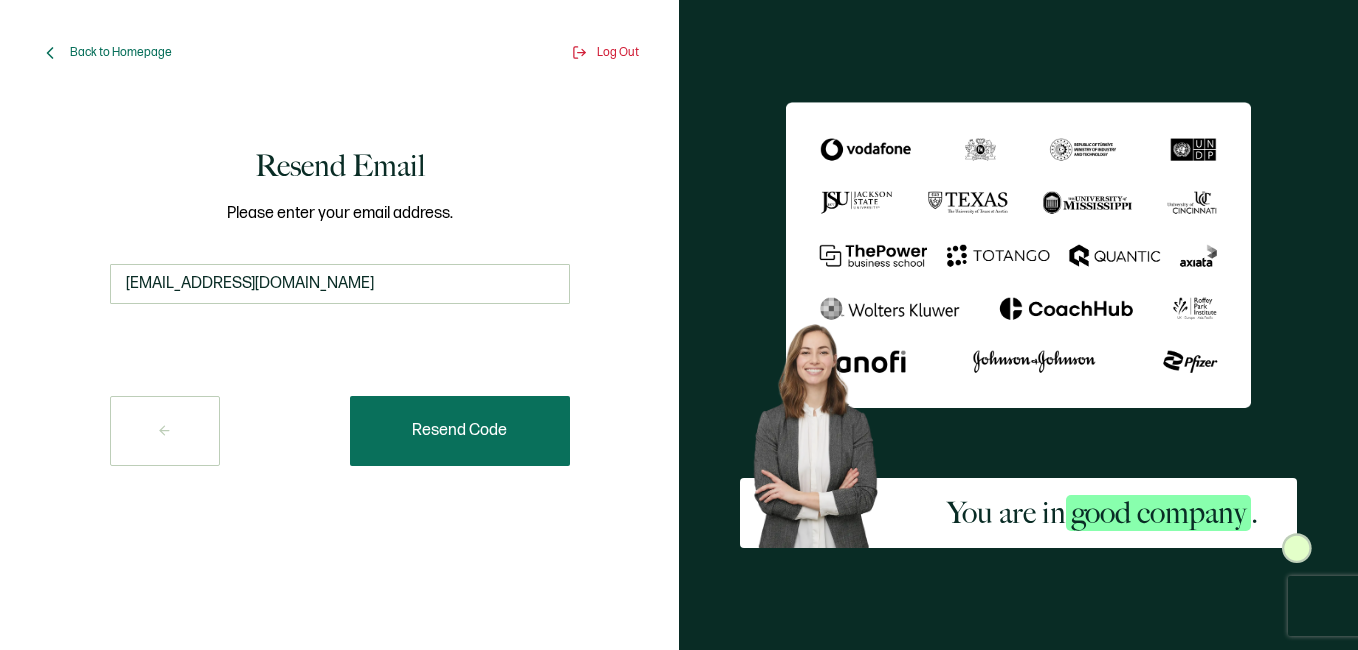 click on "Resend Code" at bounding box center (460, 431) 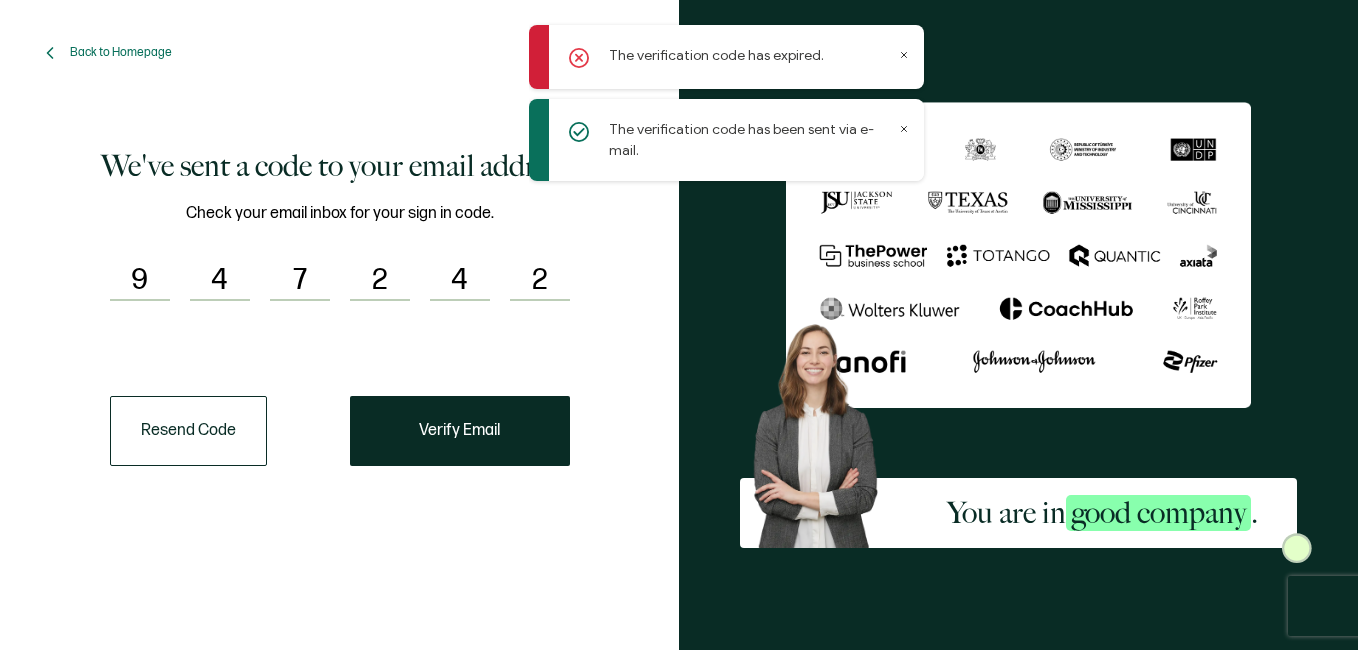 click 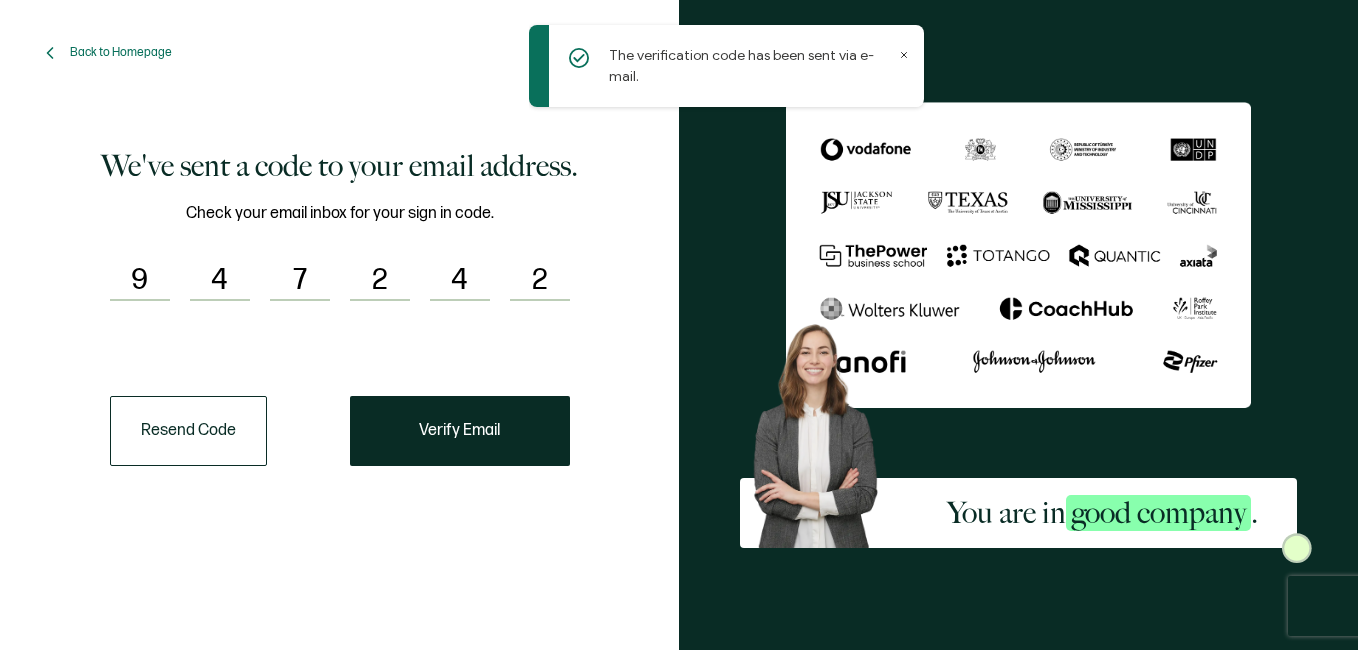 click on "We've sent a code to your email address.
Check your email inbox for your sign in code.   9 4 7 2 4 2
Resend Code
Verify Email" at bounding box center [339, 306] 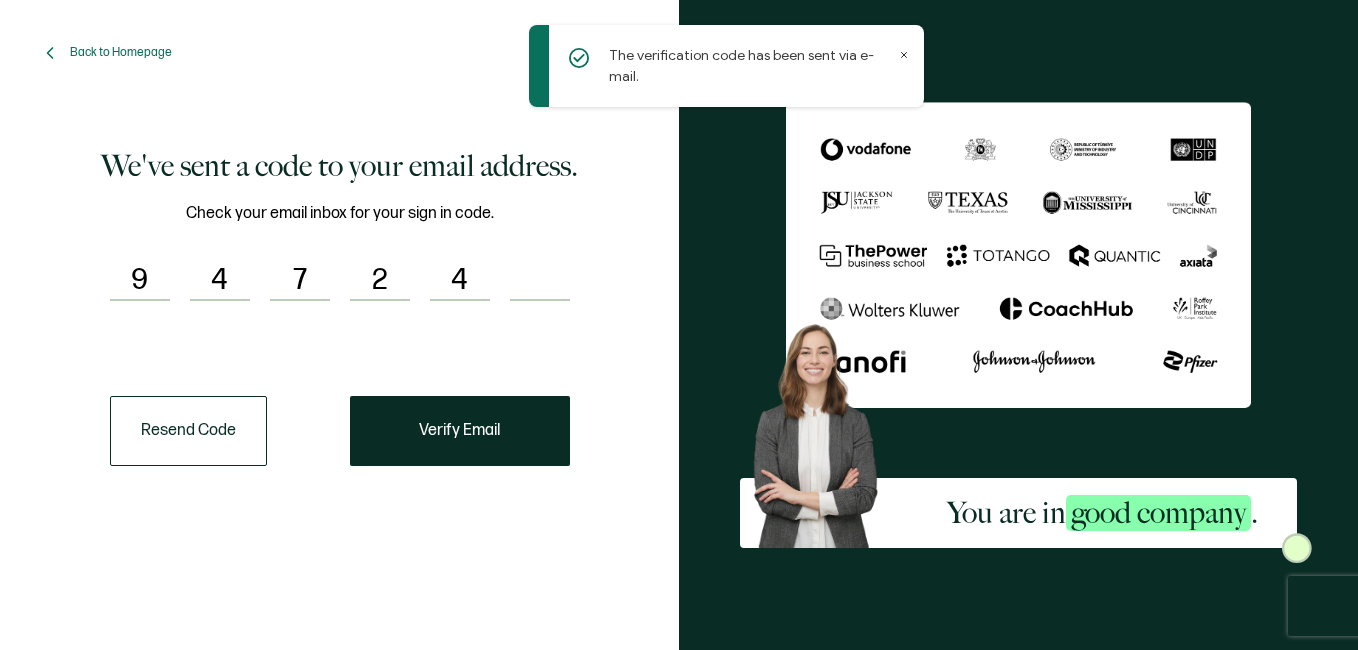 type 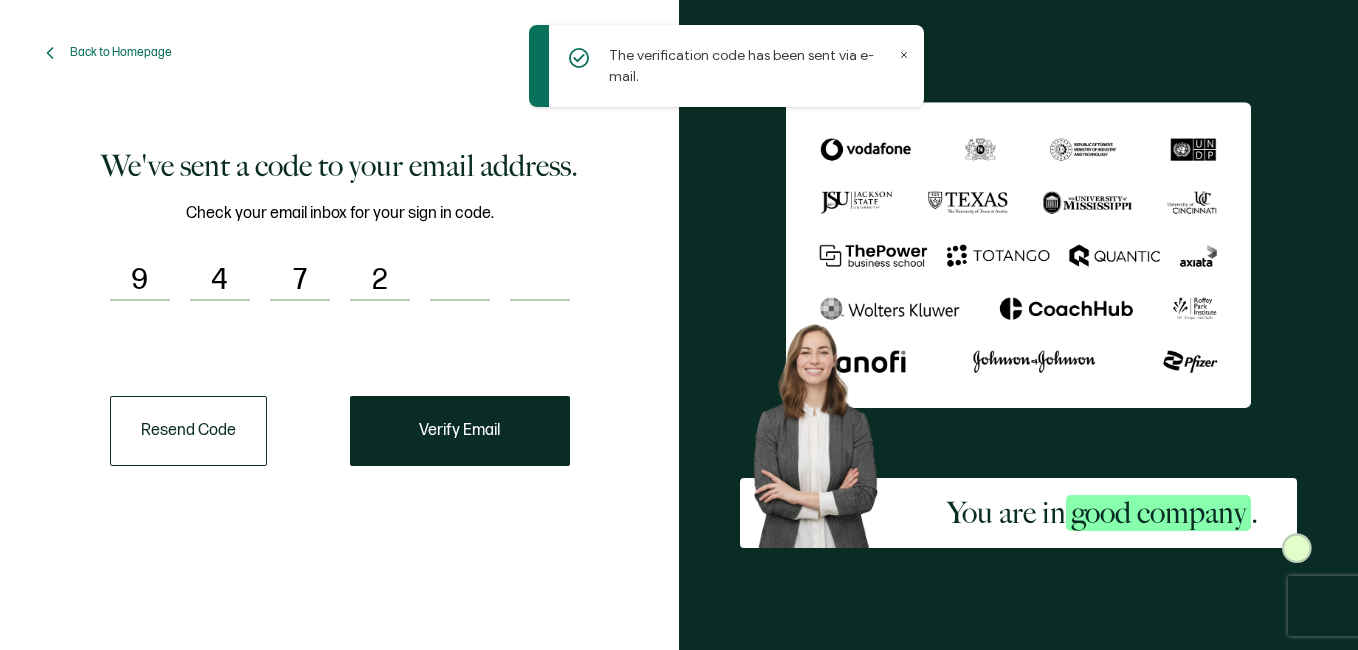 type 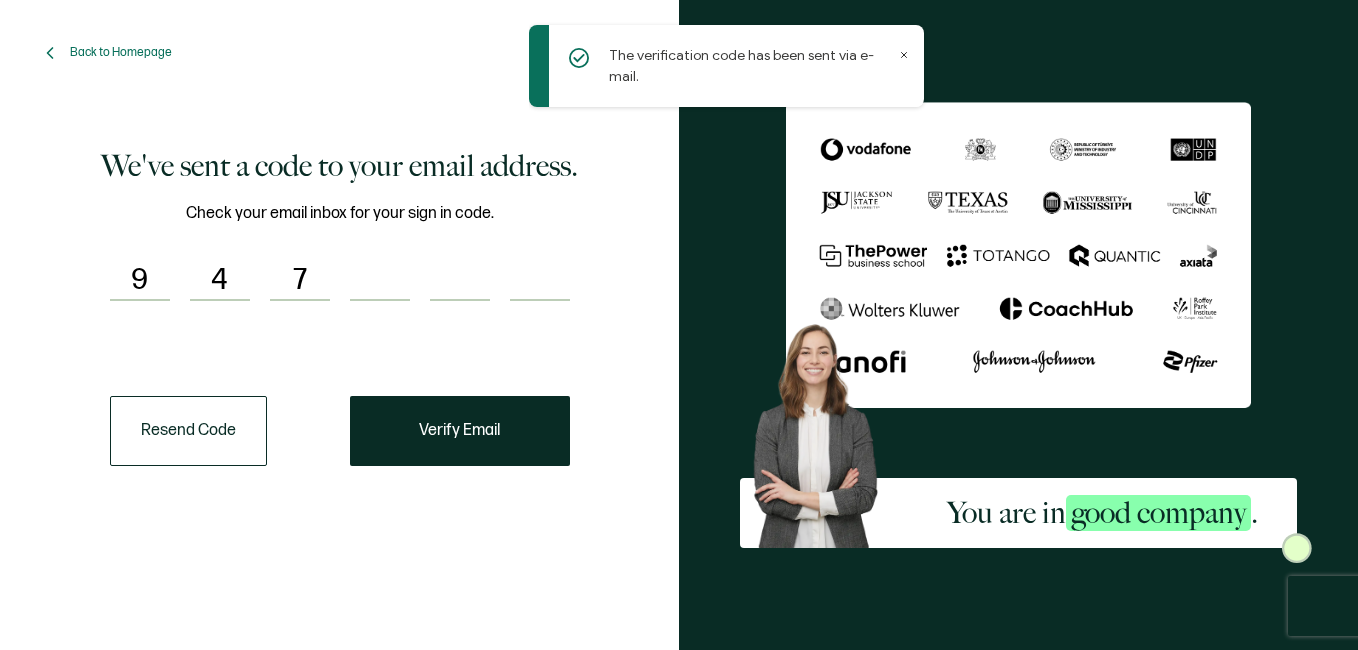 type 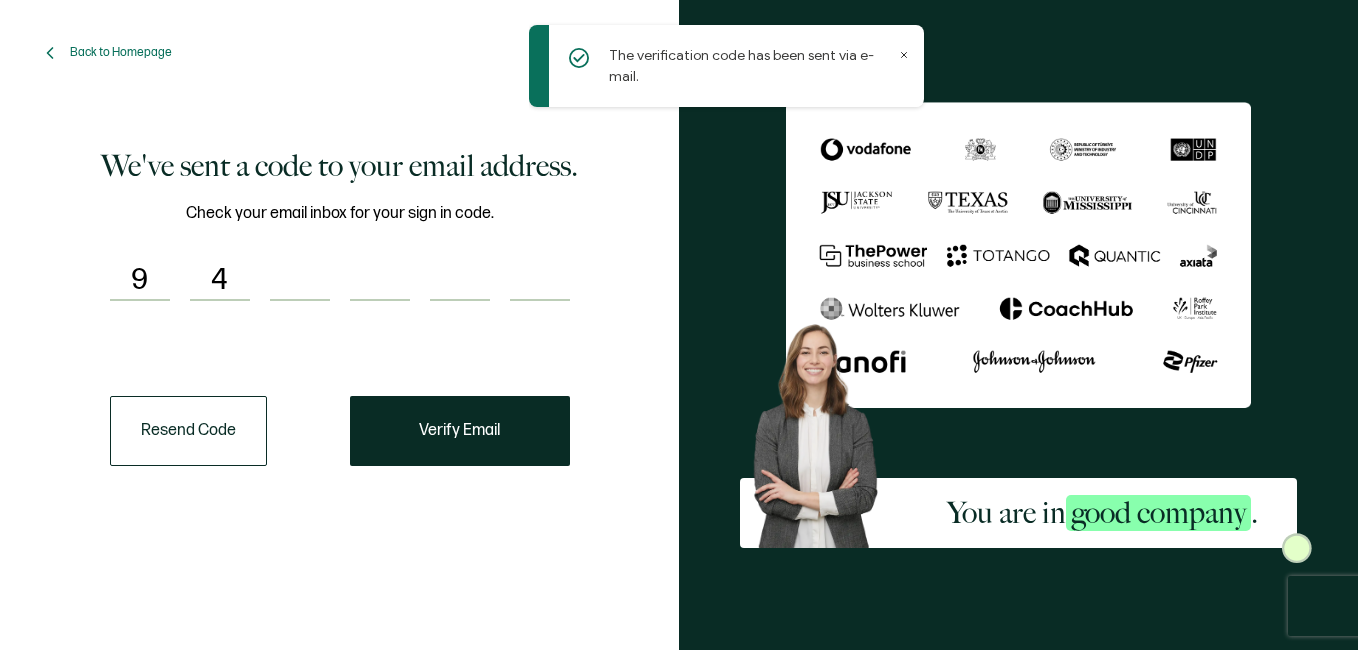 type 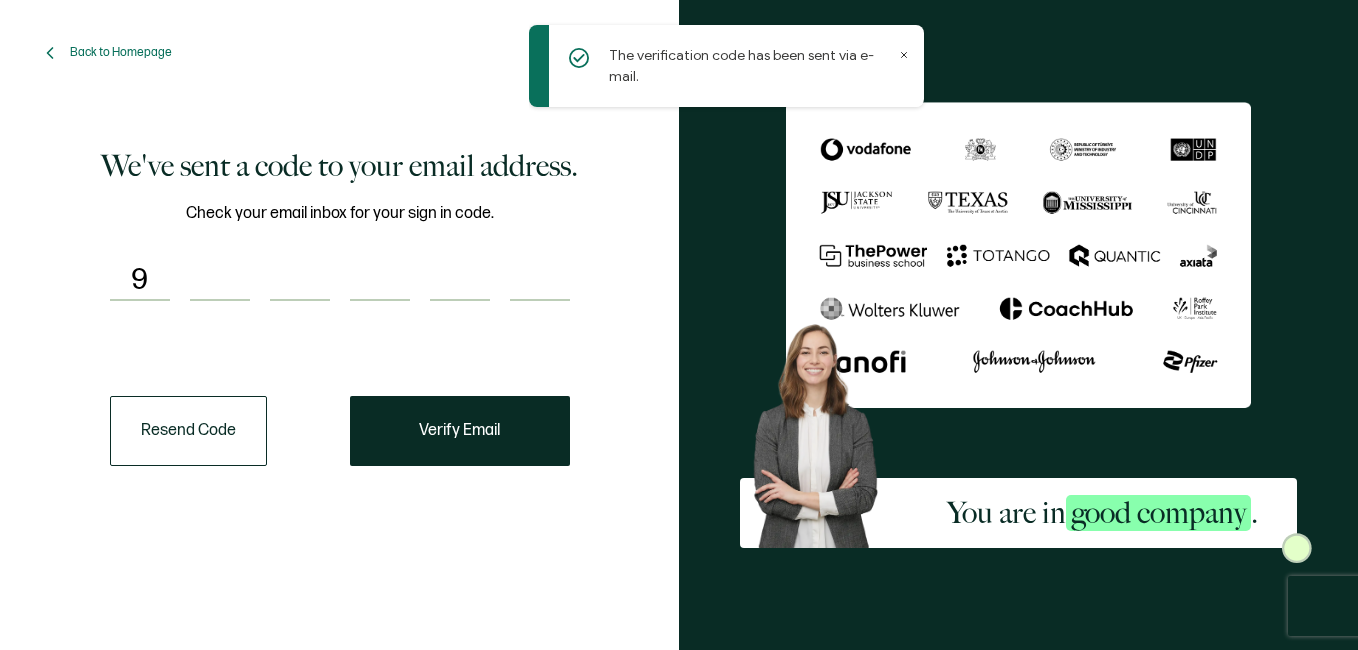 type 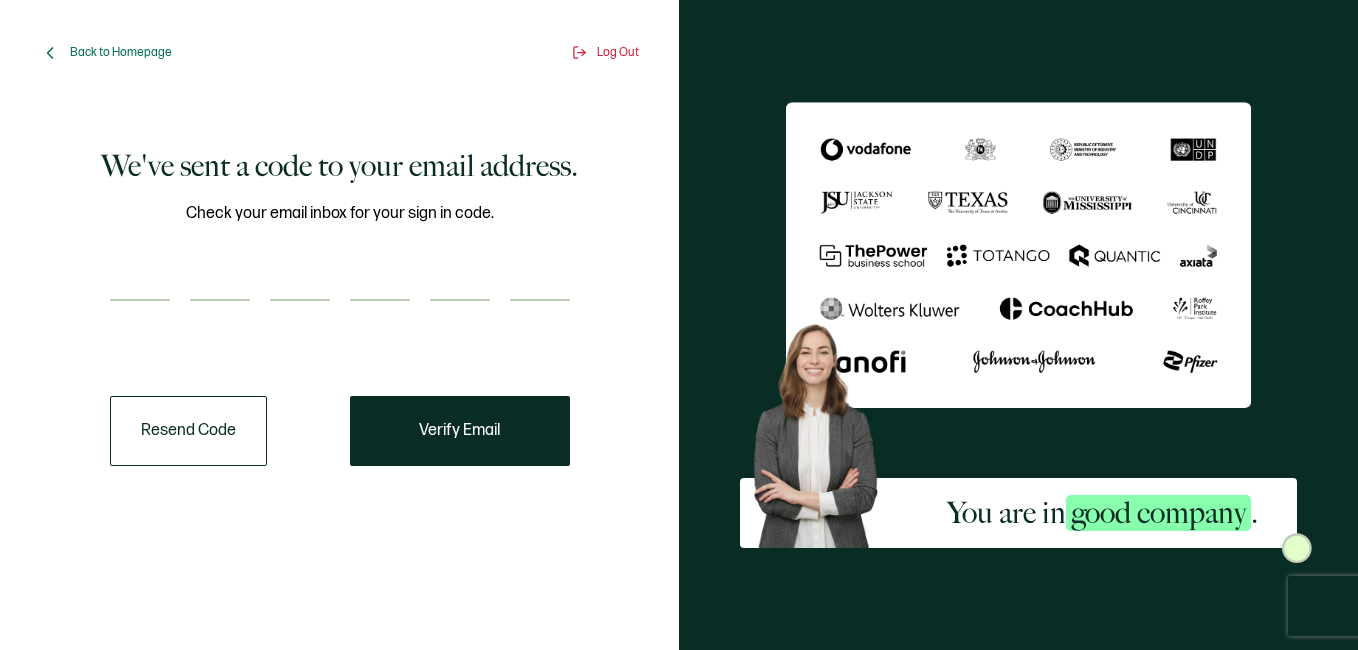 paste on "9" 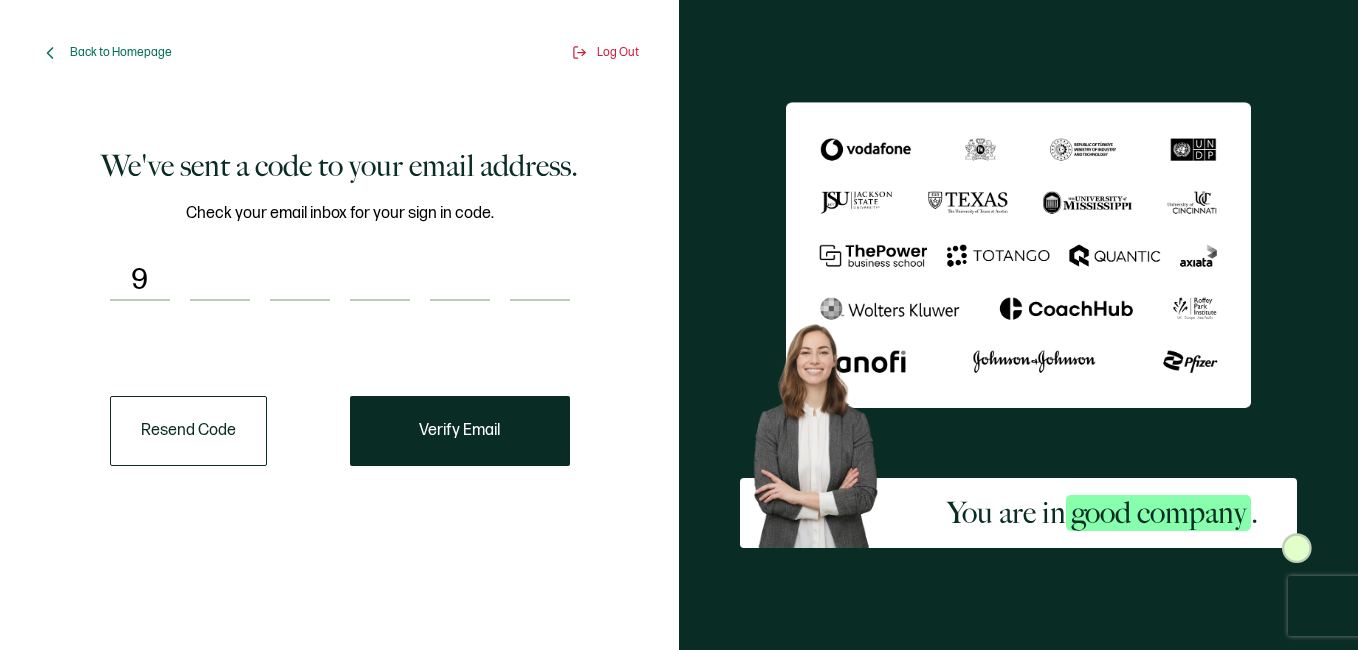 type on "4" 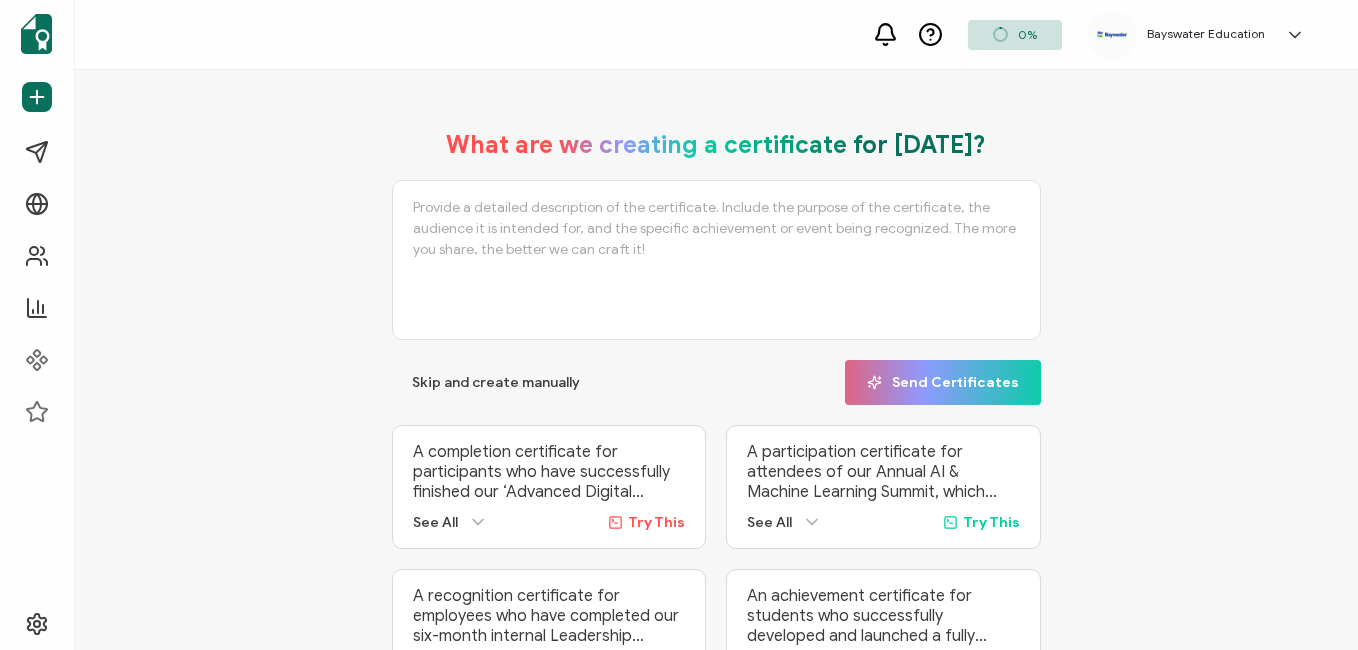 click on "A completion certificate for participants who have successfully finished our ‘Advanced Digital Marketing’ online course. This program is designed for marketing professionals looking to enhance their expertise in SEO, PPC, content marketing, and social media strategy. The certificate serves as a formal acknowledgment of their dedication, knowledge, and skill development, providing credibility in their professional journey.
See All       Try This" at bounding box center [549, 487] 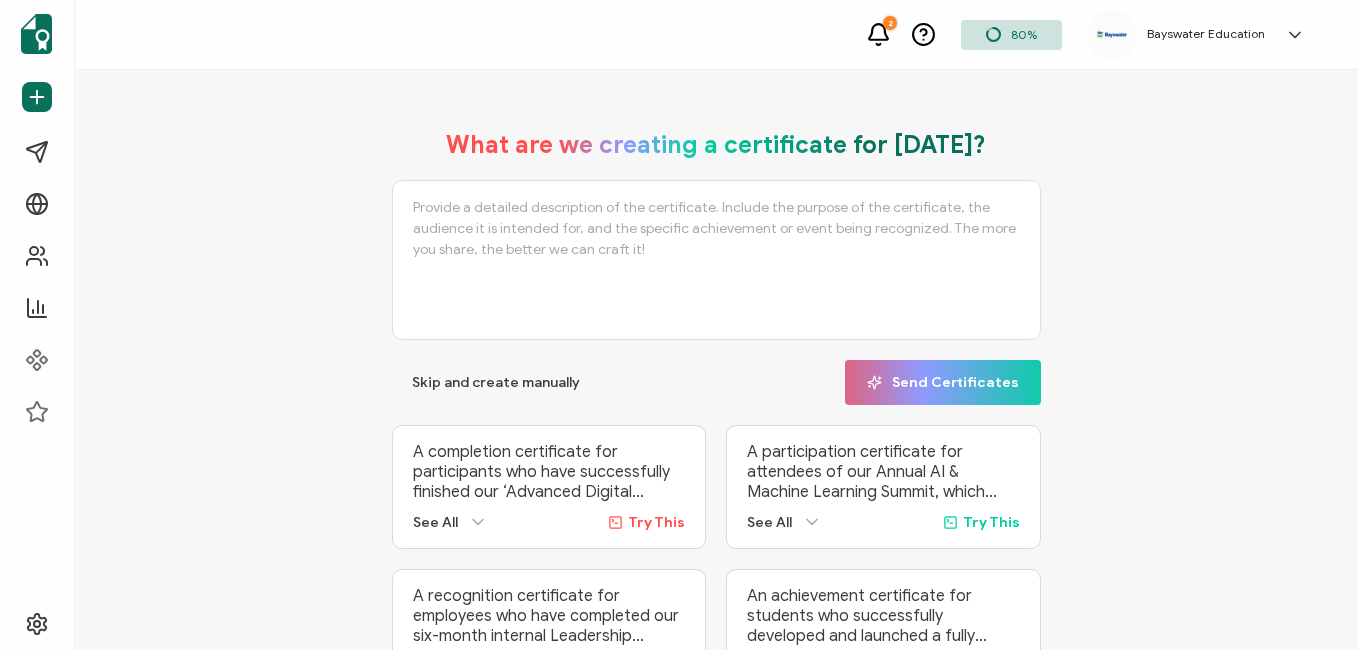 click 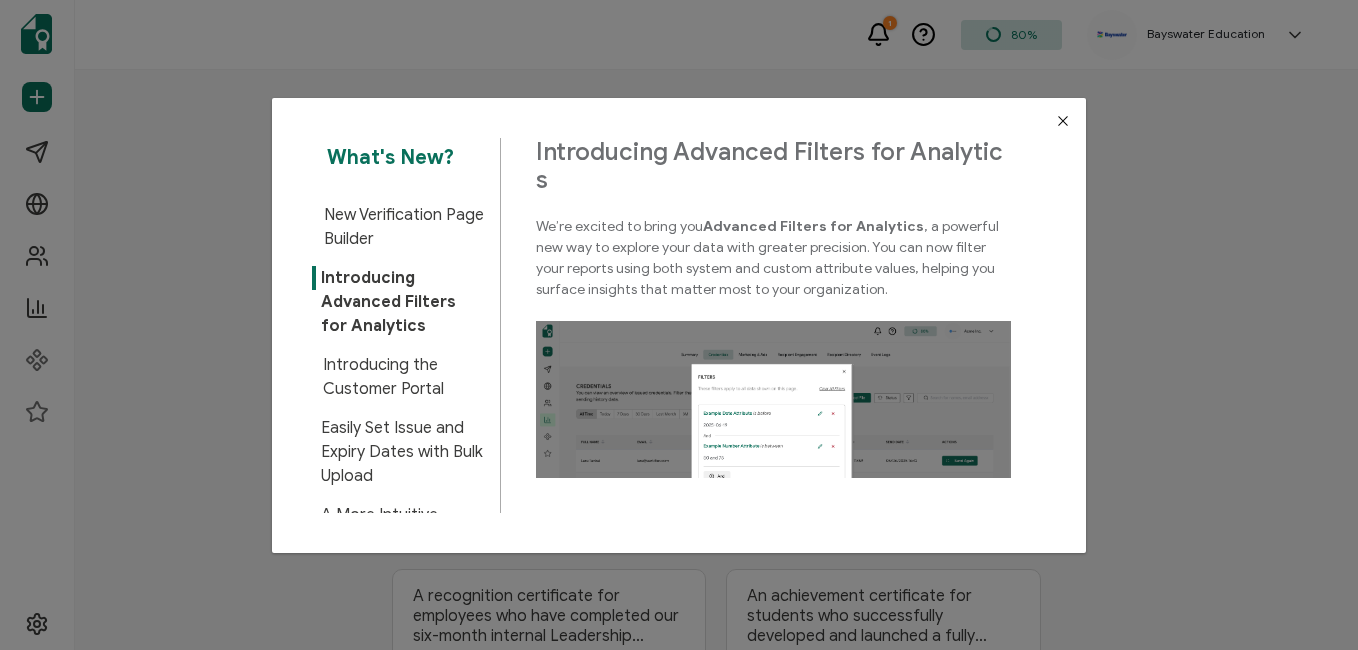 click at bounding box center [1063, 121] 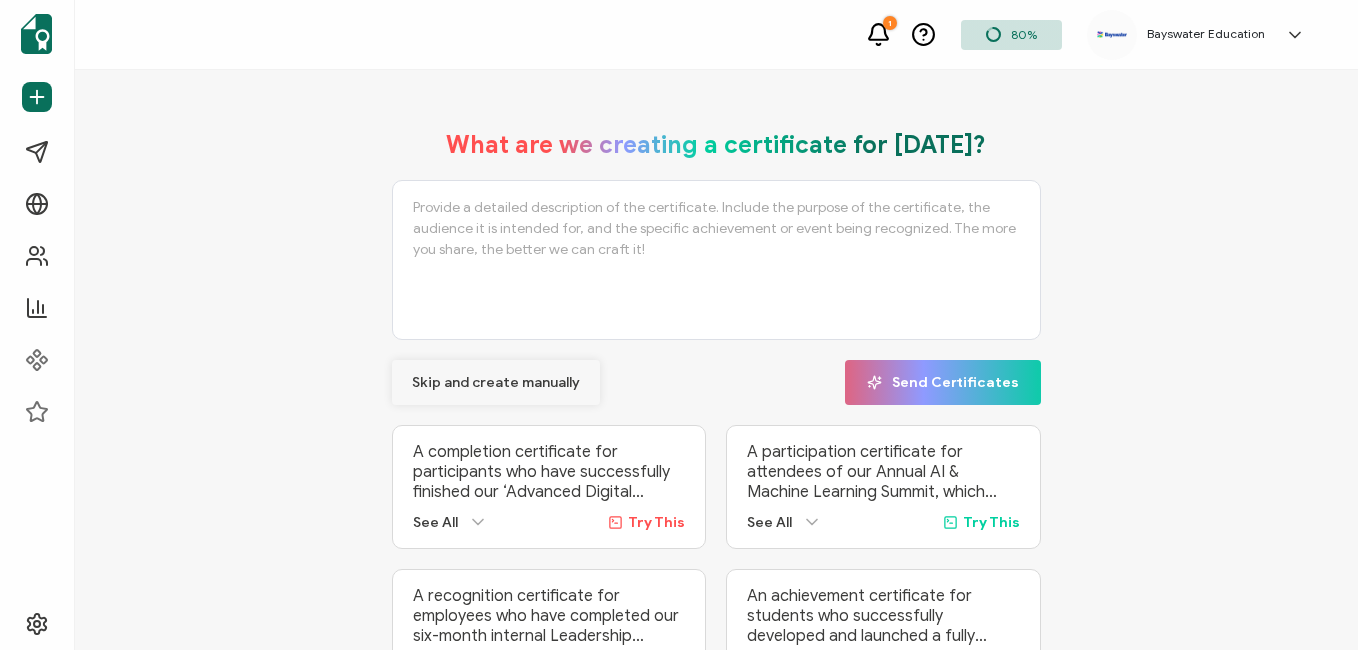 click on "Skip and create manually" at bounding box center (496, 383) 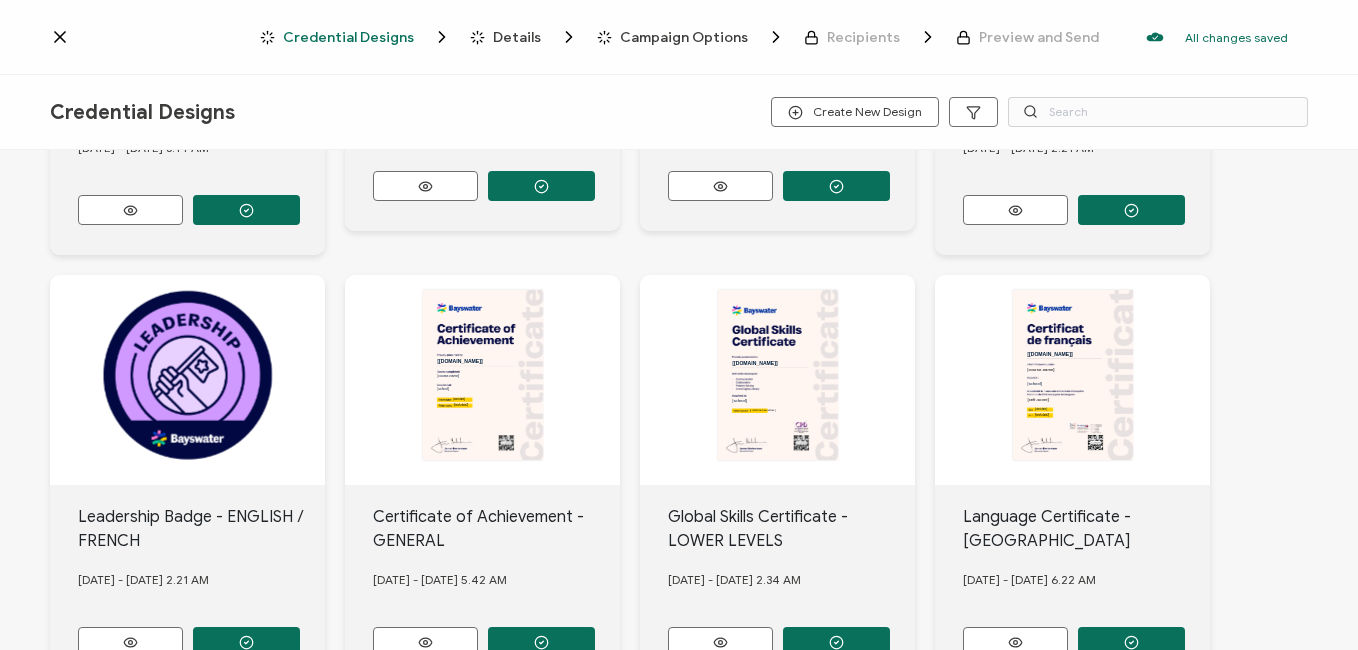 scroll, scrollTop: 800, scrollLeft: 0, axis: vertical 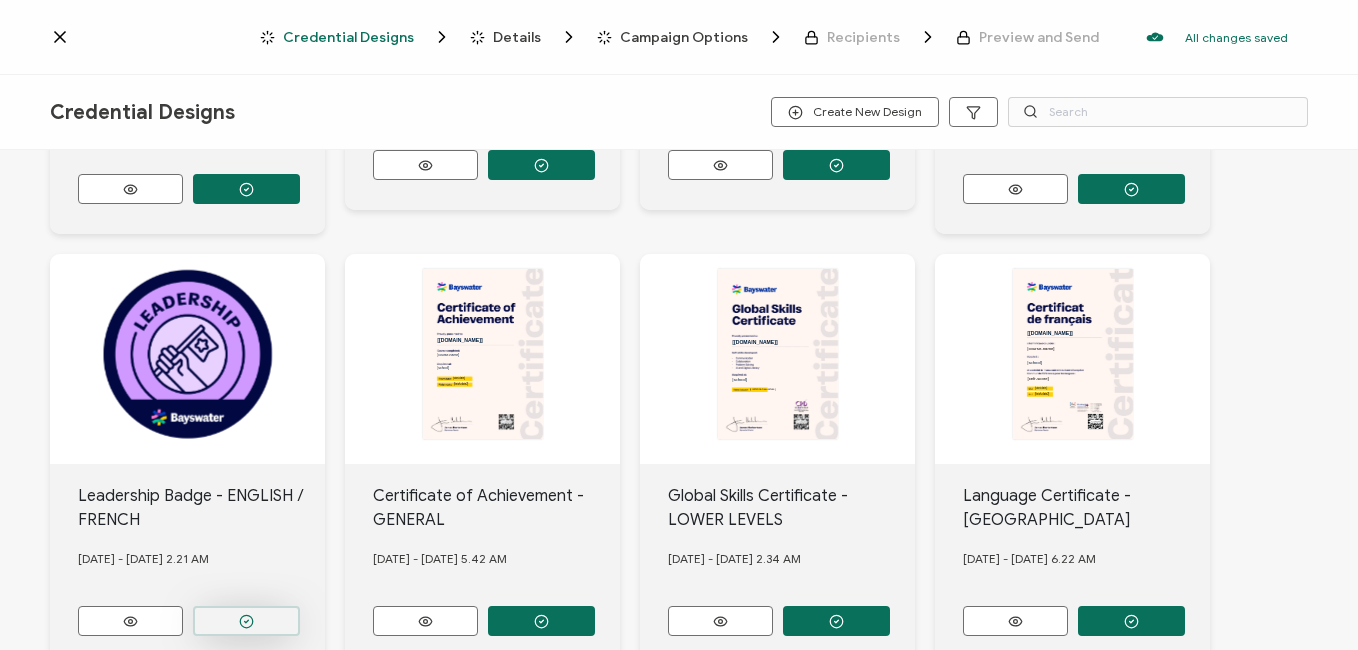 click 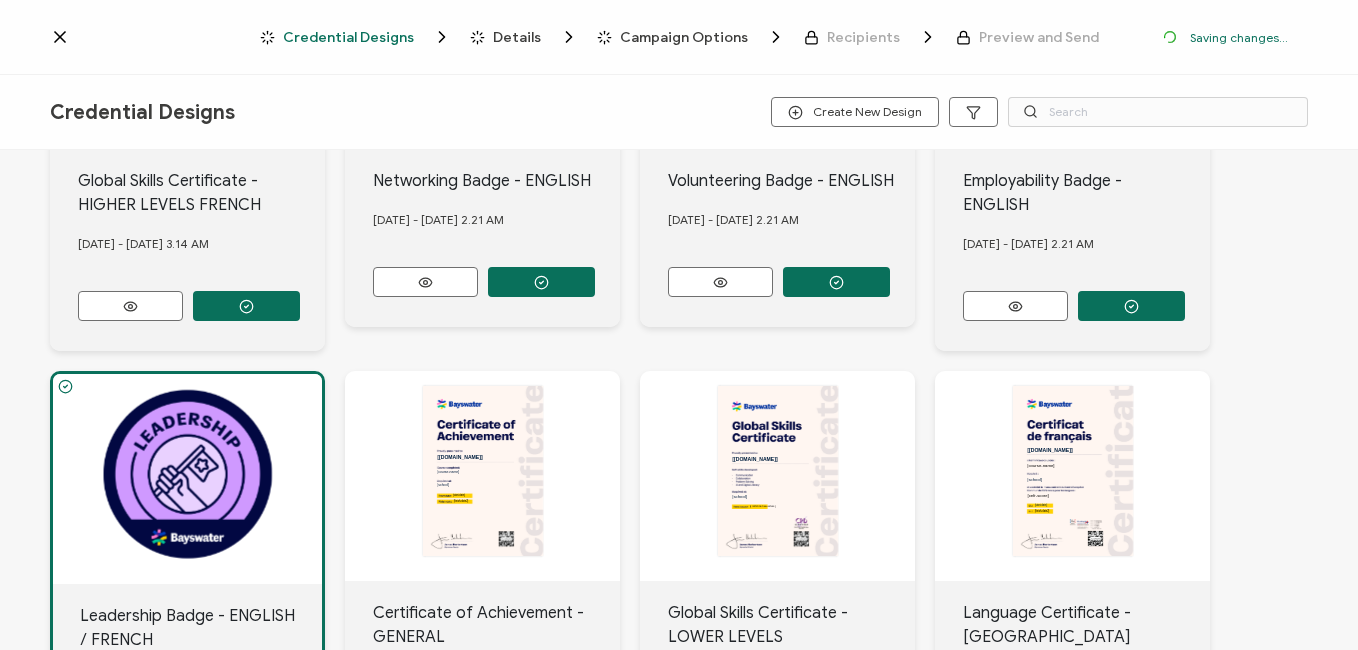 scroll, scrollTop: 917, scrollLeft: 0, axis: vertical 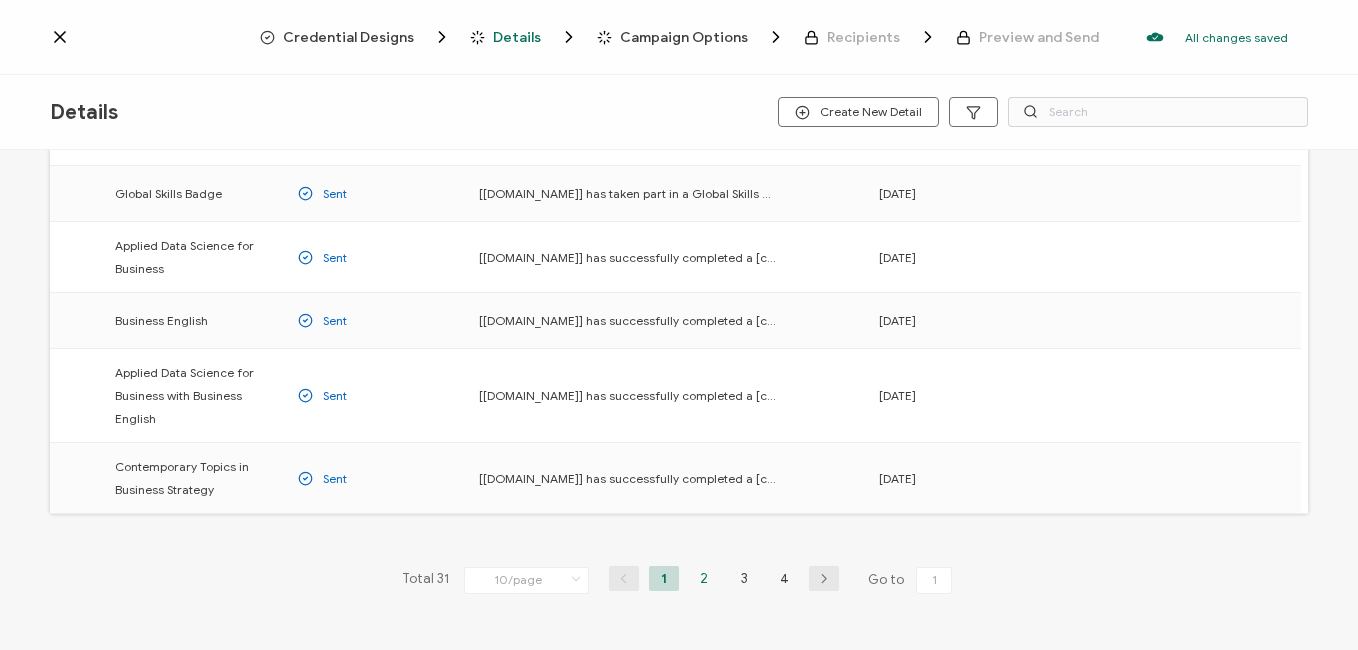 click on "2" at bounding box center [704, 578] 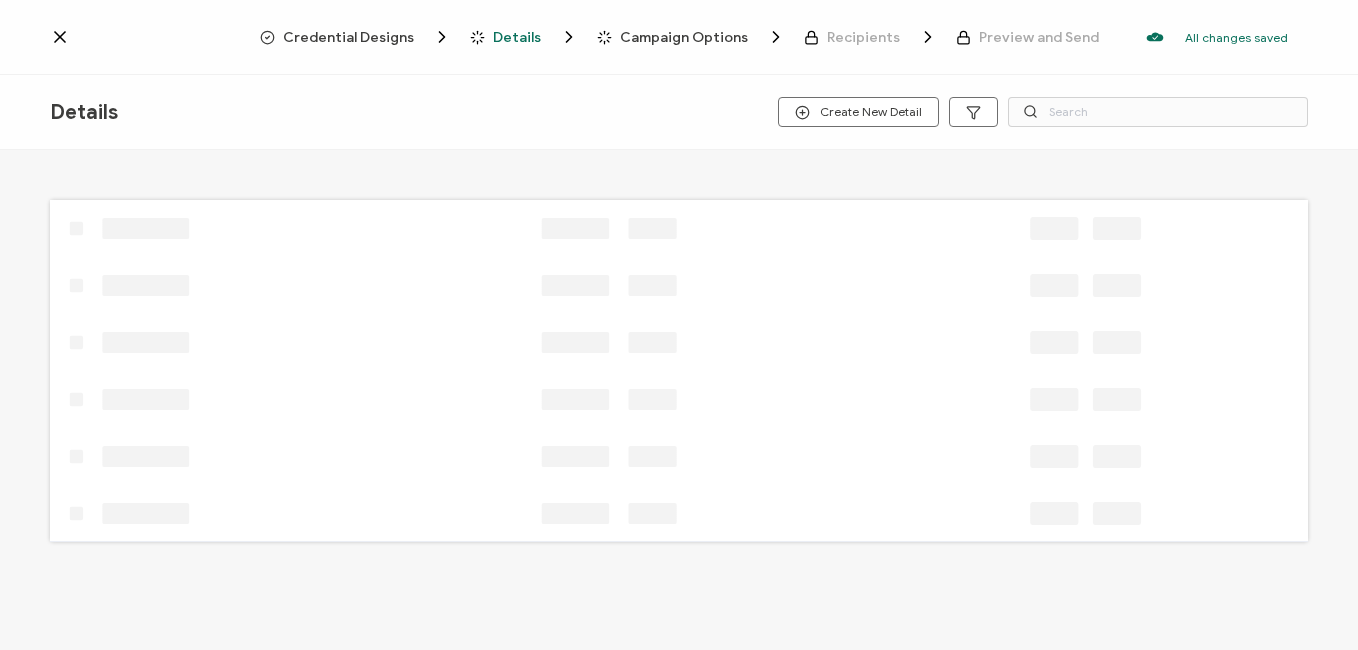 scroll, scrollTop: 0, scrollLeft: 0, axis: both 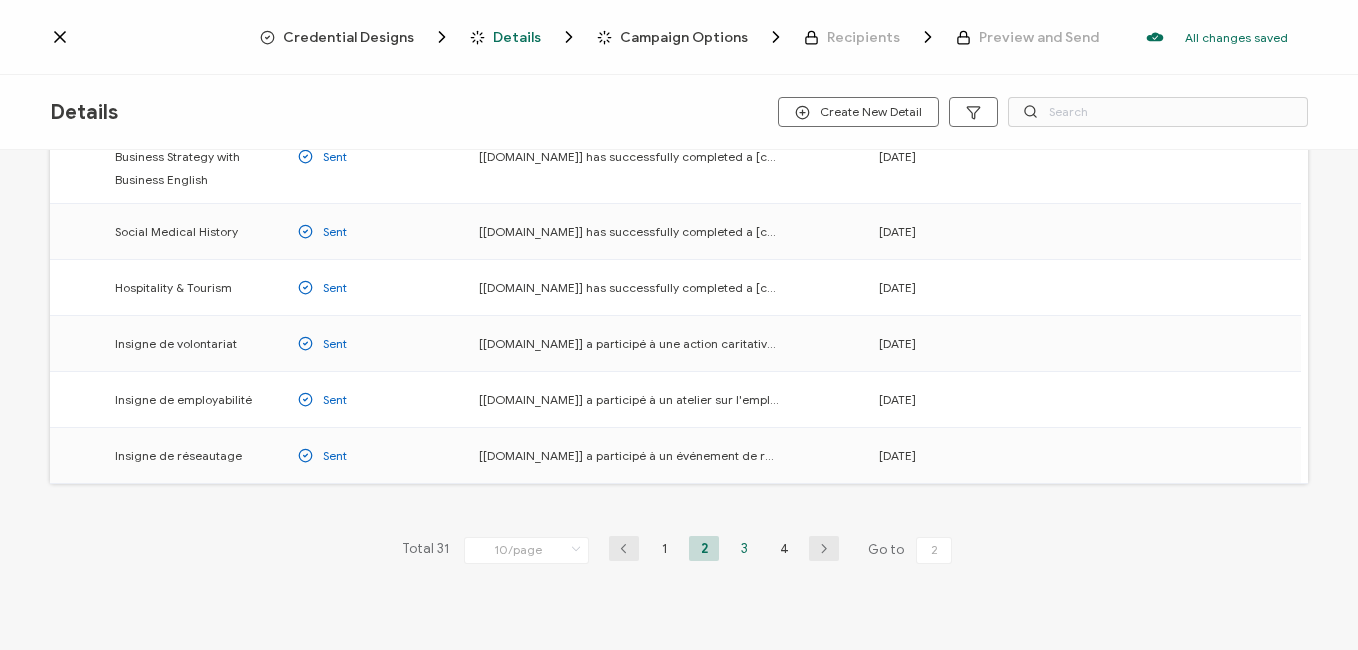 click on "3" at bounding box center [744, 548] 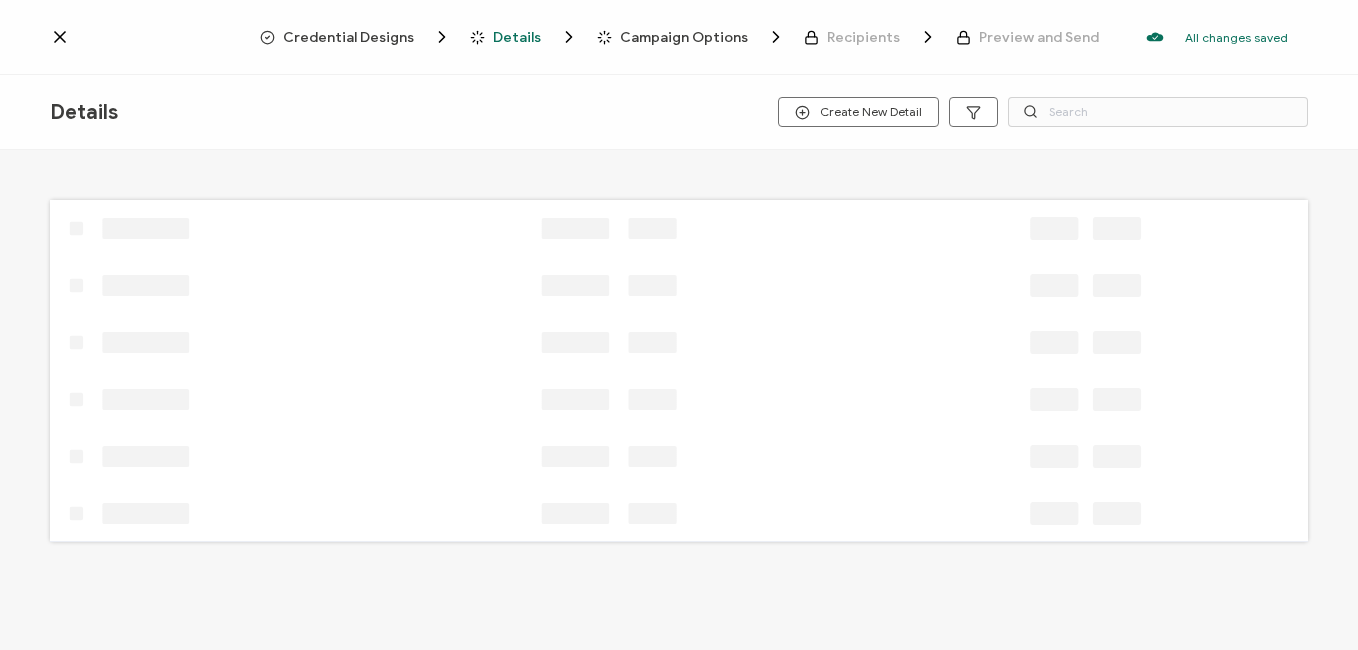 scroll, scrollTop: 0, scrollLeft: 0, axis: both 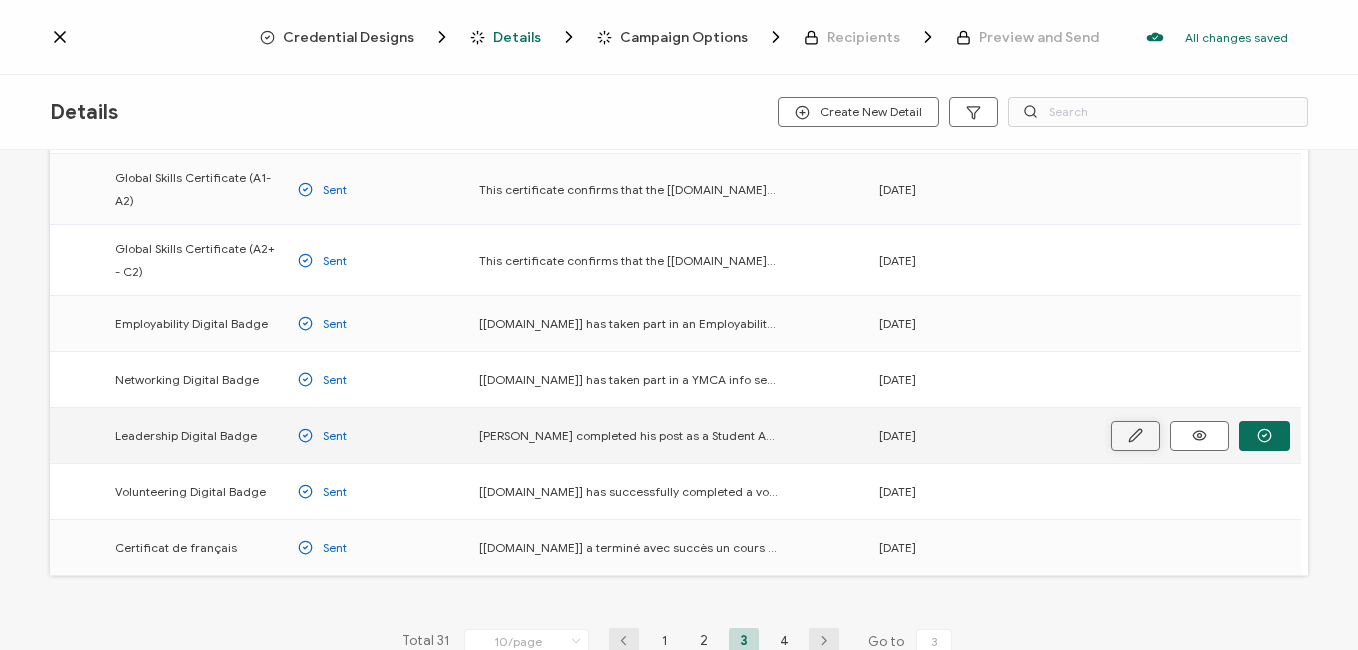 click 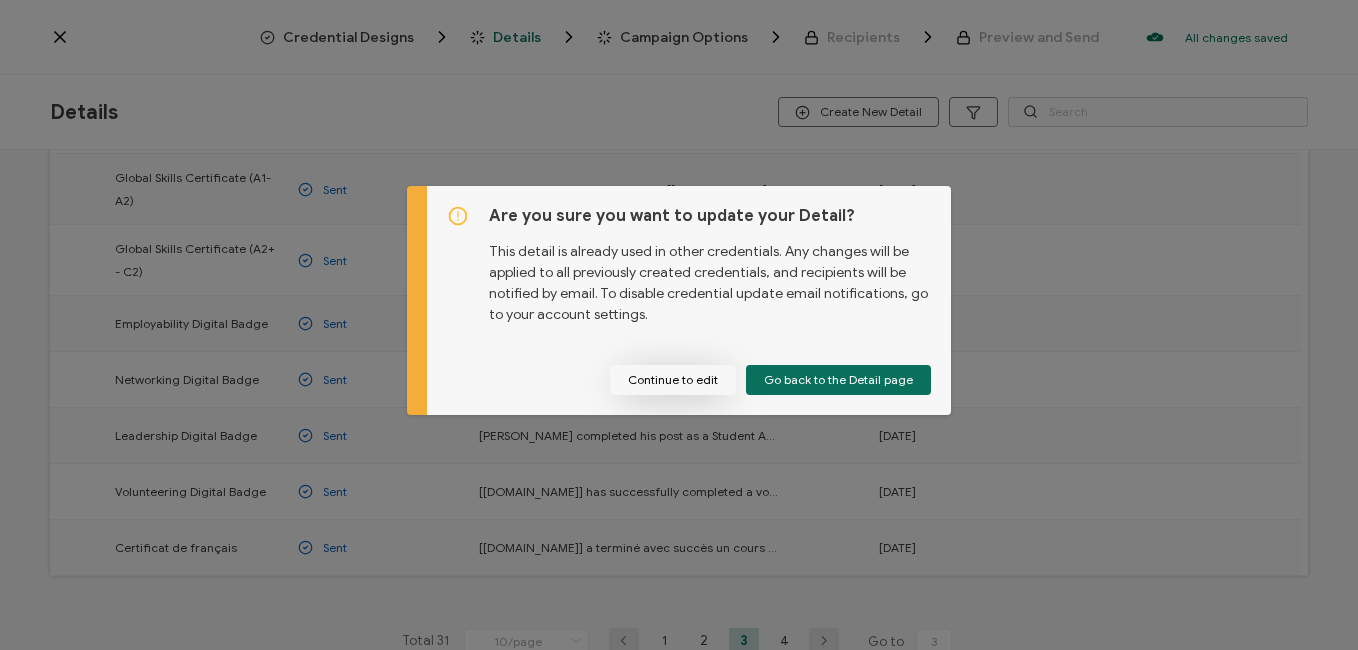 click on "Continue to edit" at bounding box center [673, 380] 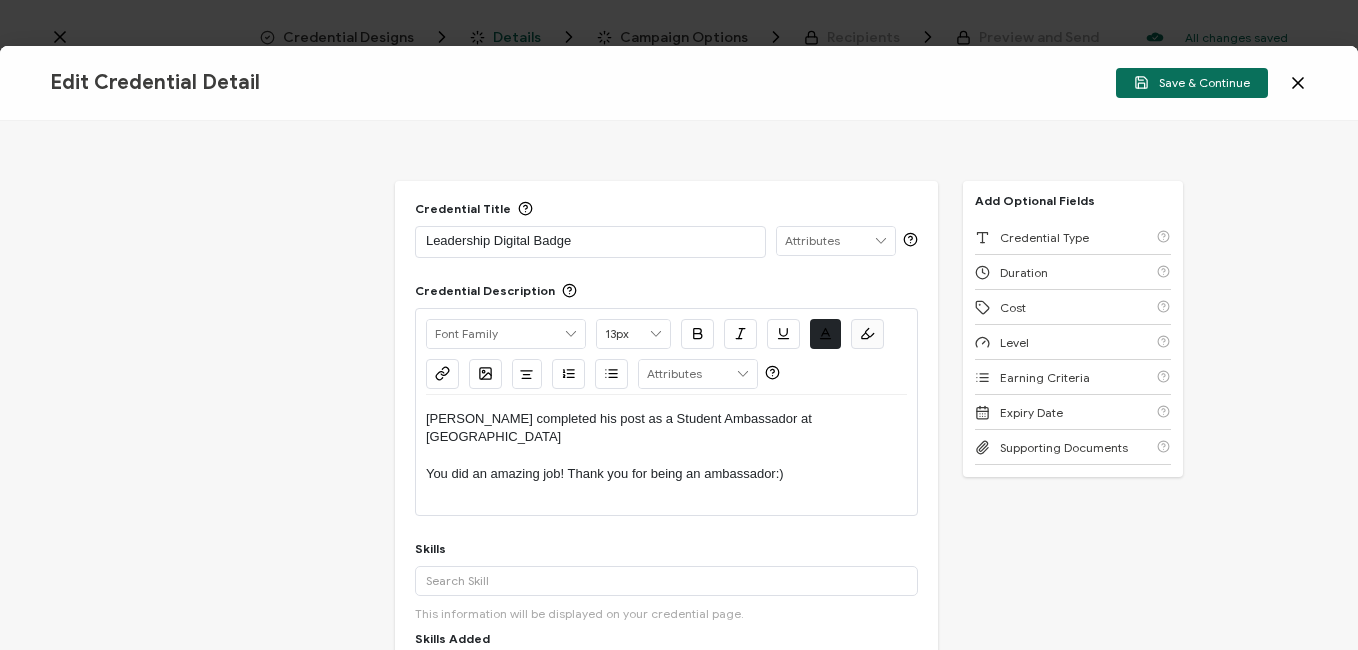 drag, startPoint x: 797, startPoint y: 475, endPoint x: 398, endPoint y: 464, distance: 399.1516 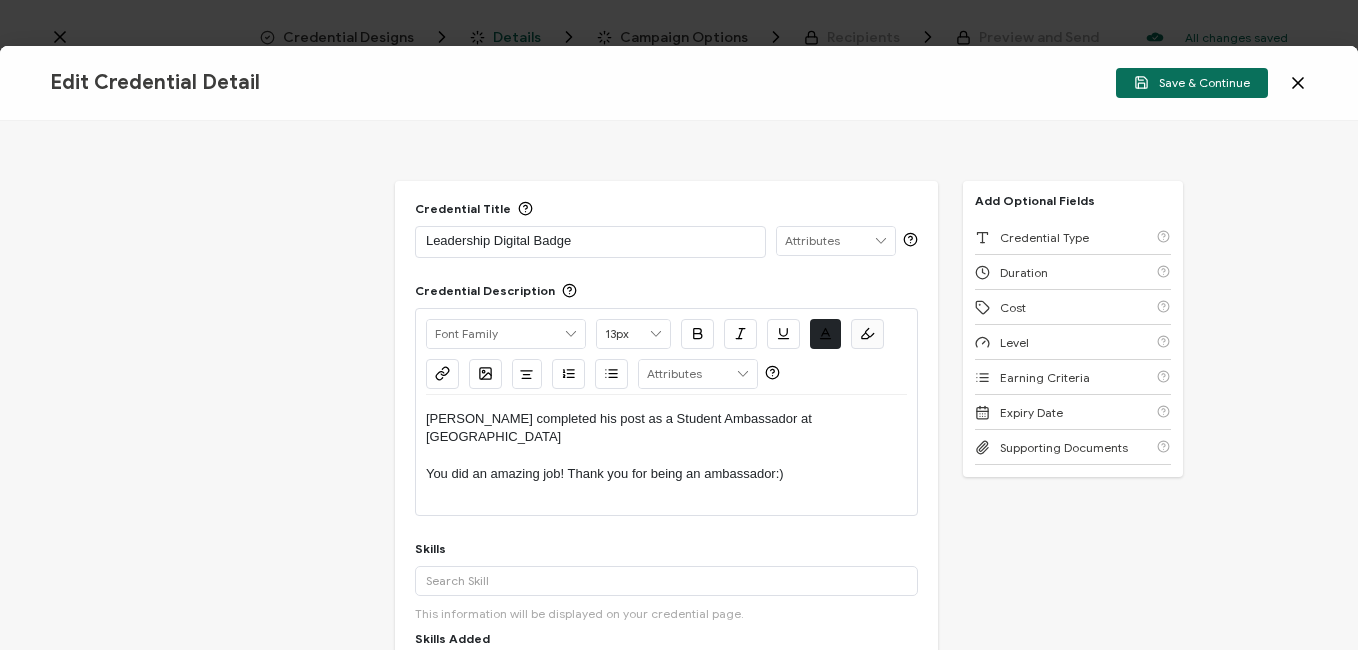 click on "Credential Title
Leadership Digital Badge   ISSUER
Issuer Name
Credential Description
Alright Sans [PERSON_NAME] Archivo Black Arial Arimo Blinker Caveat Charm Charmonman Cinzel EB Garamond [PERSON_NAME] Sans [PERSON_NAME] Great Vibes Grenze [PERSON_NAME] Grotesk Inconsolata Josefin Sans Kolektif House Kufam Lato Libre Caslon Text [PERSON_NAME] Lugrasimo Markazi Text Merienda [PERSON_NAME] [PERSON_NAME] [PERSON_NAME] Sans [PERSON_NAME] Serif Nunito Open Sans Open Sans Condensed Orbitron [PERSON_NAME] Display Poppins PT Sans PT Sans Narrow PT Serif Quicksand Raleway Red Hat Display Roboto Roboto Condensed Roboto Slab Rubik Slabo 27px Source Sans Pro Spartan Tajawal Titillium Web Ubuntu UnifrakturCook UnifrakturMaguntia Work Sans   13px 11px 12px 13px 14px 15px 16px 17px 18px 19px 20px 21px 22px 23px 24px 25px 26px 27px 28px 29px 30px 31px 32px 33px 34px 35px 36px 37px 38px 39px 40px" at bounding box center (666, 490) 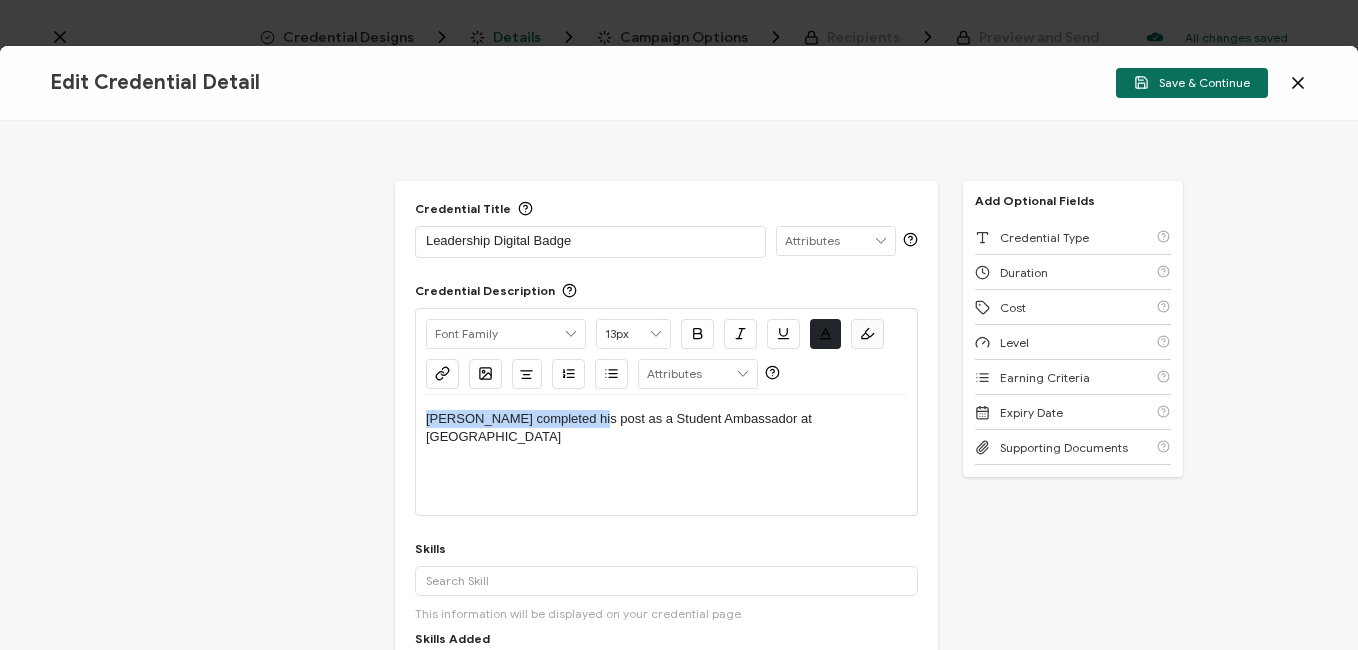 drag, startPoint x: 564, startPoint y: 416, endPoint x: 422, endPoint y: 420, distance: 142.05632 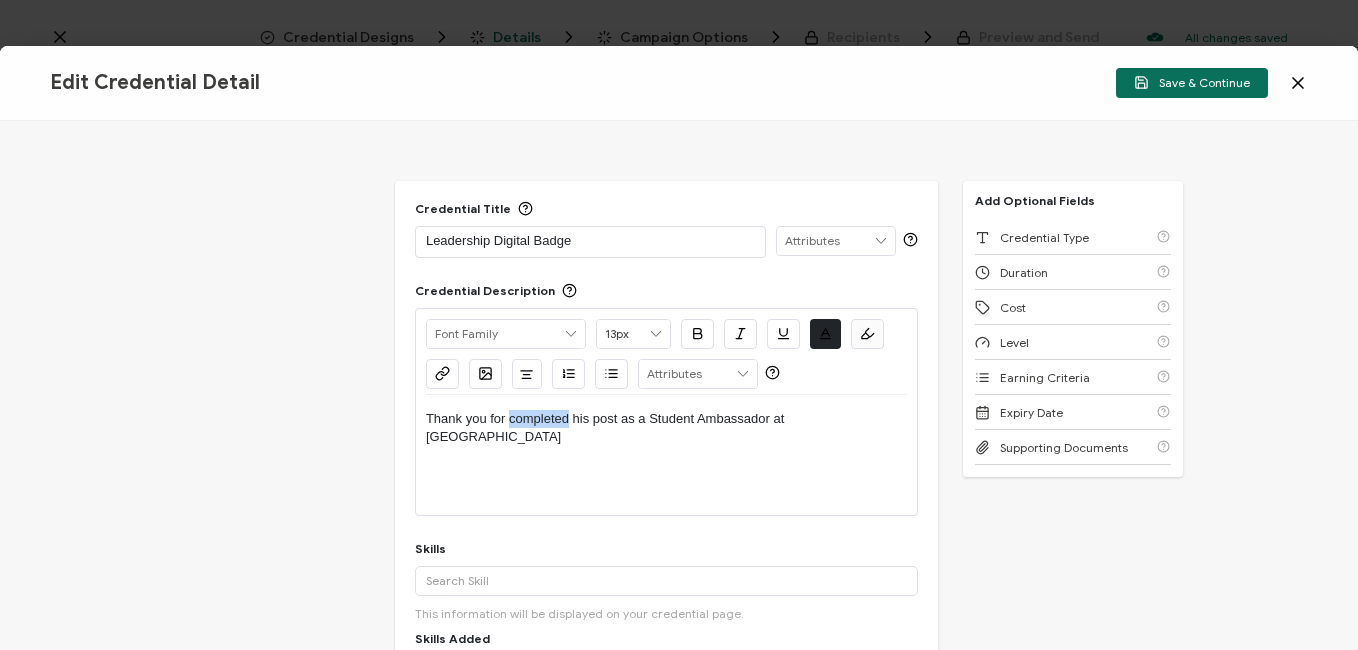 click on "Thank you for completed his post as a Student Ambassador at [GEOGRAPHIC_DATA]" at bounding box center [666, 428] 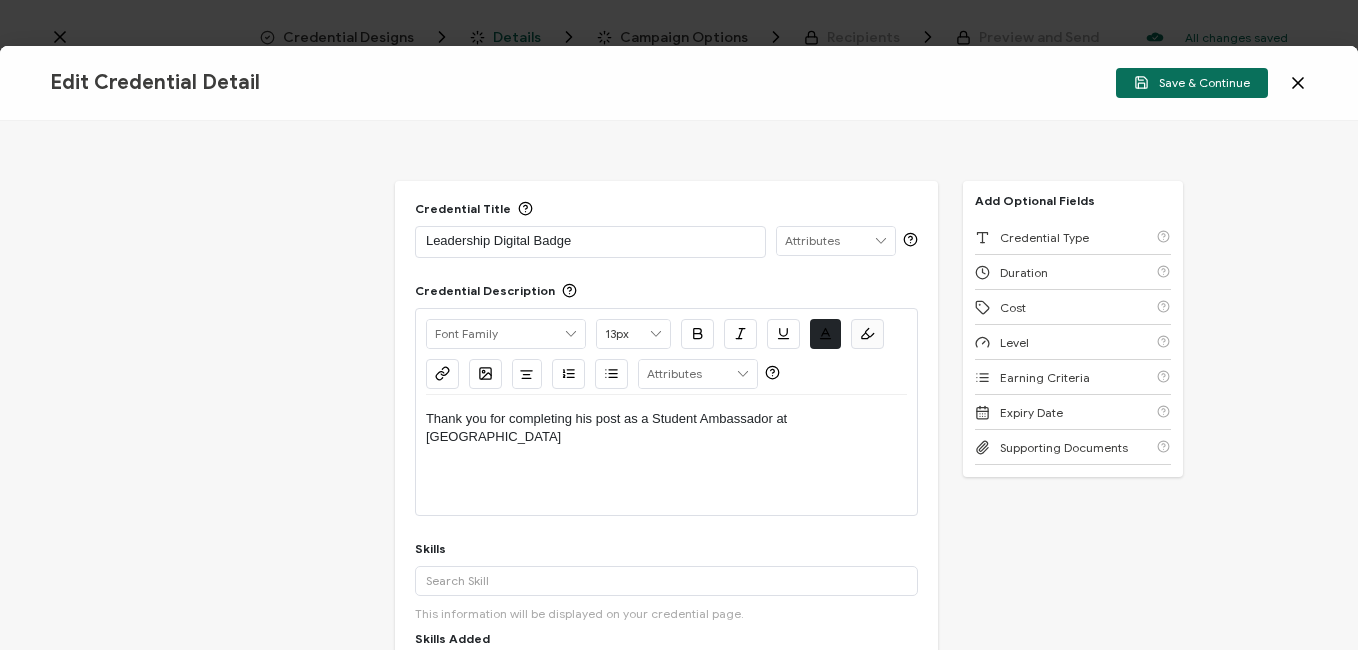 click on "Thank you for completing his post as a Student Ambassador at [GEOGRAPHIC_DATA]" at bounding box center (666, 428) 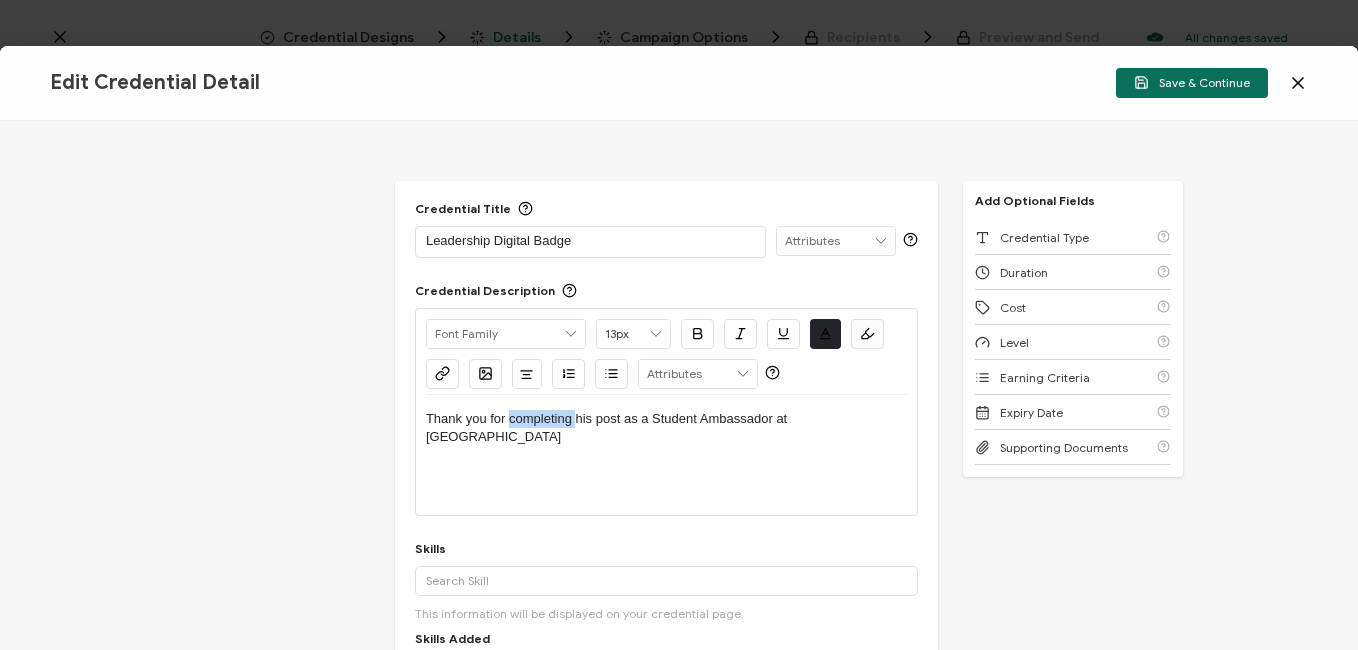 click on "Thank you for completing his post as a Student Ambassador at [GEOGRAPHIC_DATA]" at bounding box center (666, 428) 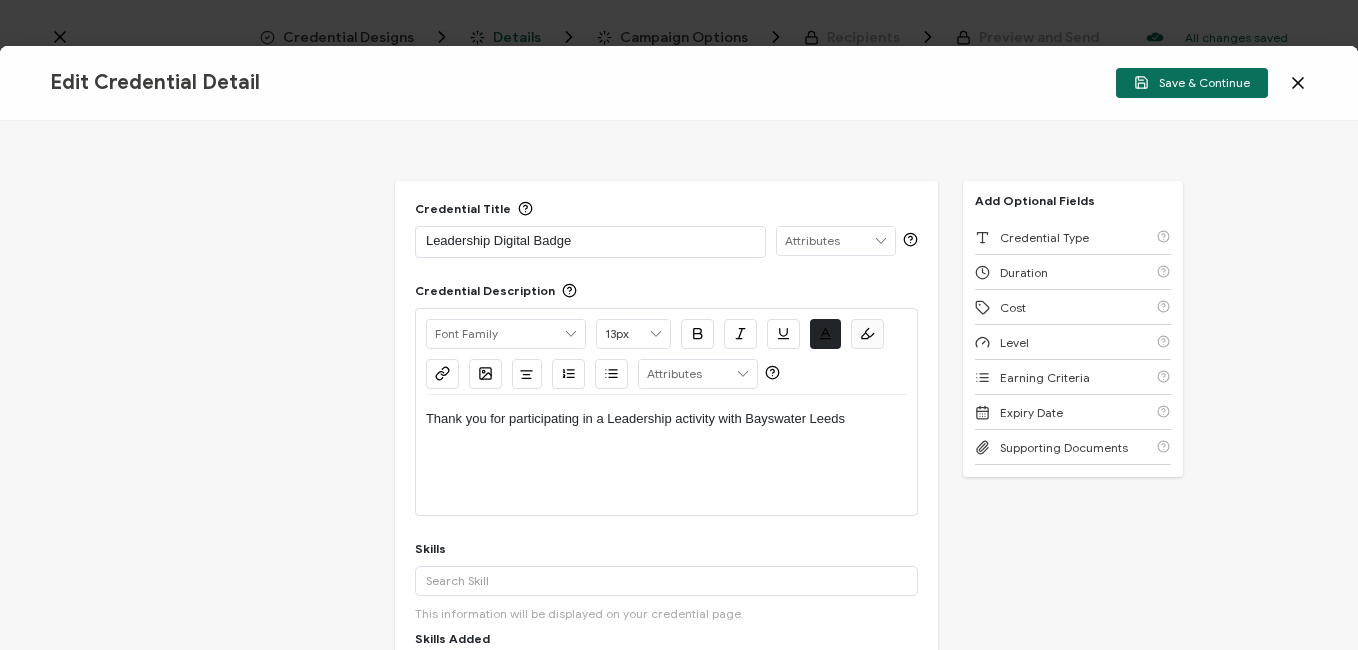 click on "Thank you for participating in a Leadership activity with Bayswater Leeds" at bounding box center (666, 419) 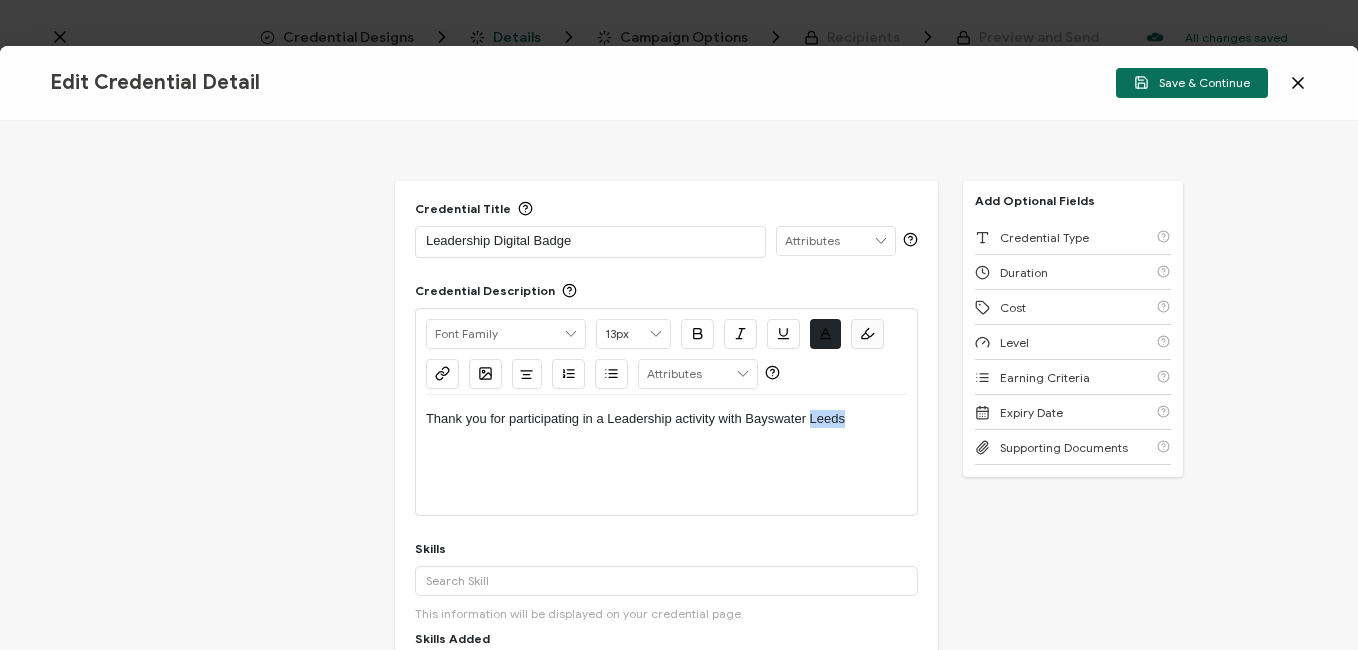 click on "Thank you for participating in a Leadership activity with Bayswater Leeds" at bounding box center (666, 419) 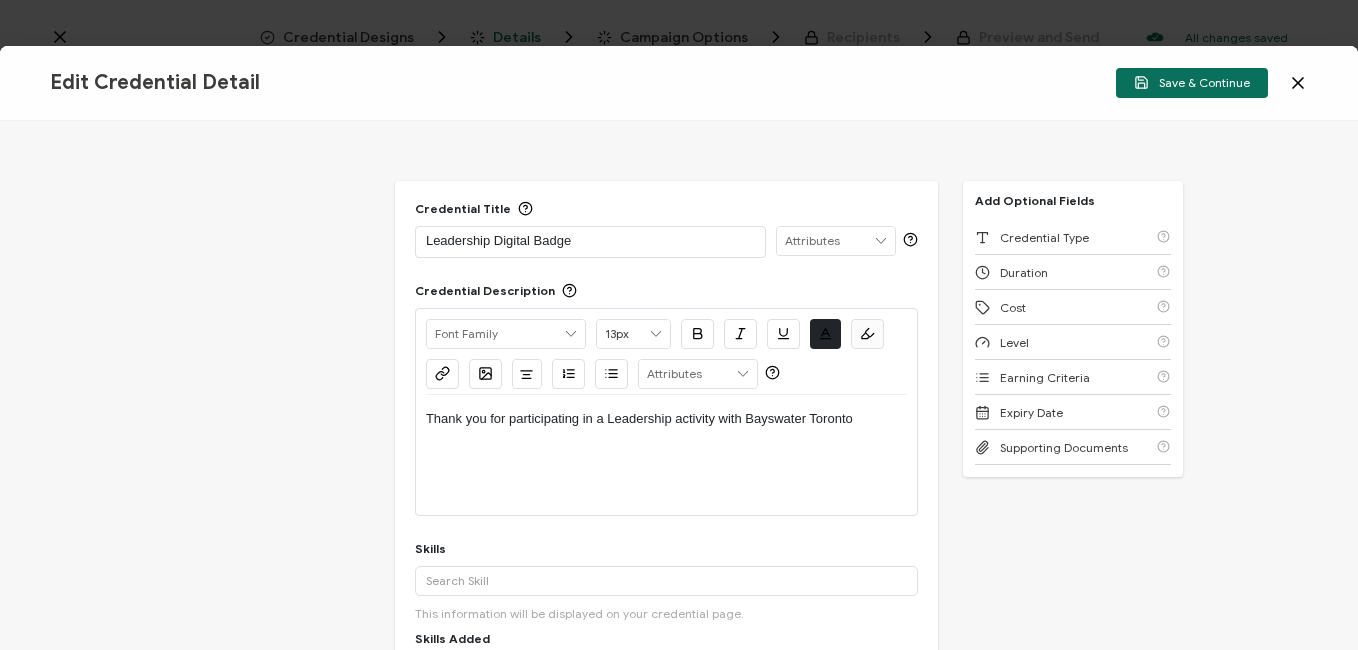 click on "Thank you for participating in a Leadership activity with Bayswater Toronto" at bounding box center (666, 419) 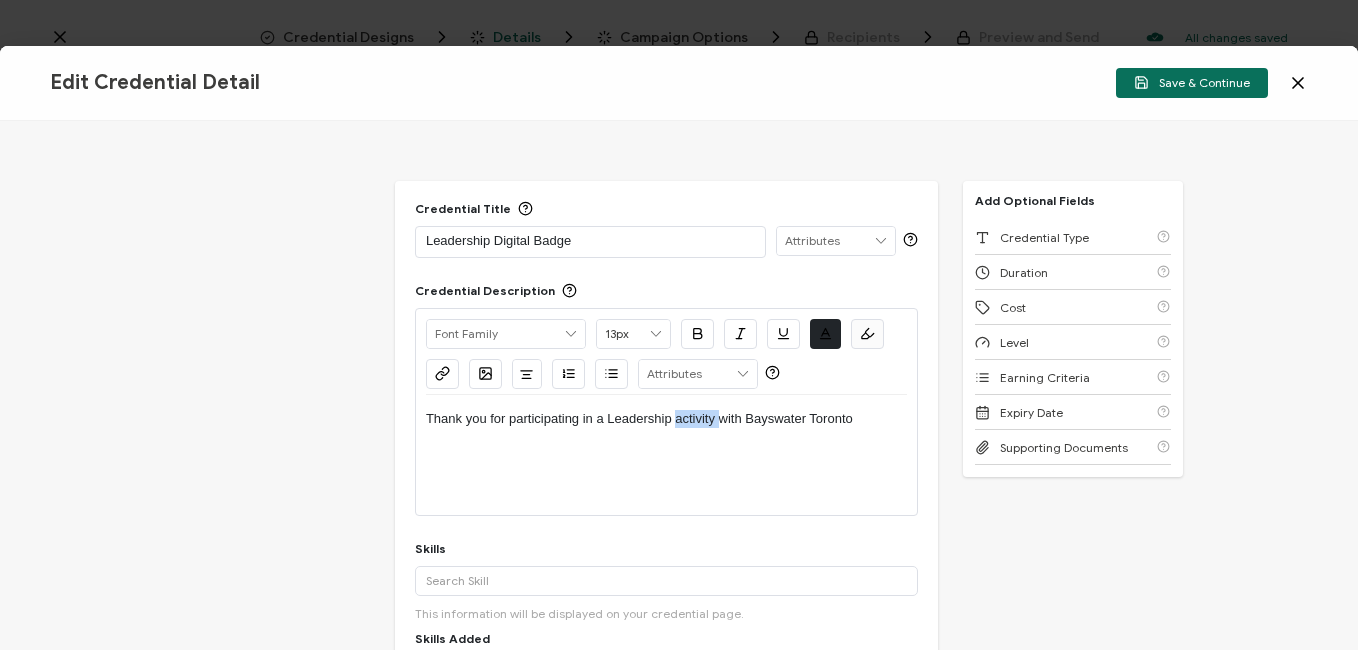 click on "Thank you for participating in a Leadership activity with Bayswater Toronto" at bounding box center [666, 419] 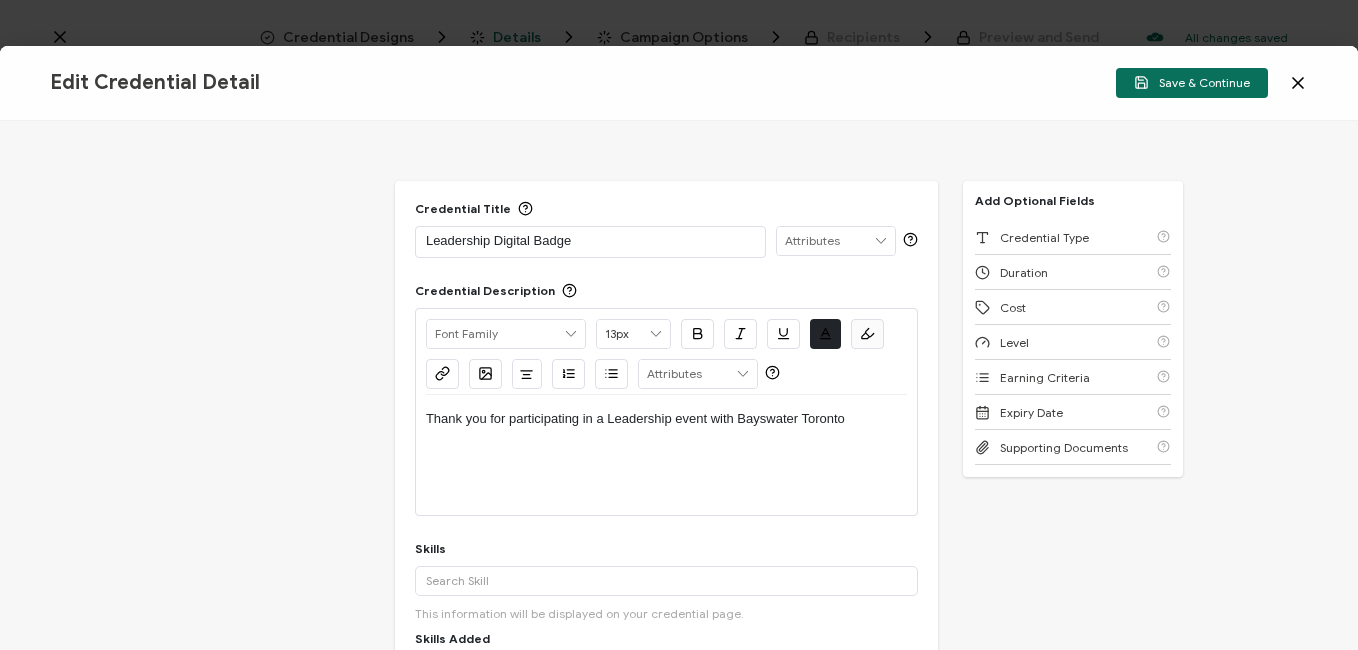 click on "Thank you for participating in a Leadership event with Bayswater Toronto" at bounding box center [666, 419] 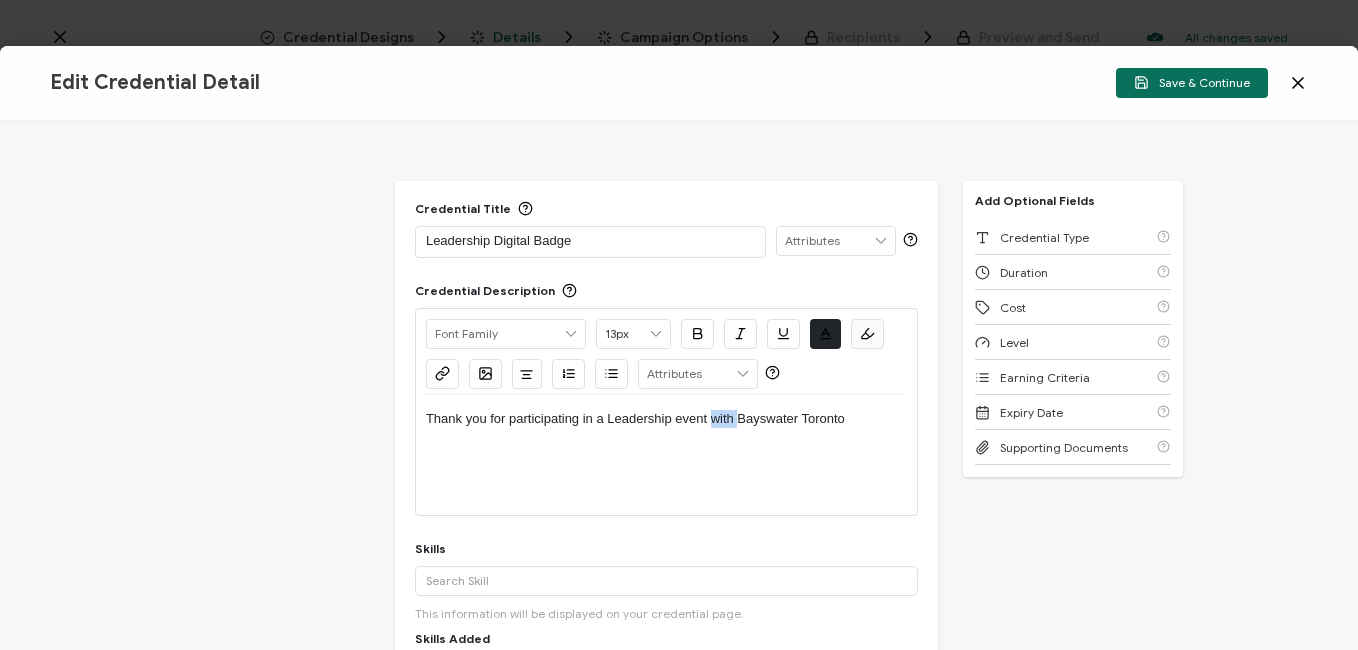 click on "Thank you for participating in a Leadership event with Bayswater Toronto" at bounding box center [666, 419] 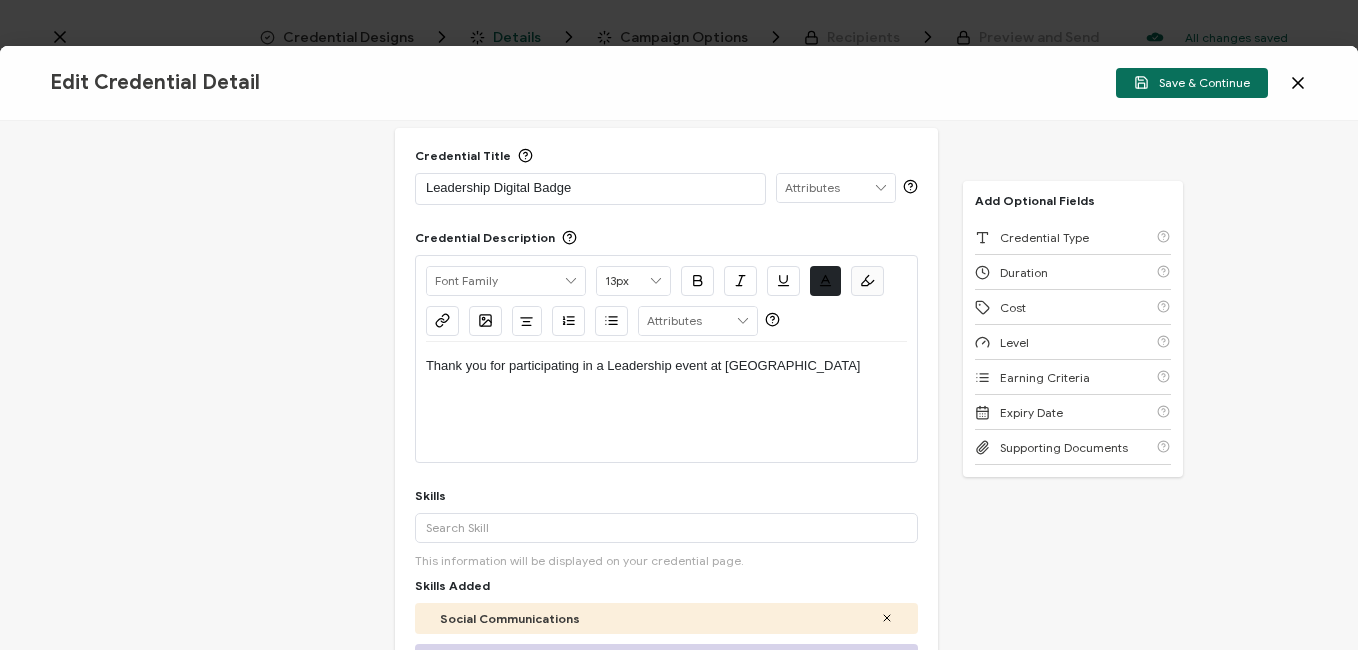 scroll, scrollTop: 100, scrollLeft: 0, axis: vertical 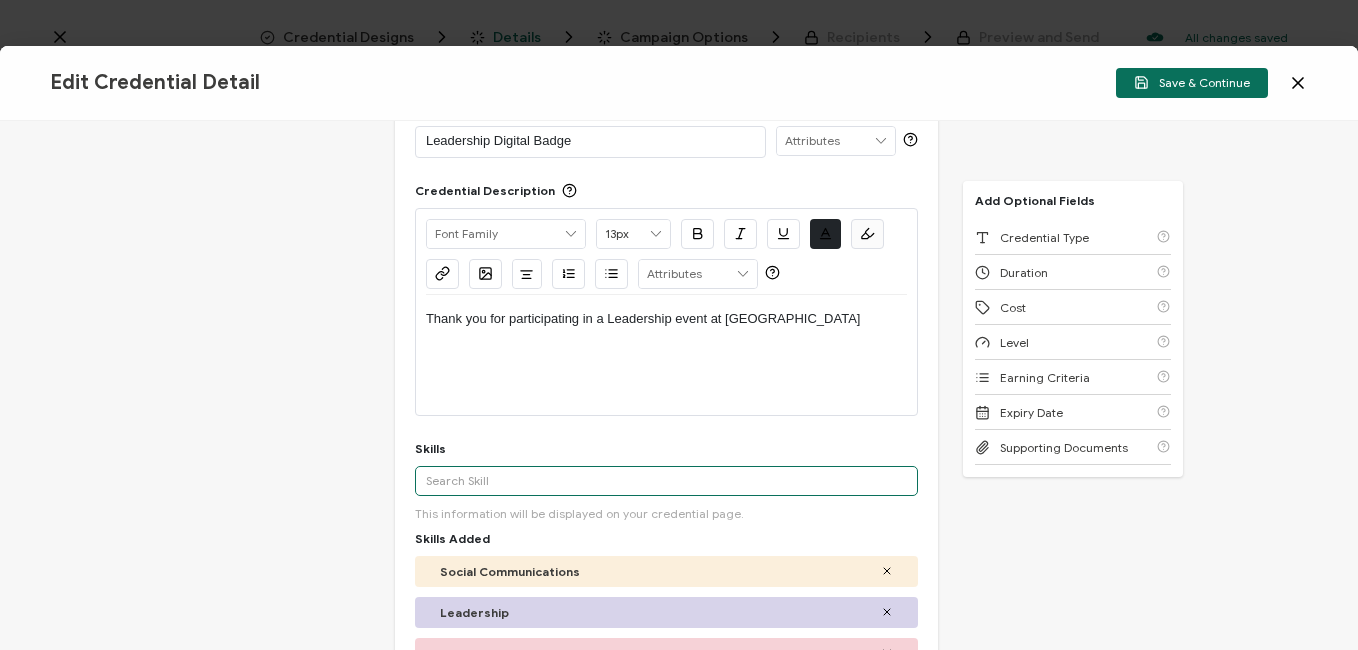 click at bounding box center (666, 481) 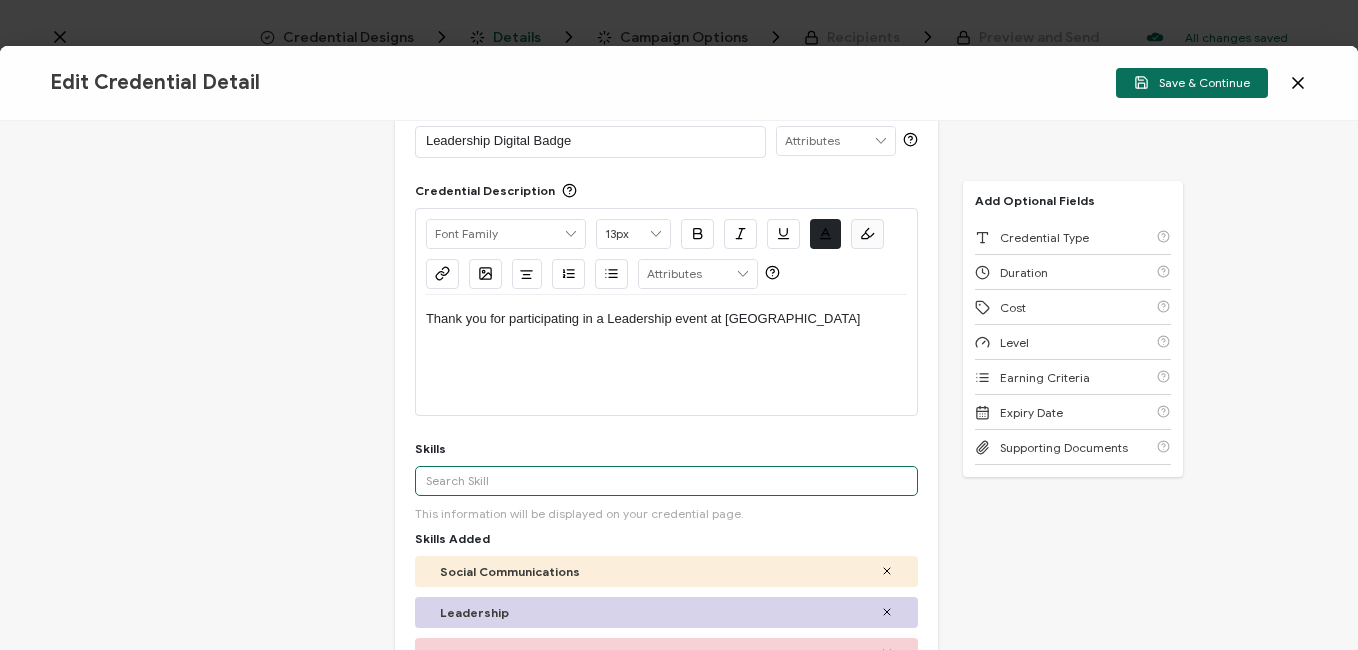 scroll, scrollTop: 200, scrollLeft: 0, axis: vertical 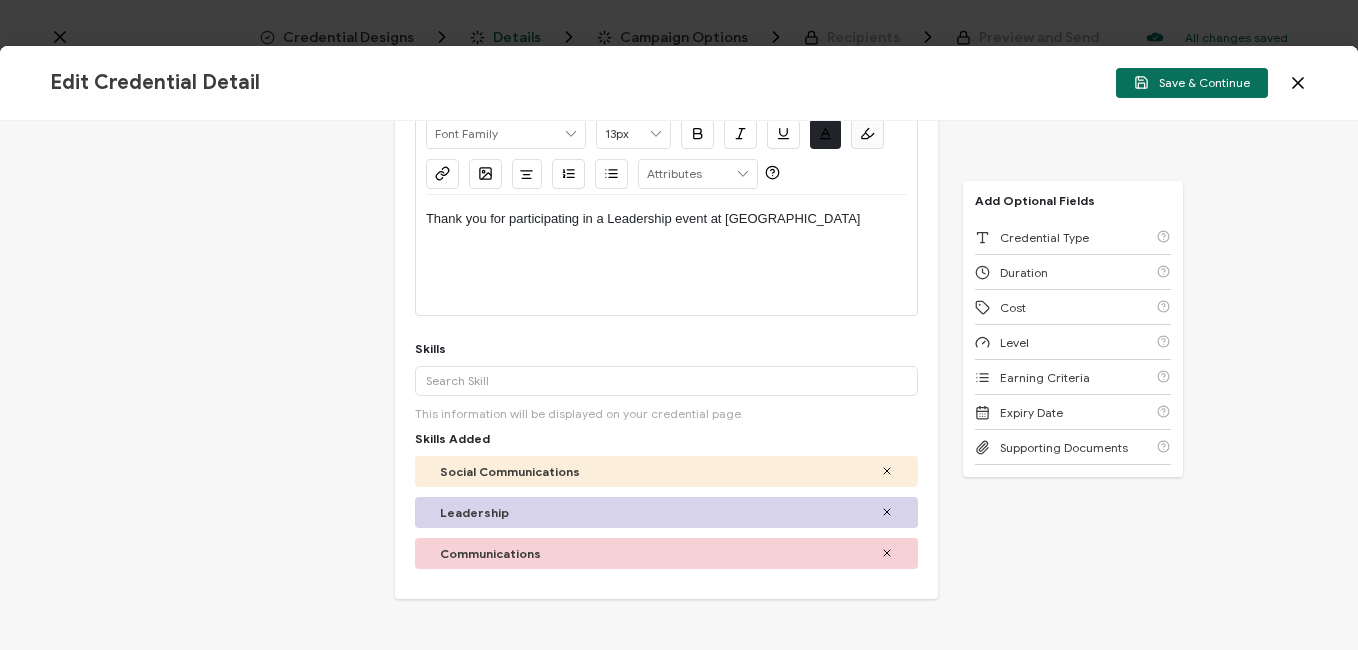click 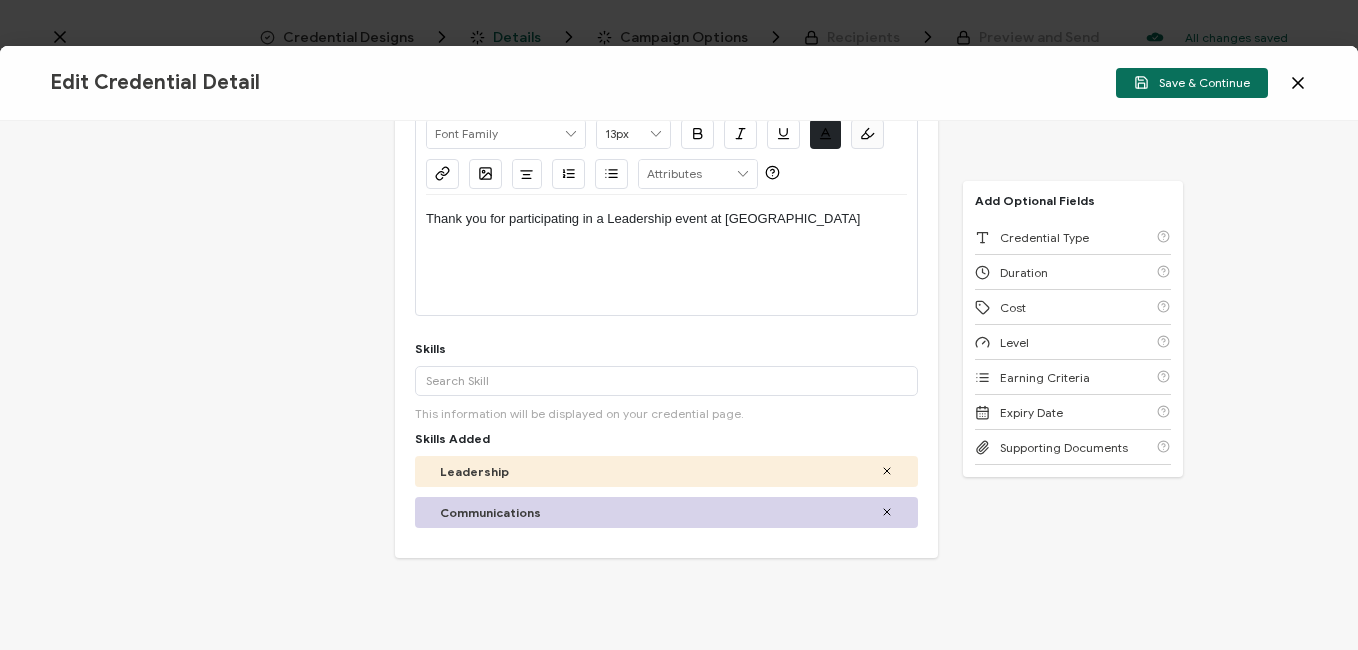 click 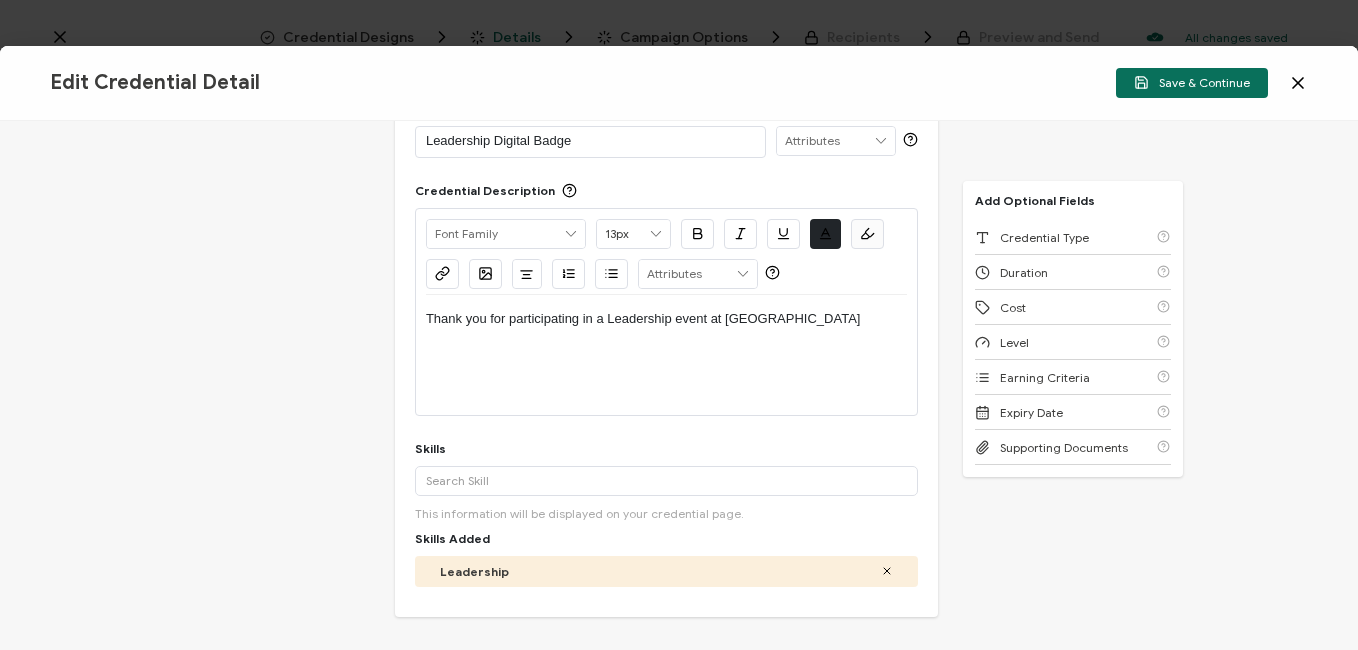 scroll, scrollTop: 0, scrollLeft: 0, axis: both 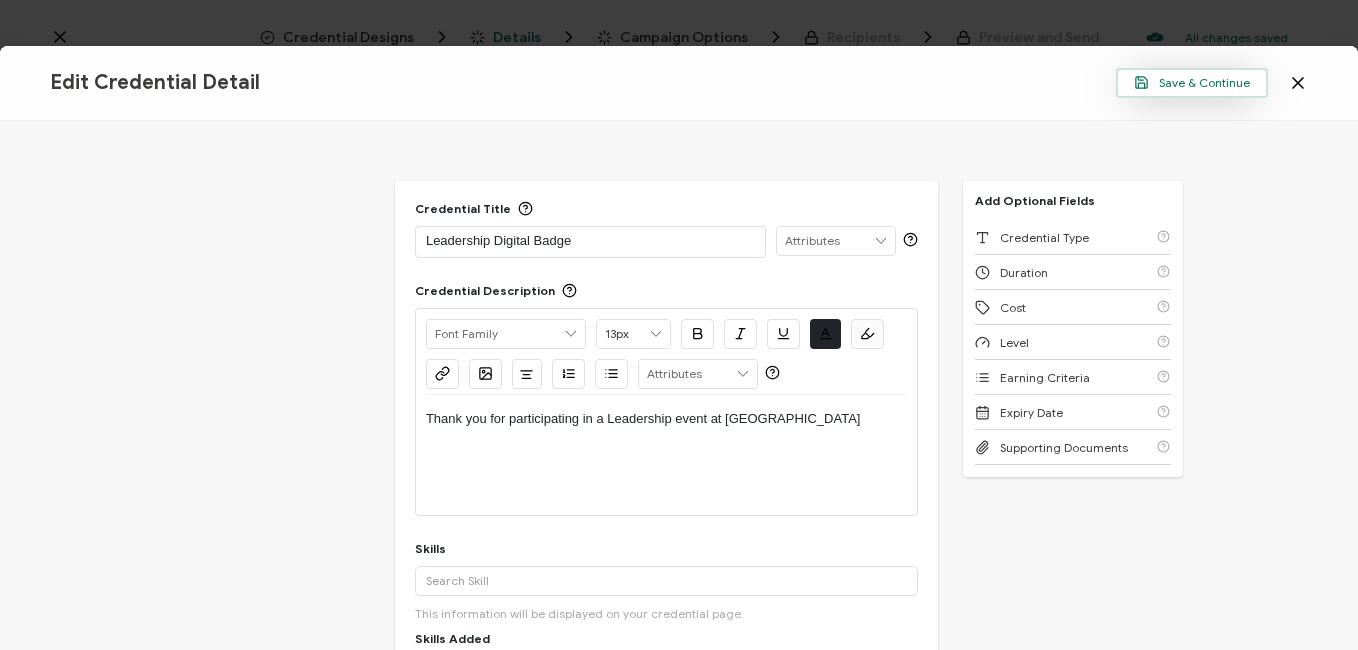 click on "Save & Continue" at bounding box center [1192, 82] 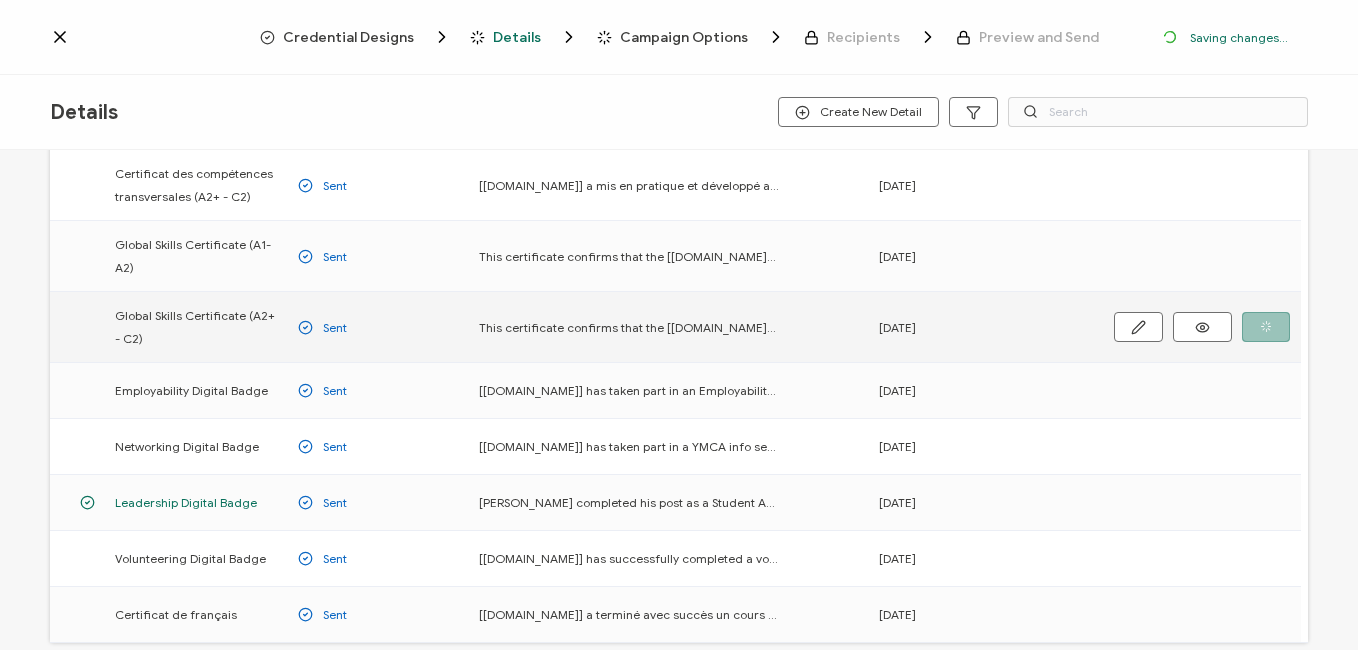scroll, scrollTop: 367, scrollLeft: 0, axis: vertical 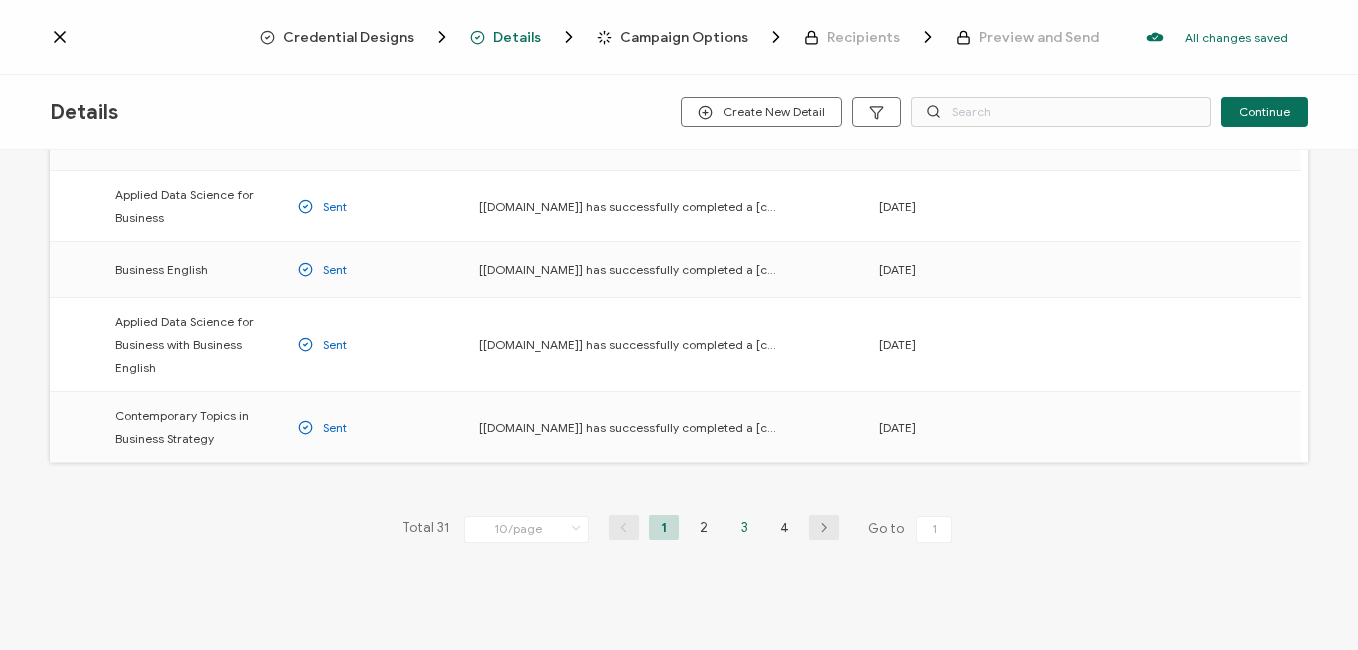 click on "3" at bounding box center (744, 527) 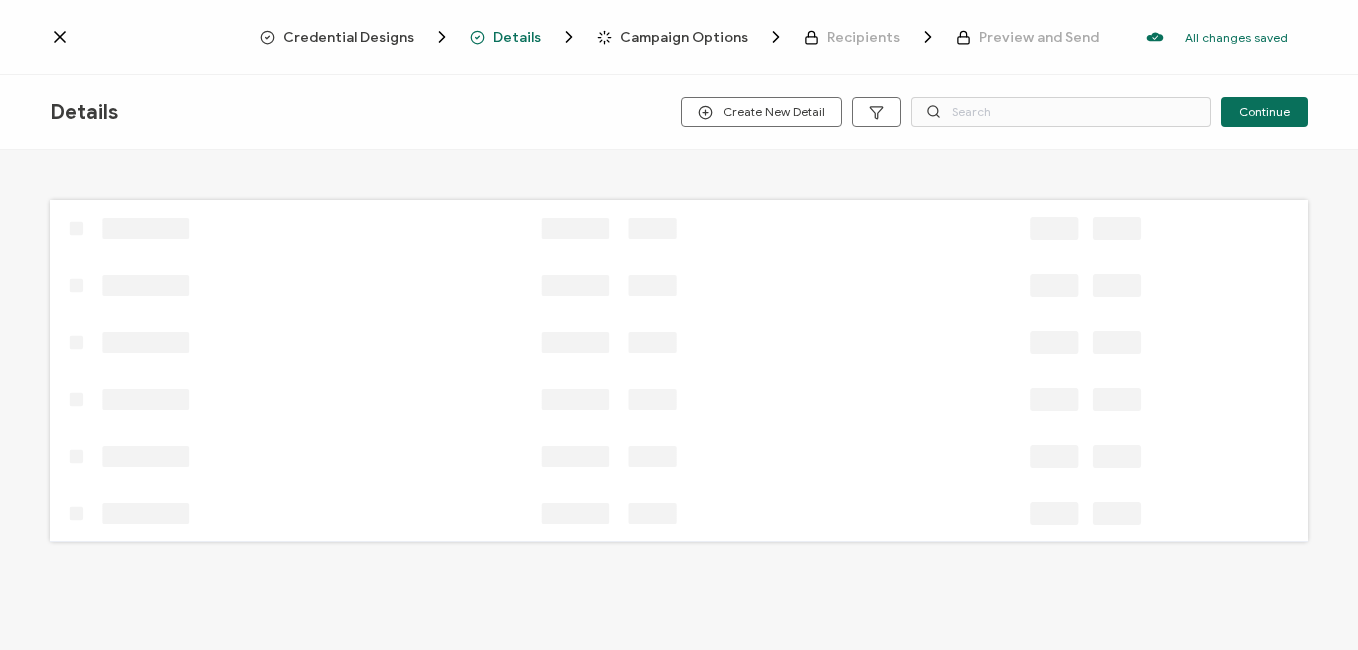 scroll, scrollTop: 0, scrollLeft: 0, axis: both 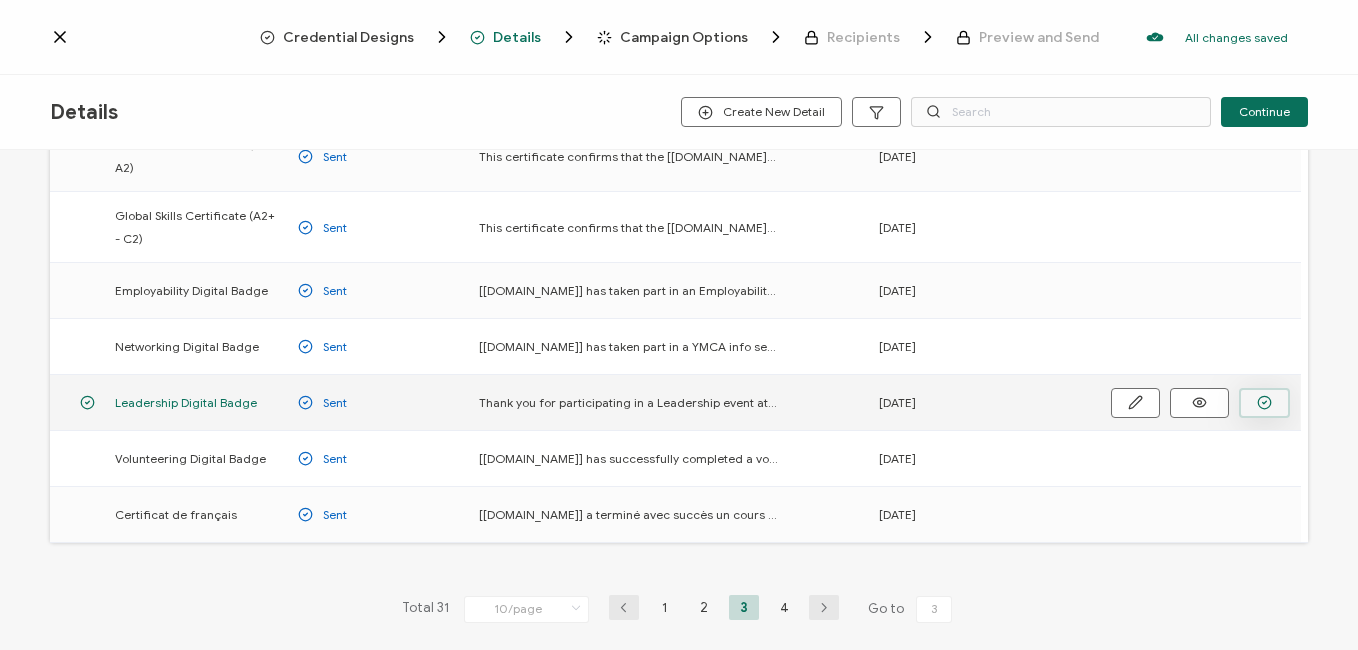 click 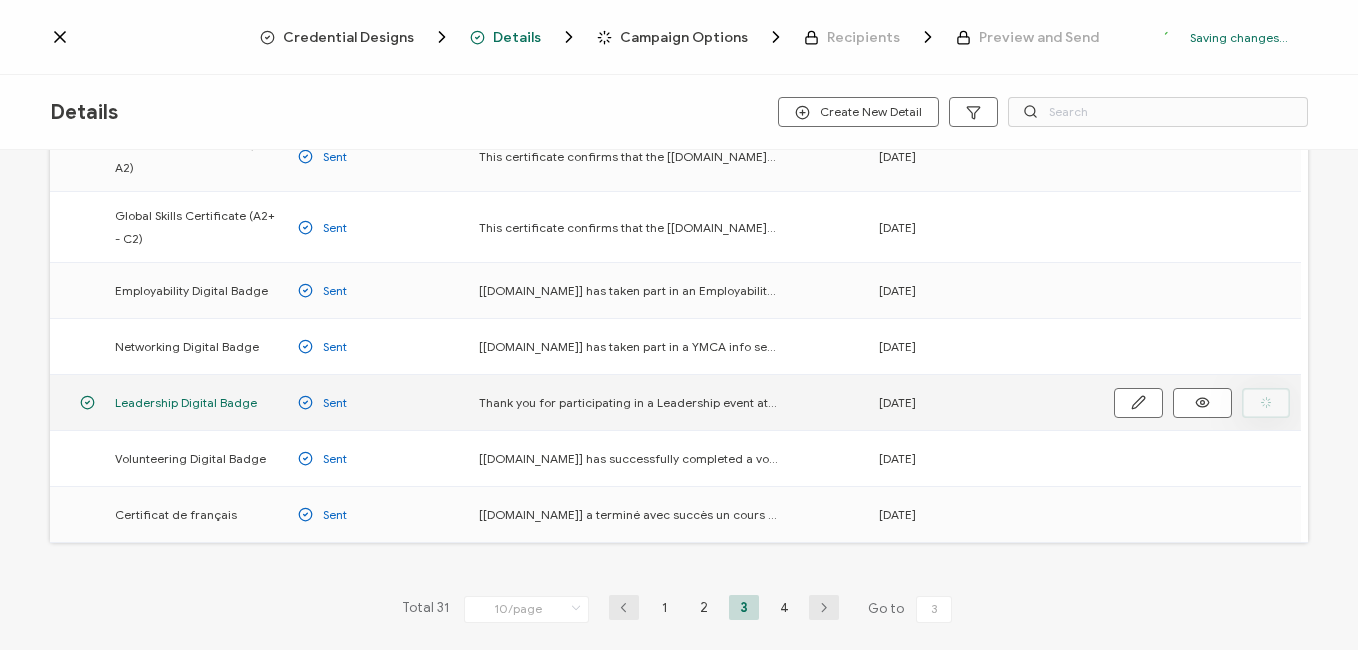 scroll, scrollTop: 0, scrollLeft: 0, axis: both 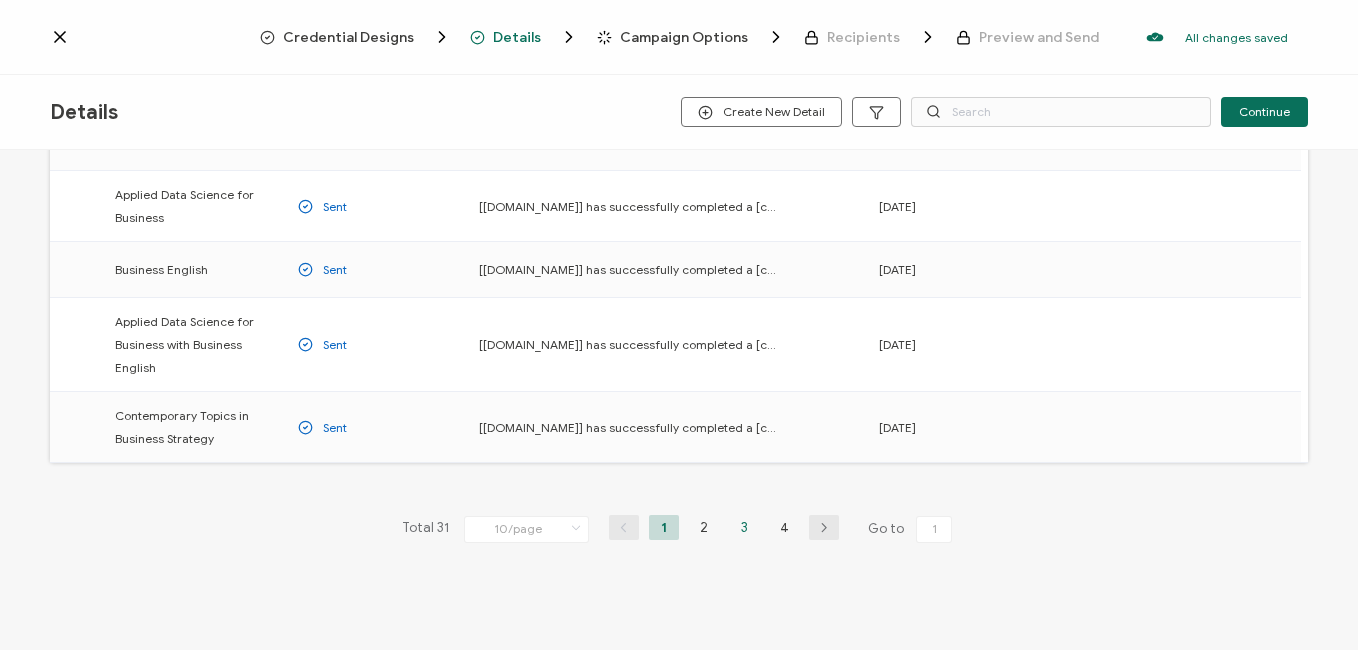 click on "3" at bounding box center [744, 527] 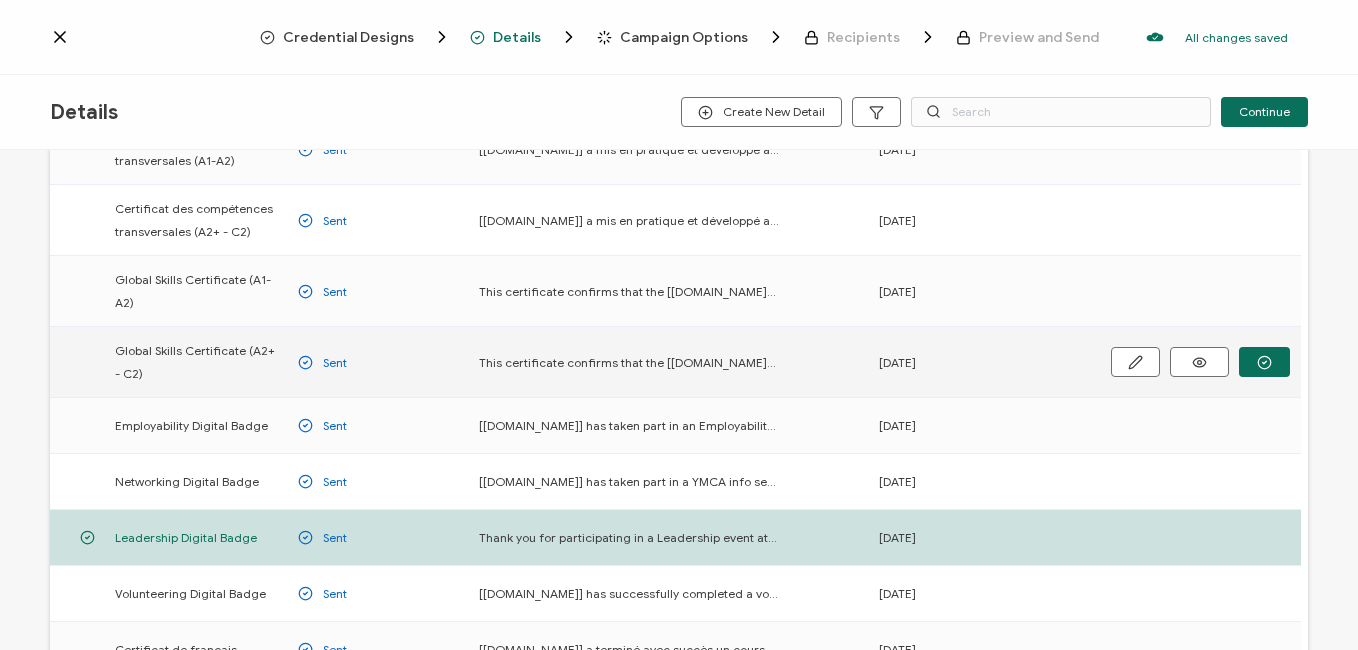 scroll, scrollTop: 200, scrollLeft: 0, axis: vertical 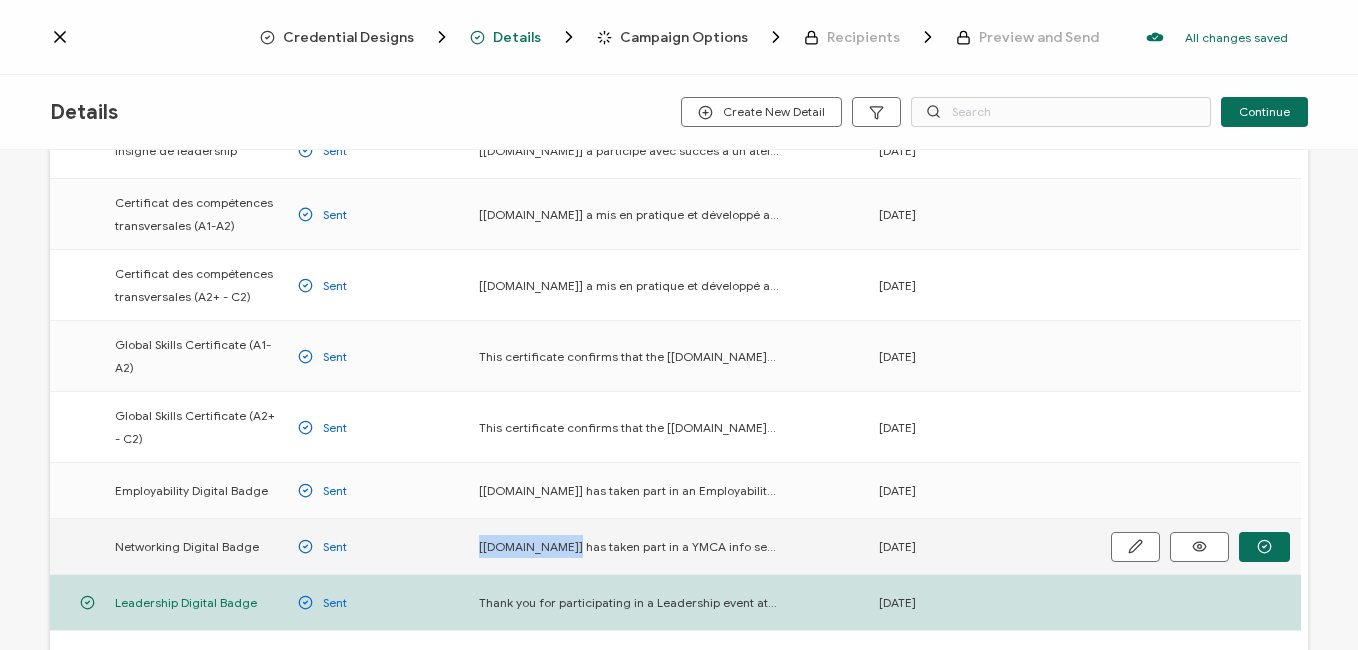 drag, startPoint x: 564, startPoint y: 544, endPoint x: 475, endPoint y: 540, distance: 89.08984 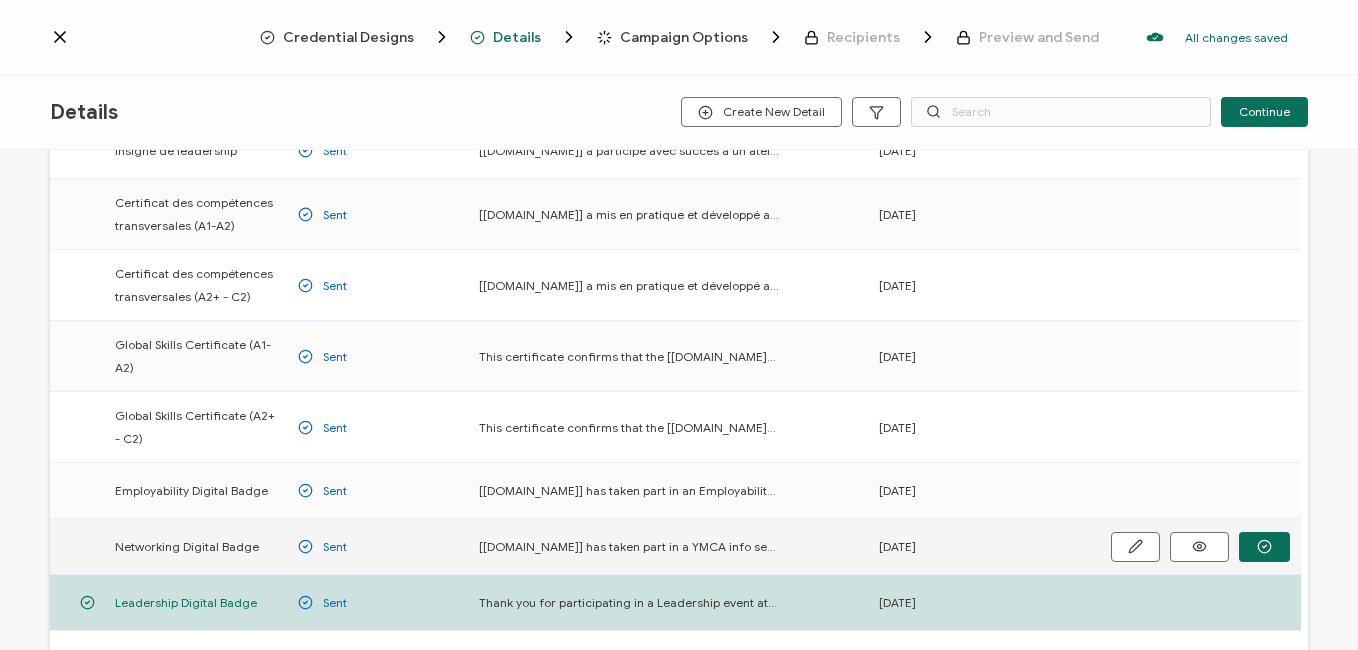 drag, startPoint x: 475, startPoint y: 540, endPoint x: 462, endPoint y: 552, distance: 17.691807 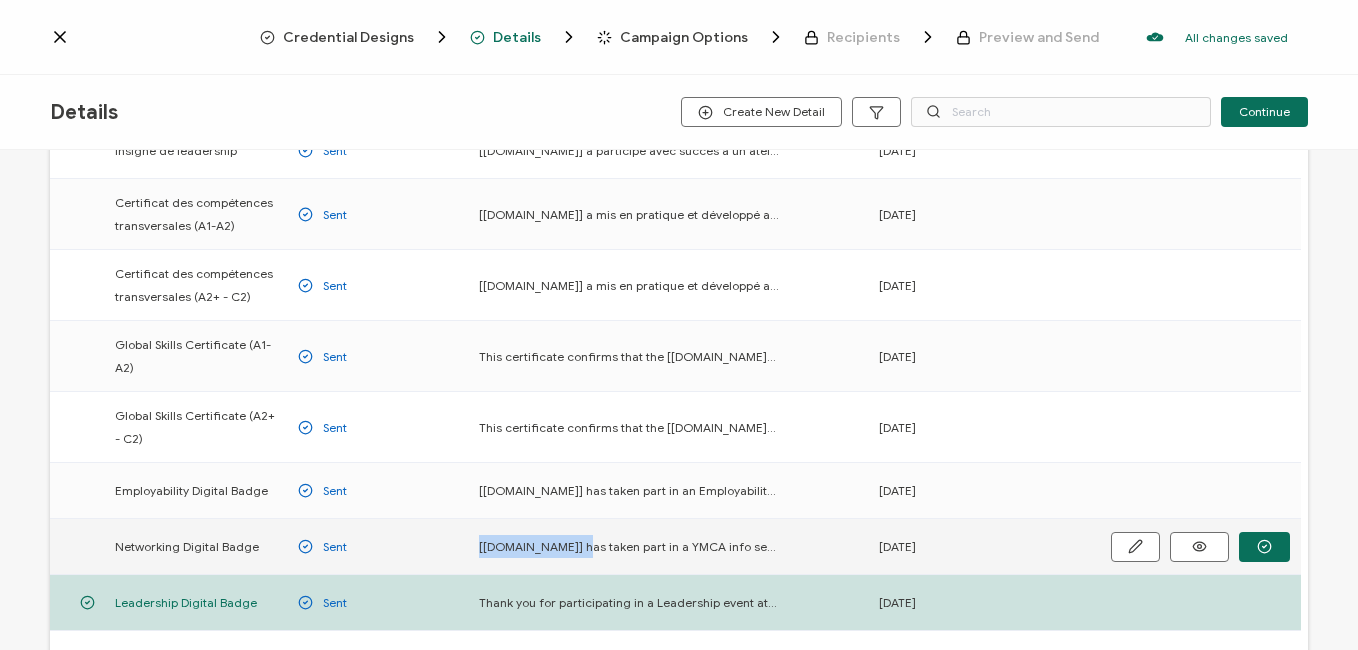 drag, startPoint x: 479, startPoint y: 544, endPoint x: 570, endPoint y: 545, distance: 91.00549 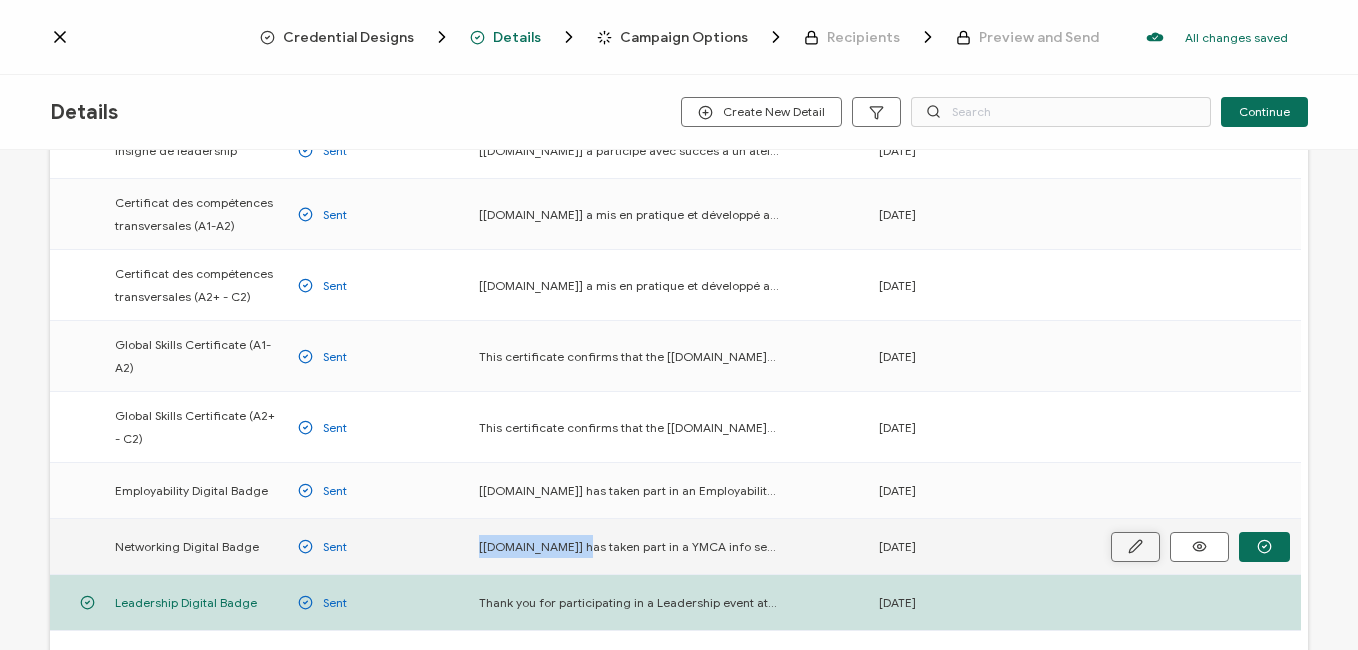 click 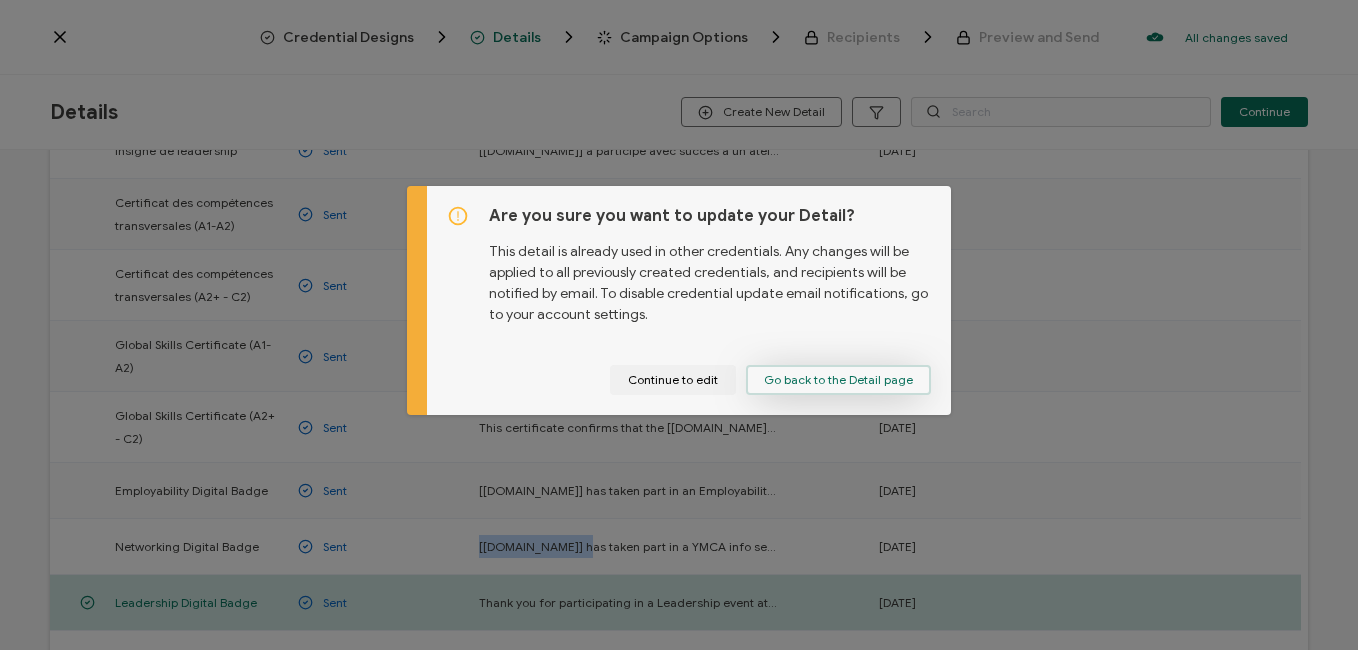 click on "Go back to the Detail page" at bounding box center [838, 380] 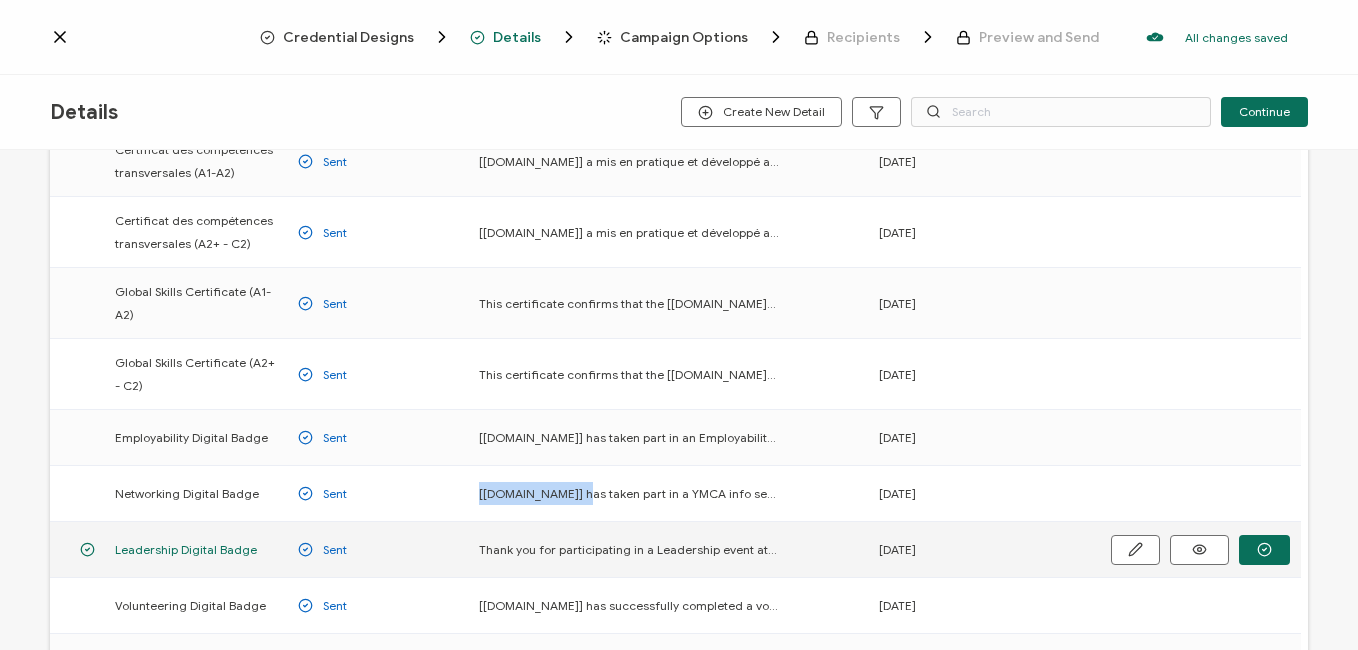 scroll, scrollTop: 300, scrollLeft: 0, axis: vertical 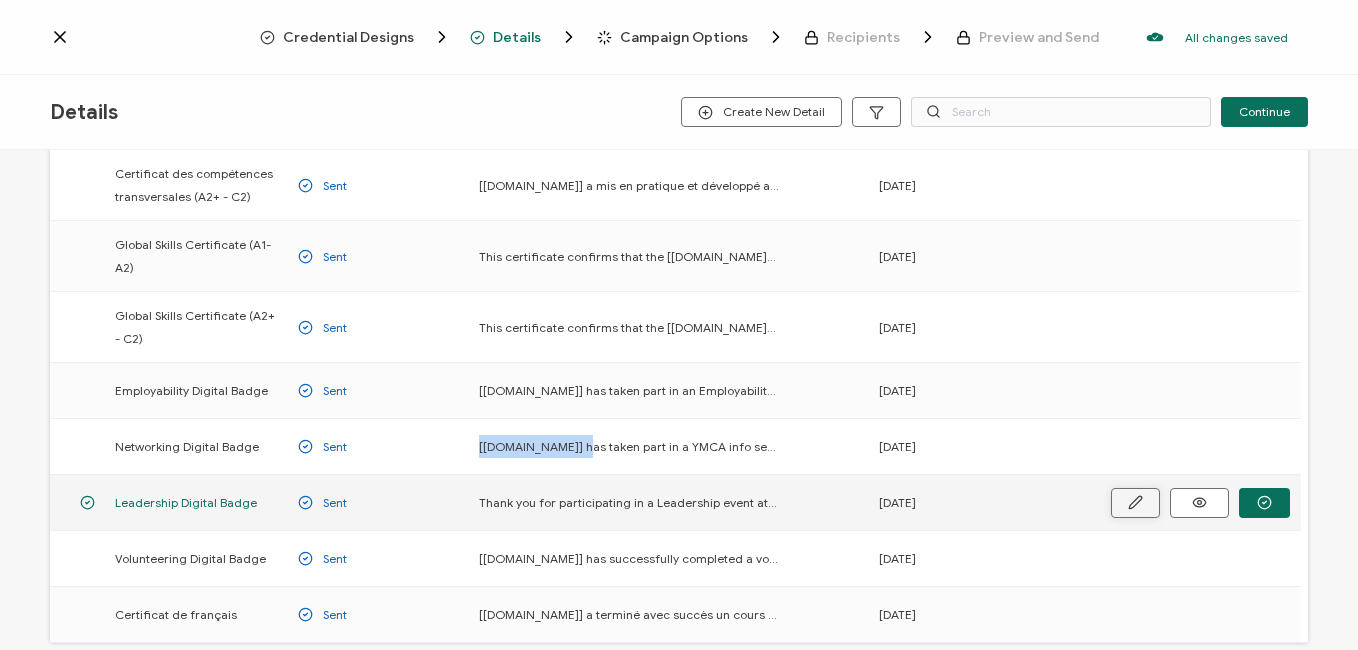 click 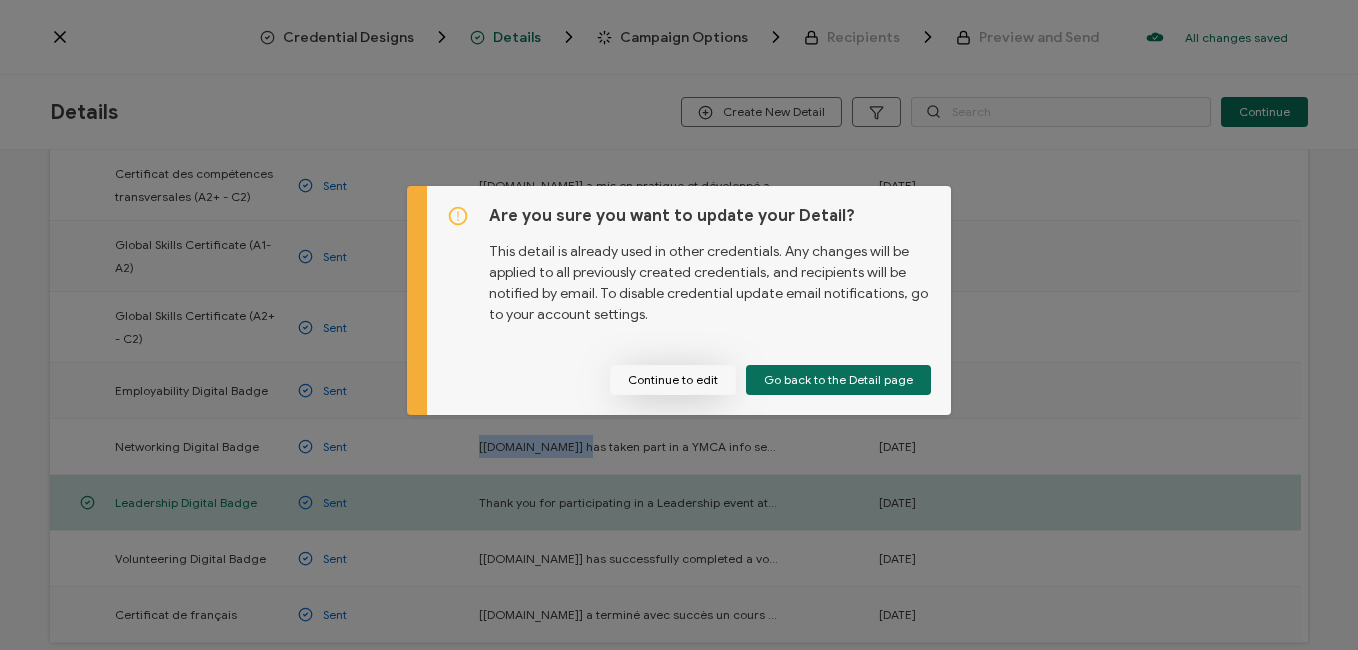 click on "Continue to edit" at bounding box center [673, 380] 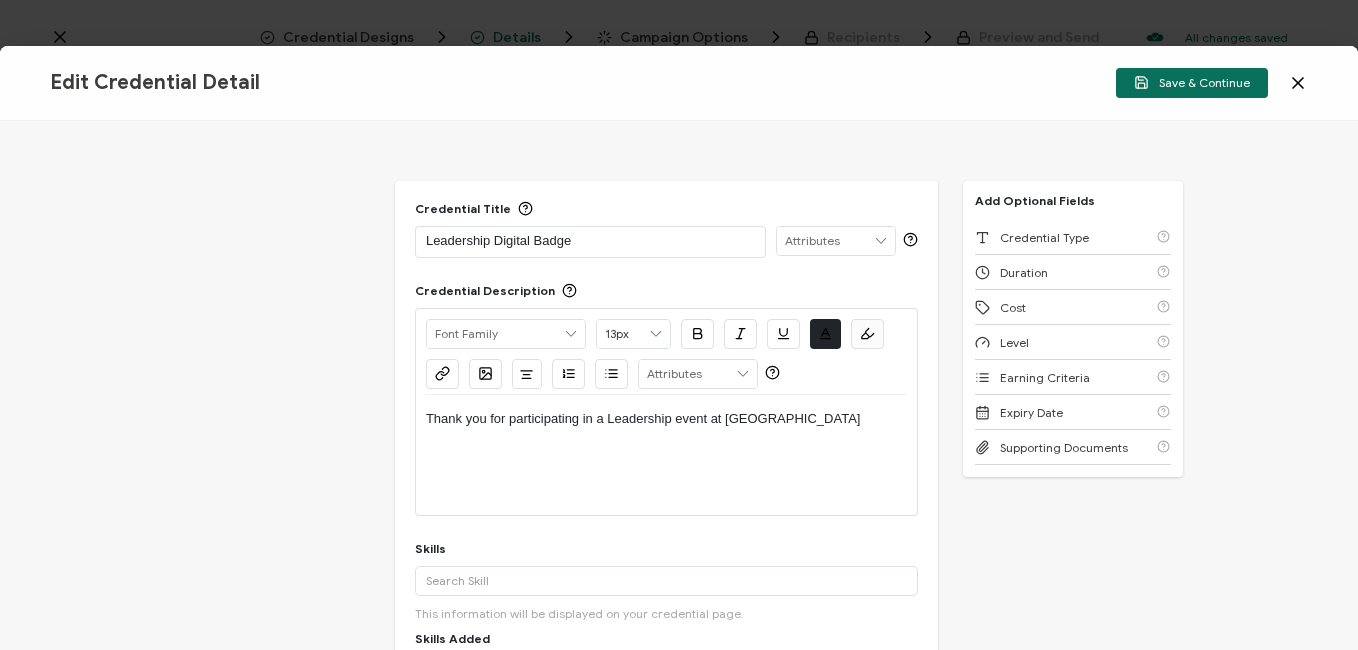 click on "Thank you for participating in a Leadership event at [GEOGRAPHIC_DATA]" at bounding box center (666, 419) 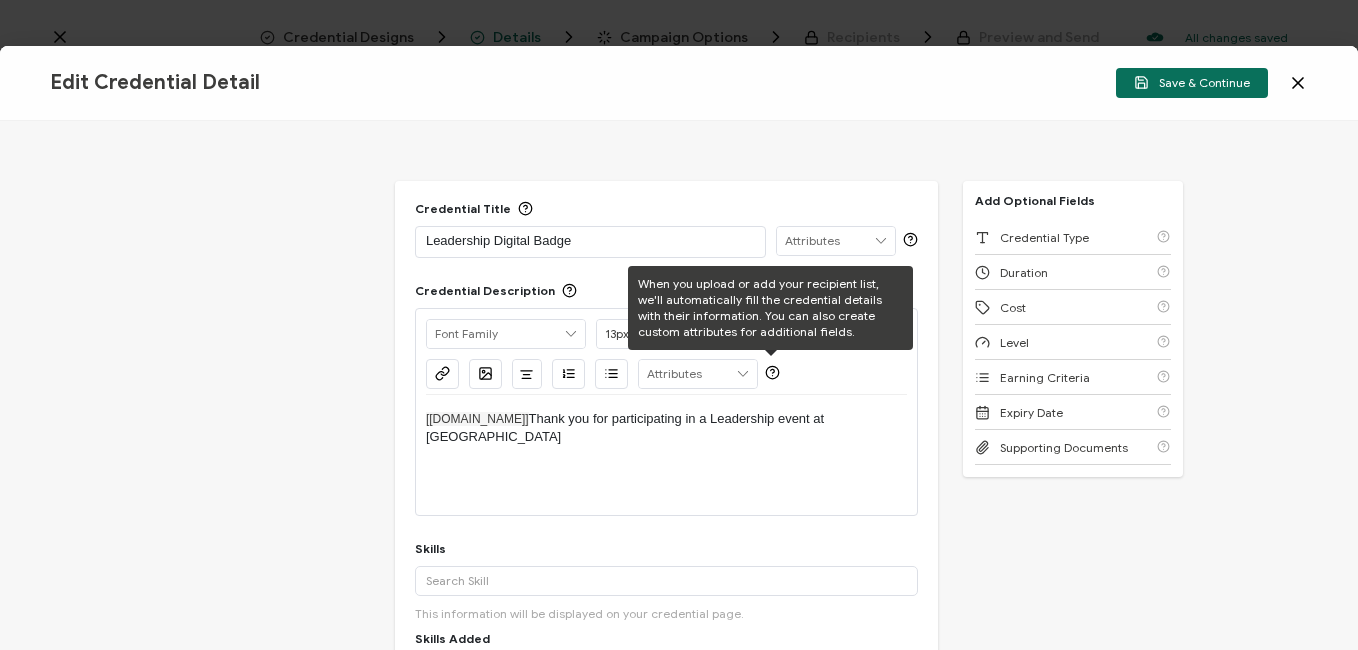 scroll, scrollTop: 0, scrollLeft: 0, axis: both 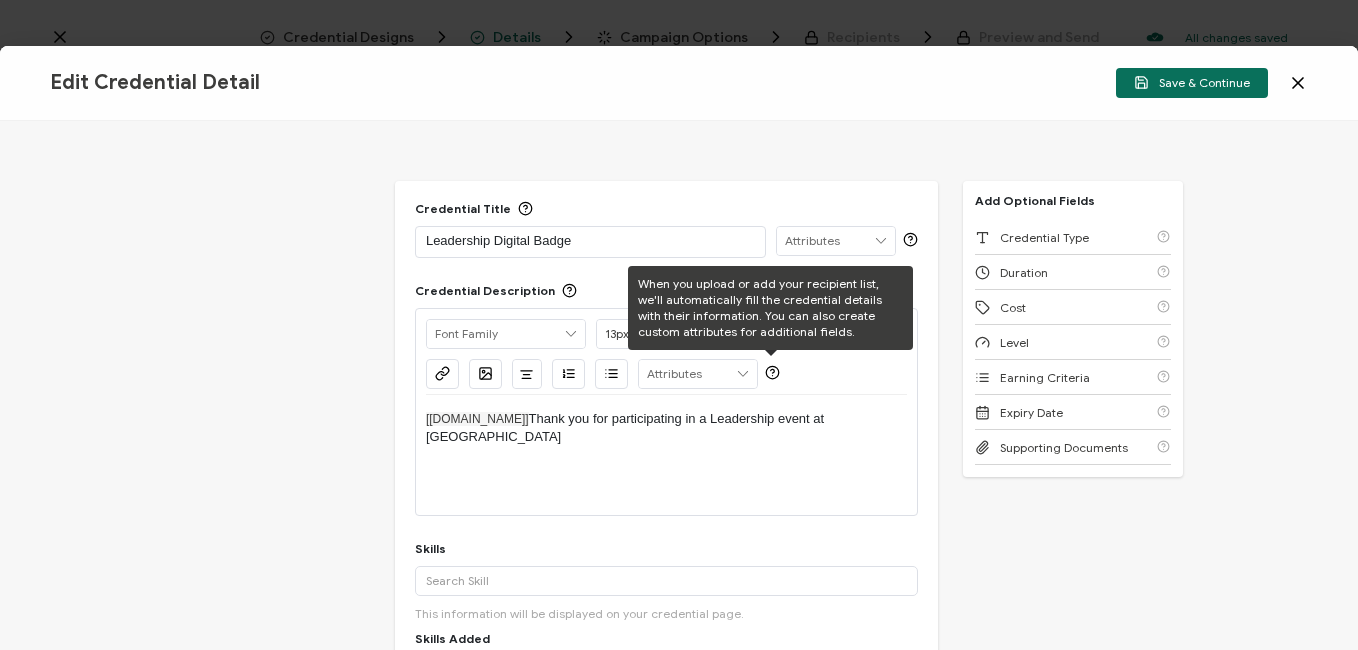 type 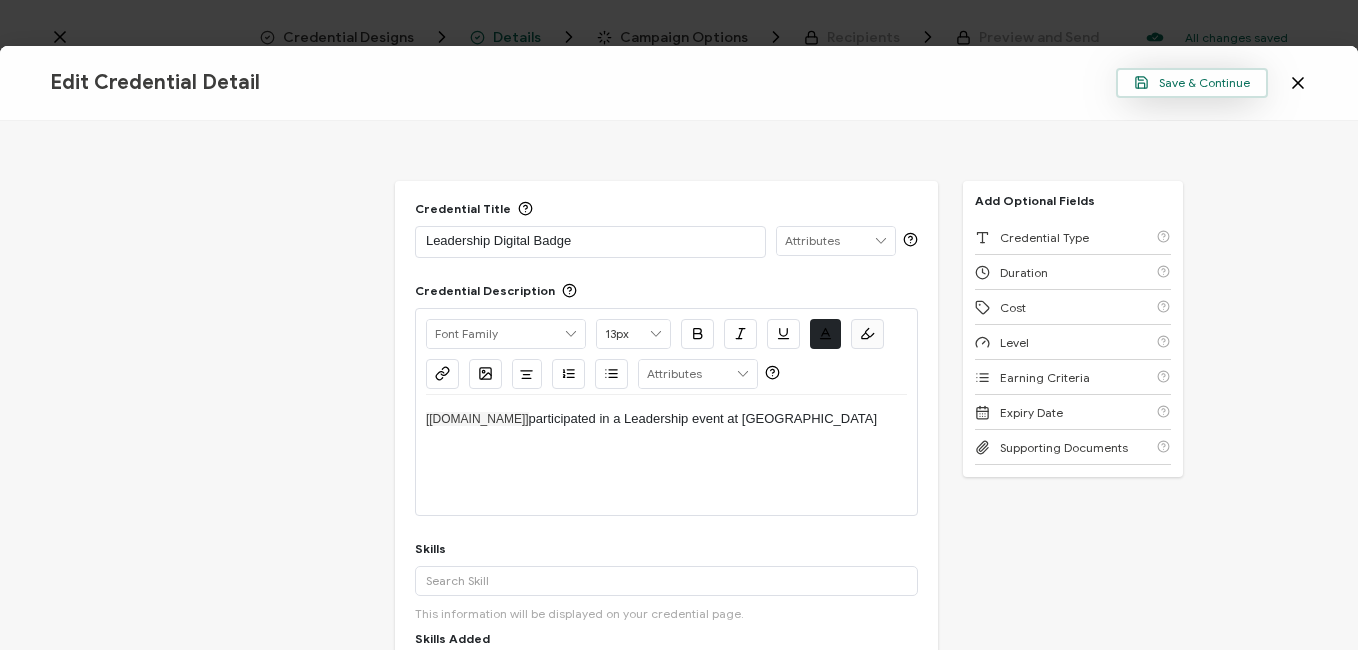 click on "Save & Continue" at bounding box center (1192, 82) 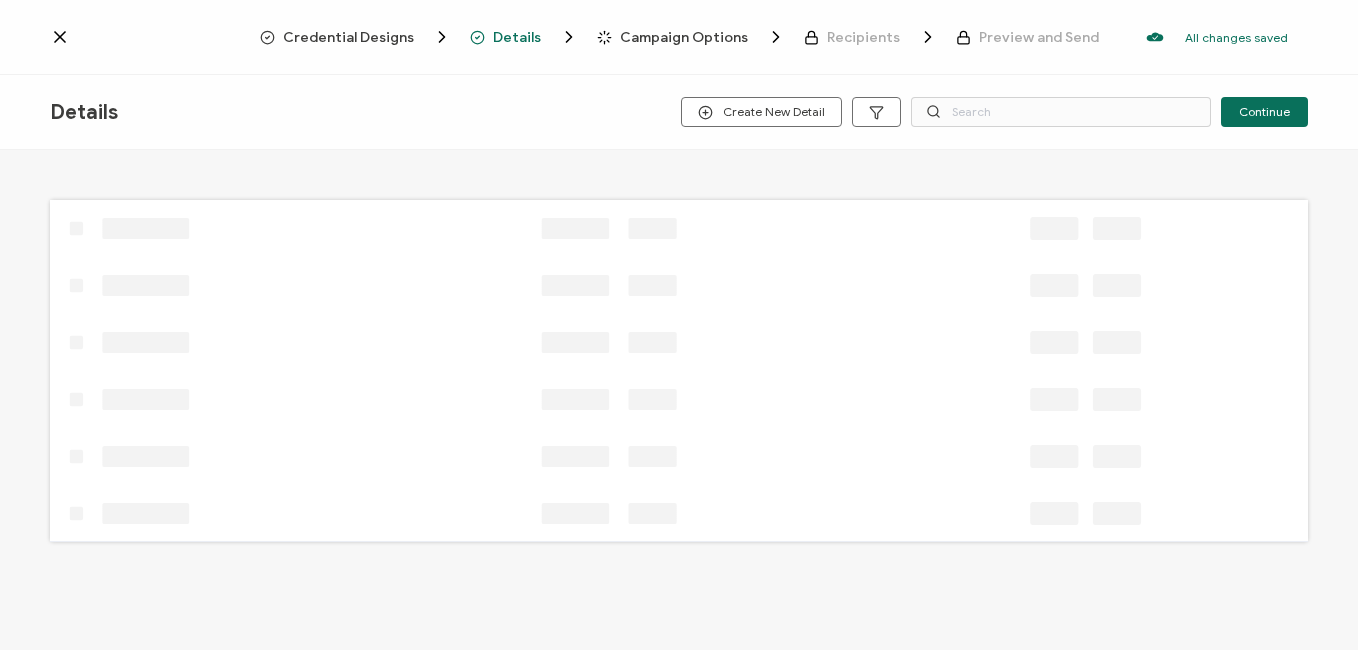 scroll, scrollTop: 0, scrollLeft: 0, axis: both 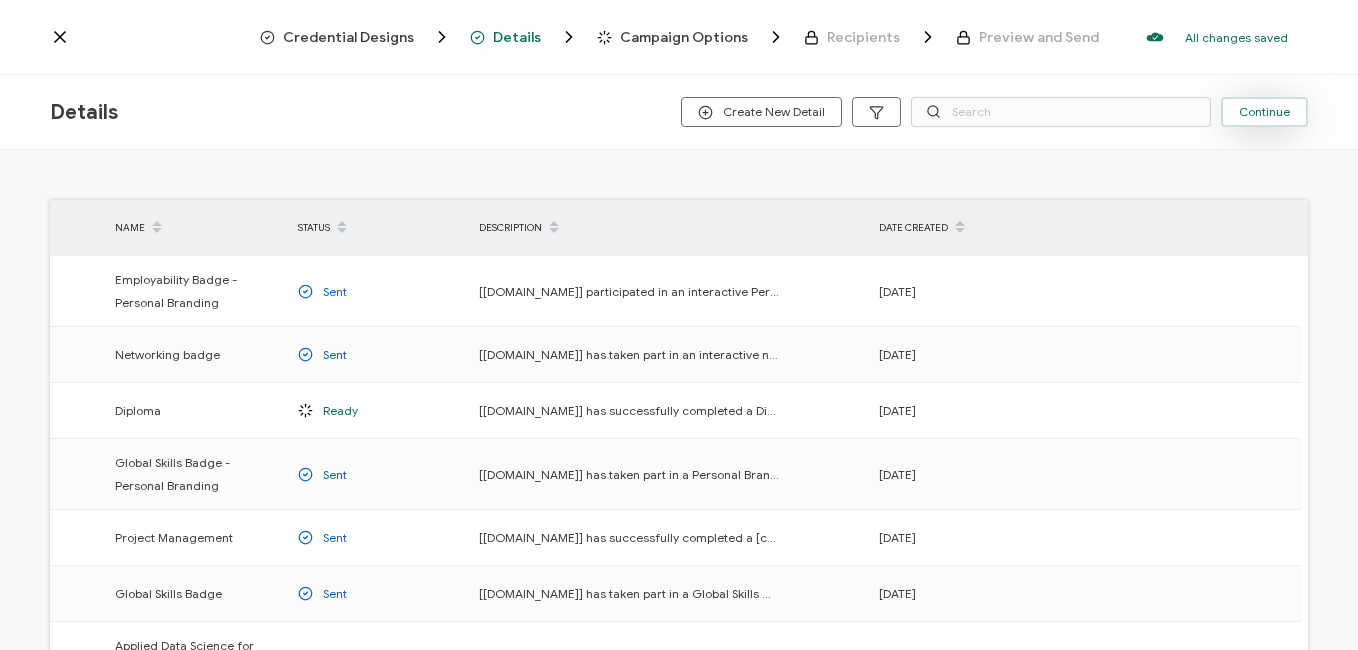 click on "Continue" at bounding box center [1264, 112] 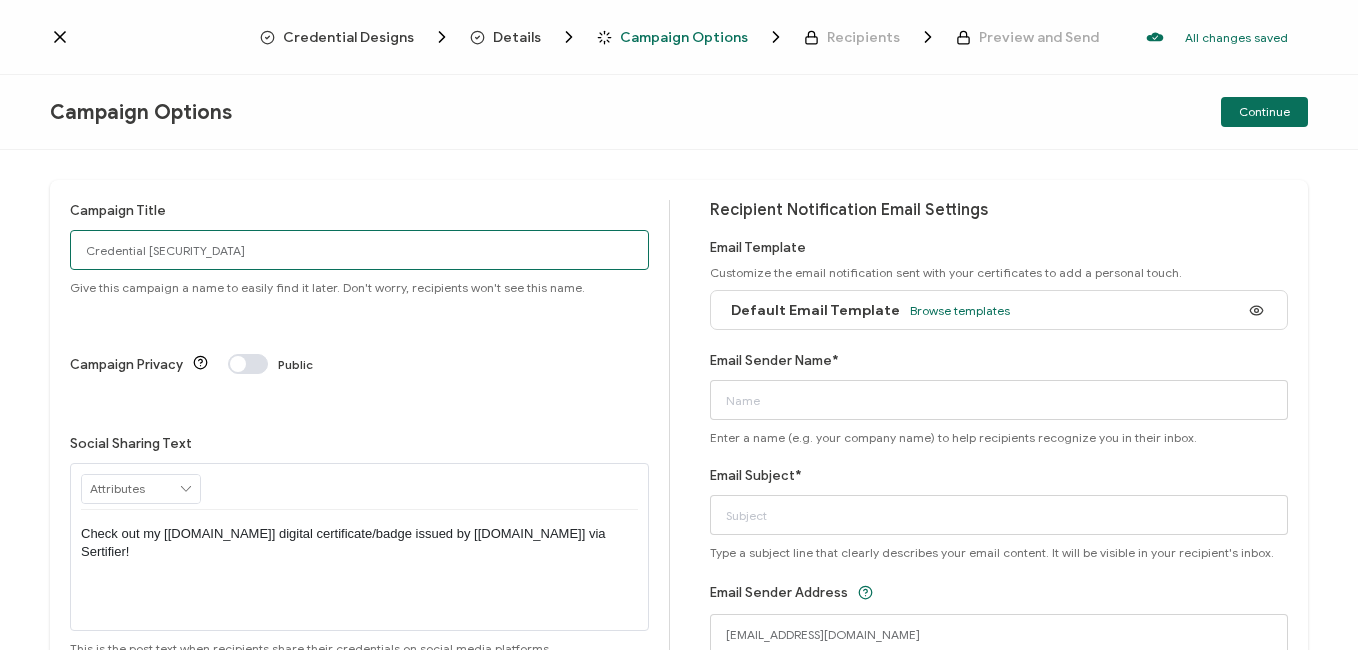 drag, startPoint x: 196, startPoint y: 250, endPoint x: 0, endPoint y: 265, distance: 196.57314 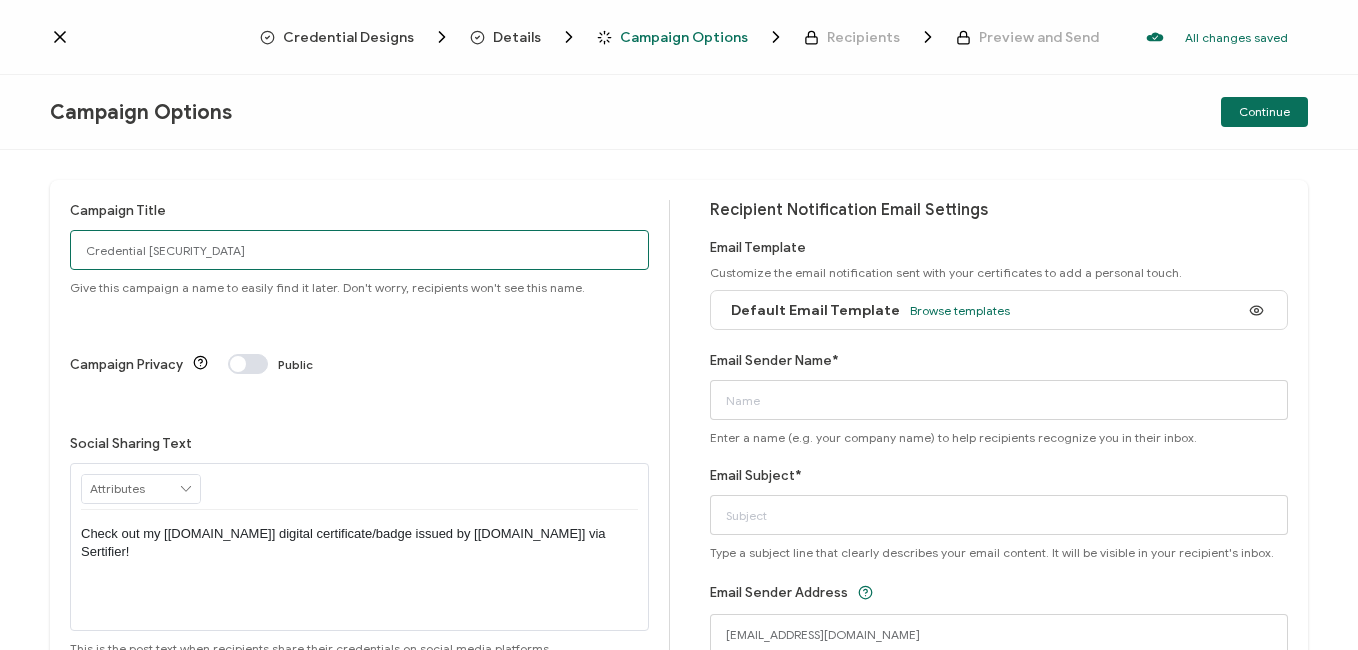 click on "Campaign Title
Credential [SECURITY_DATA]     Give this campaign a name to easily find it later. Don't worry, recipients won't see this name.
Campaign Privacy
Public
Social Sharing Text
RECIPIENT
Recipient Name
Recipient E-Mail
CREDENTIAL
Credential ID
Issue Date
Credential Name
Credential Desciption
Expire Date
ISSUER
Issuer Name
CUSTOM
Start Date" at bounding box center (679, 400) 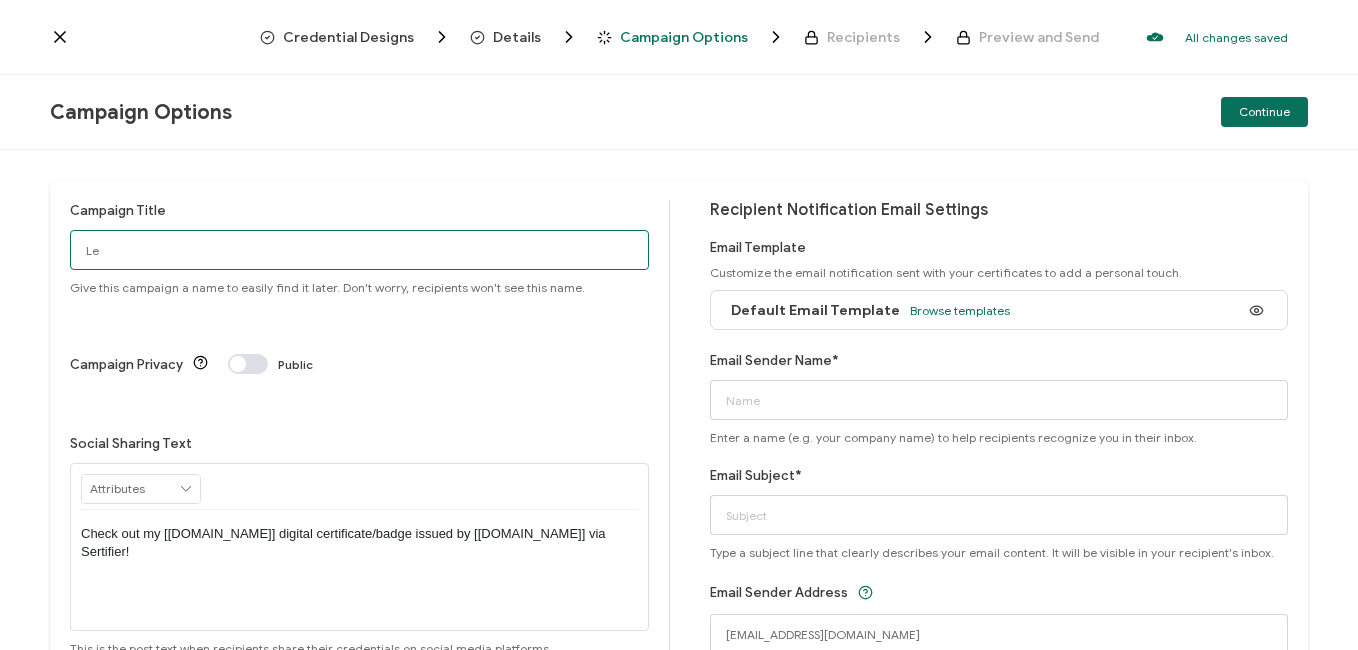 type on "L" 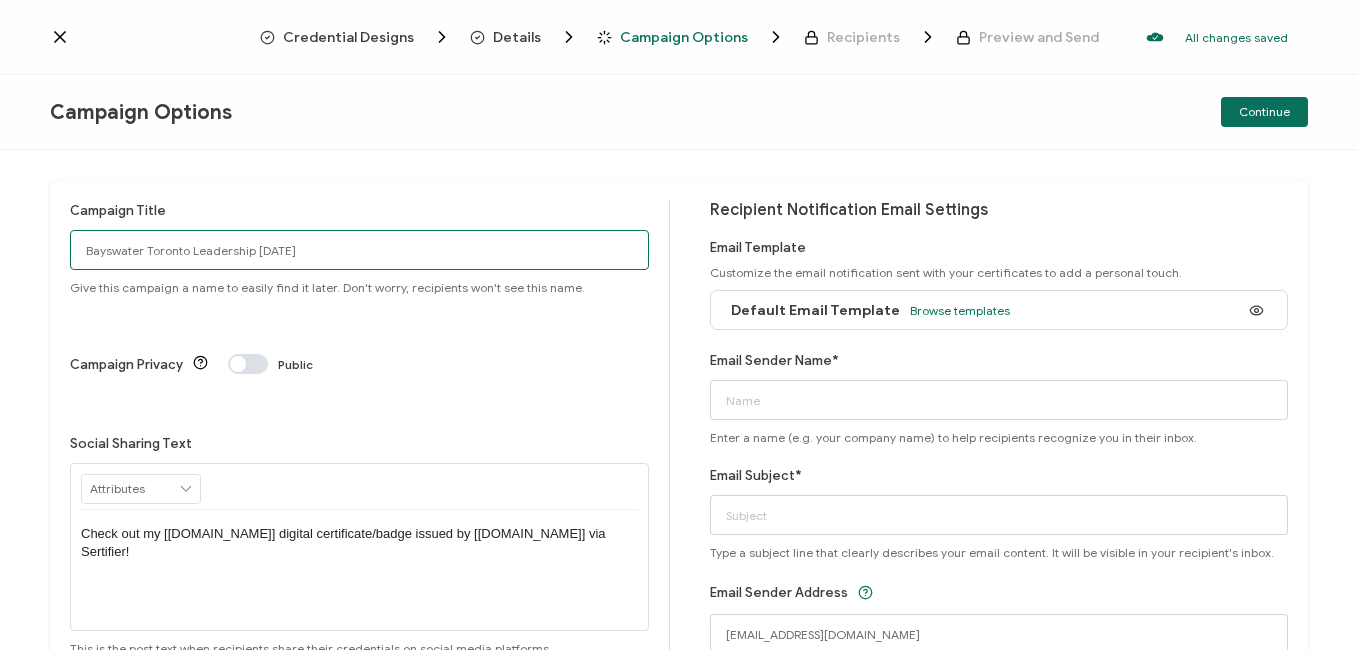 type on "Bayswater Toronto Leadership [DATE]" 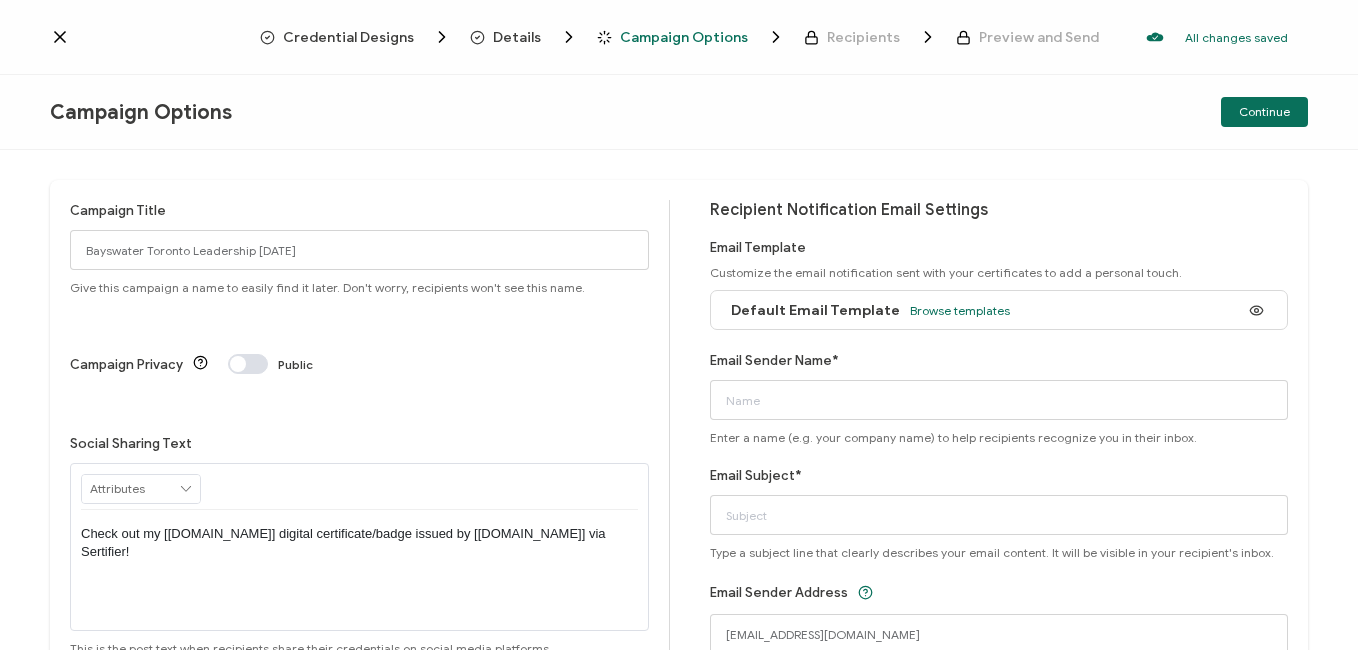 click on "Default Email Template   Browse templates" at bounding box center (999, 310) 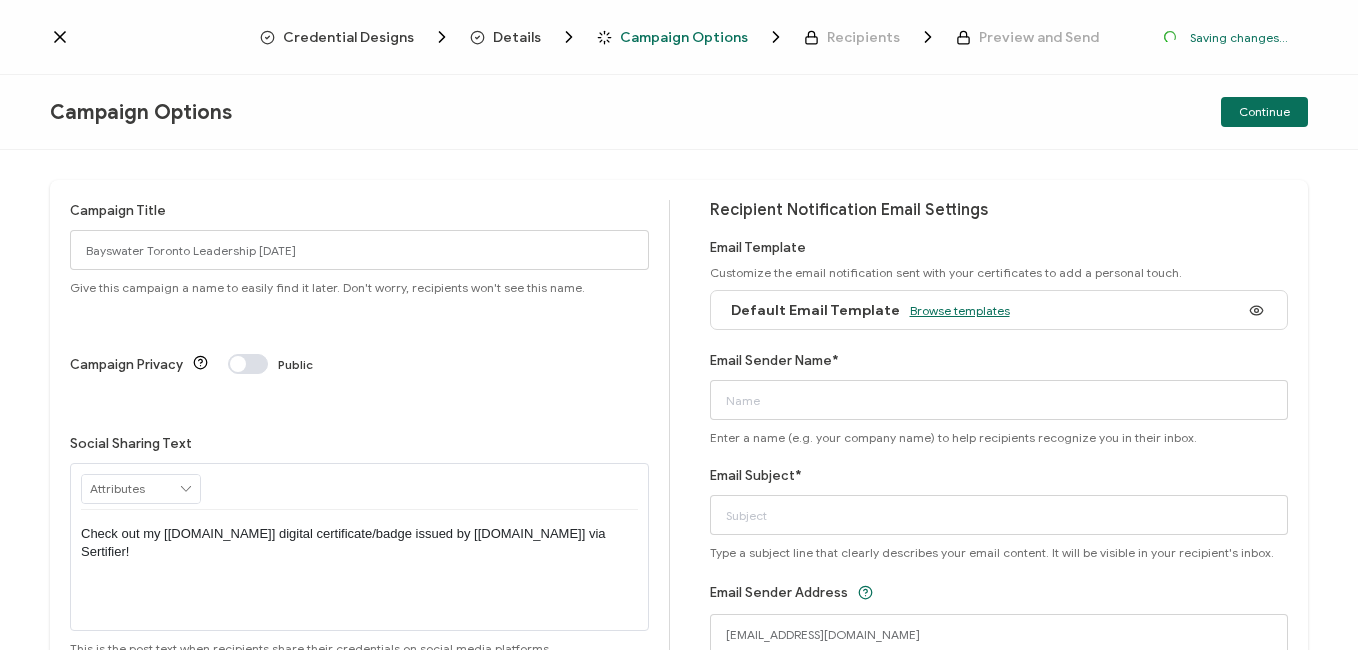 click on "Browse templates" at bounding box center (960, 310) 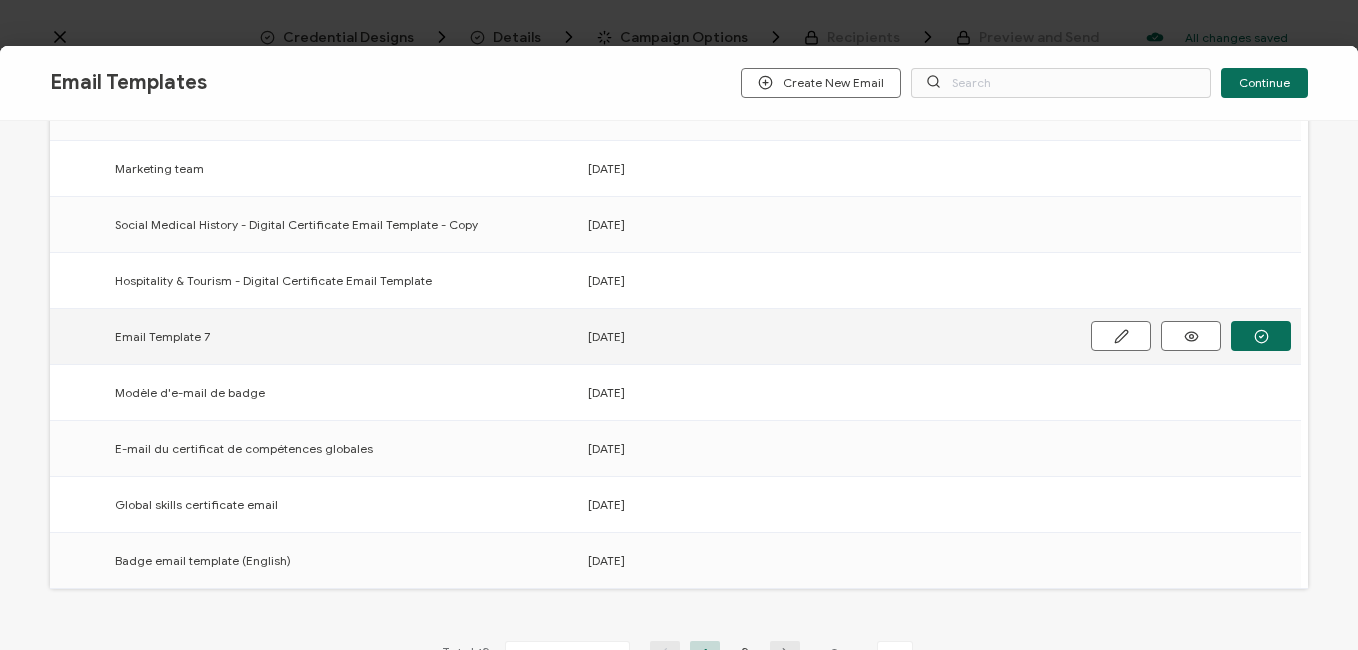 scroll, scrollTop: 300, scrollLeft: 0, axis: vertical 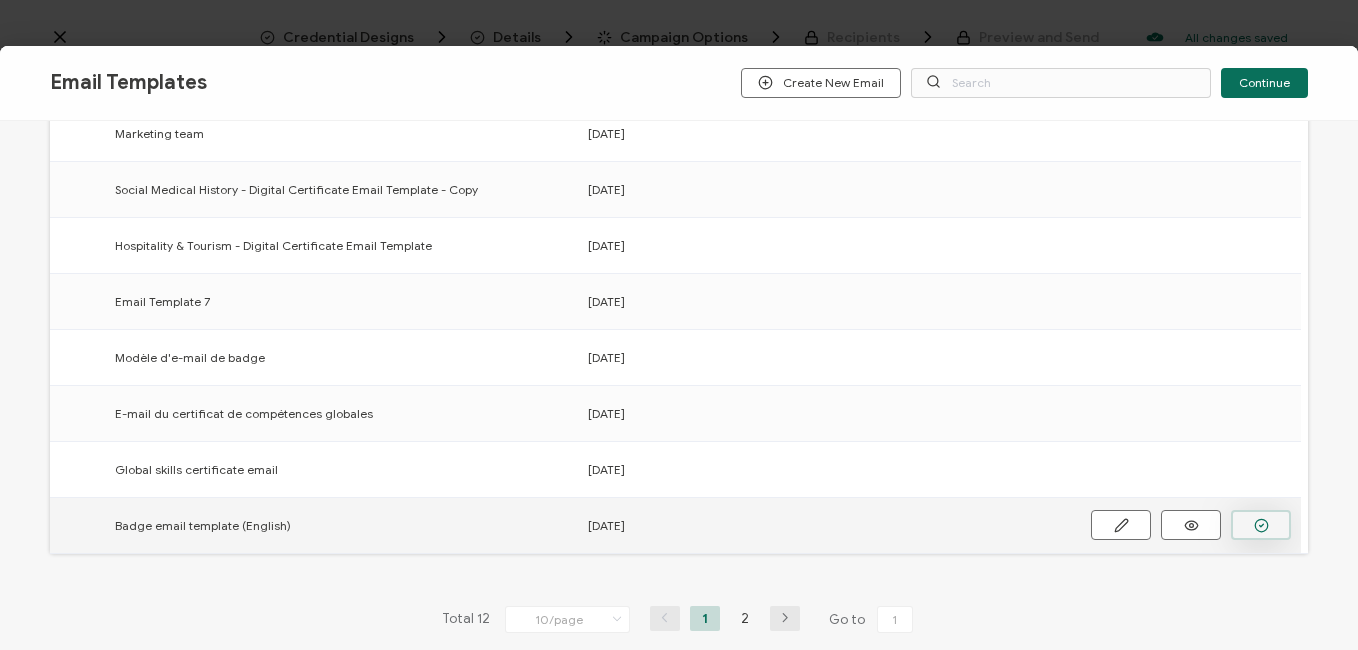 click 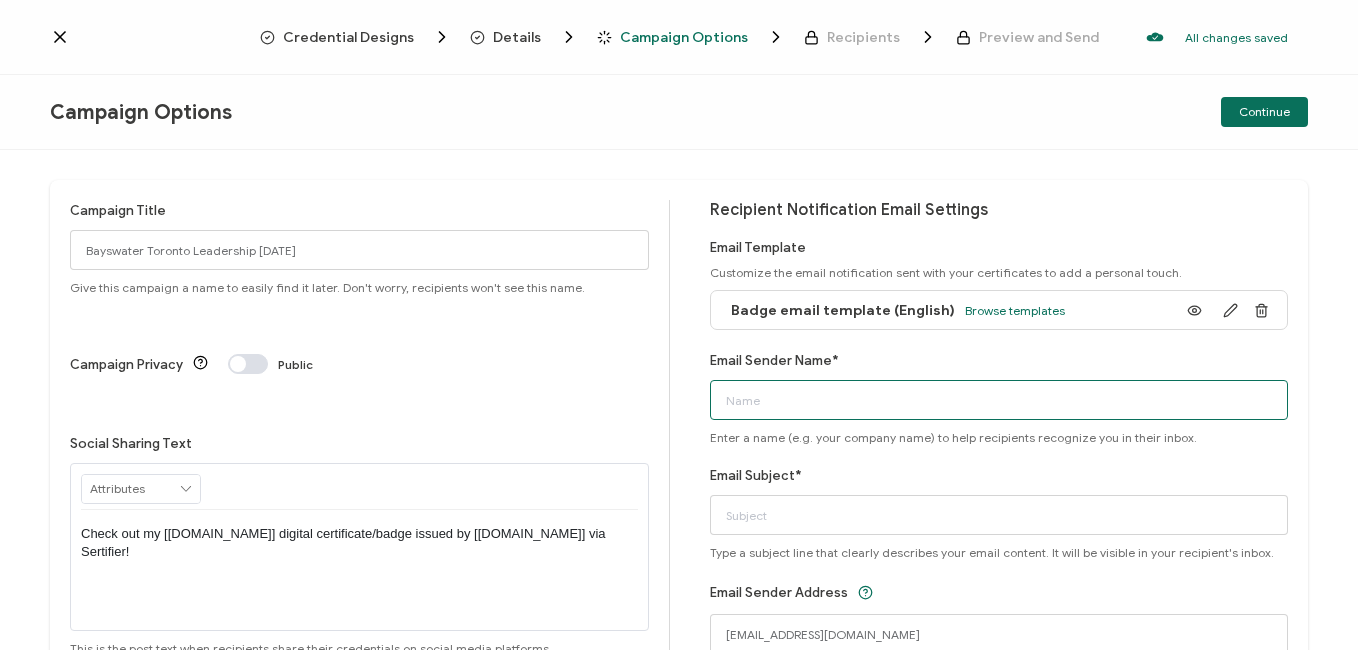 click on "Email Sender Name*" at bounding box center (999, 400) 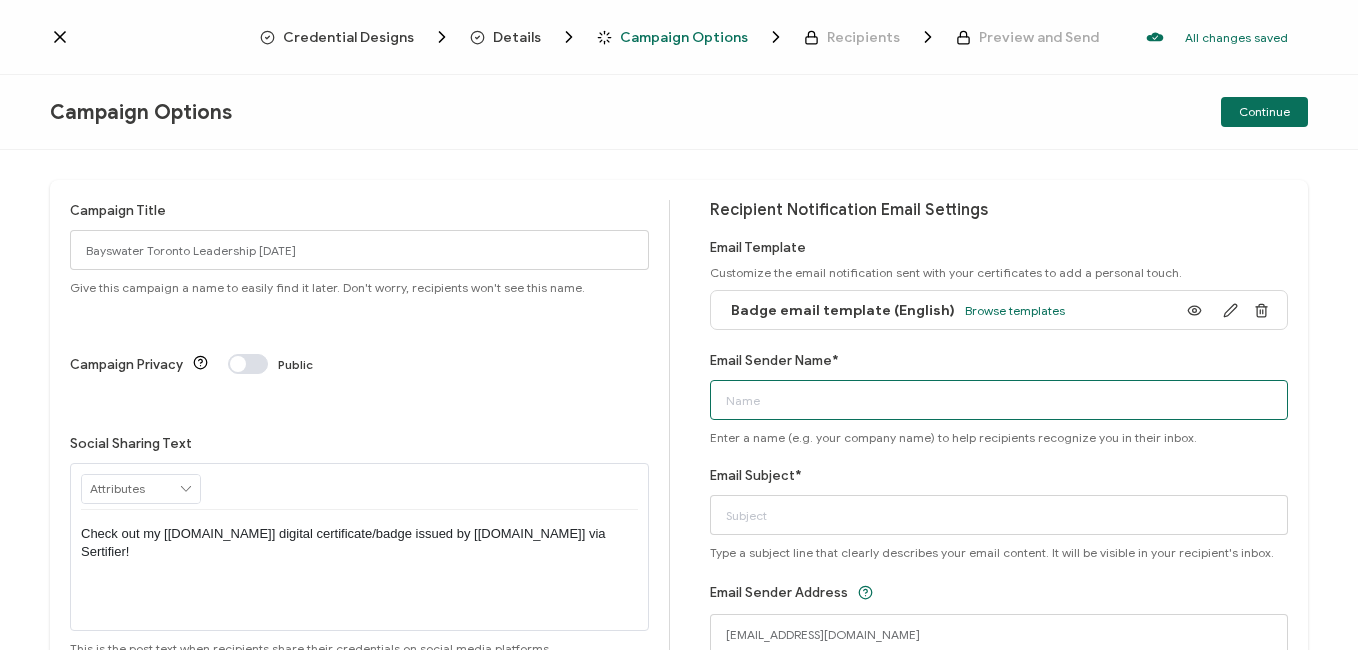 click on "Email Sender Name*" at bounding box center [999, 400] 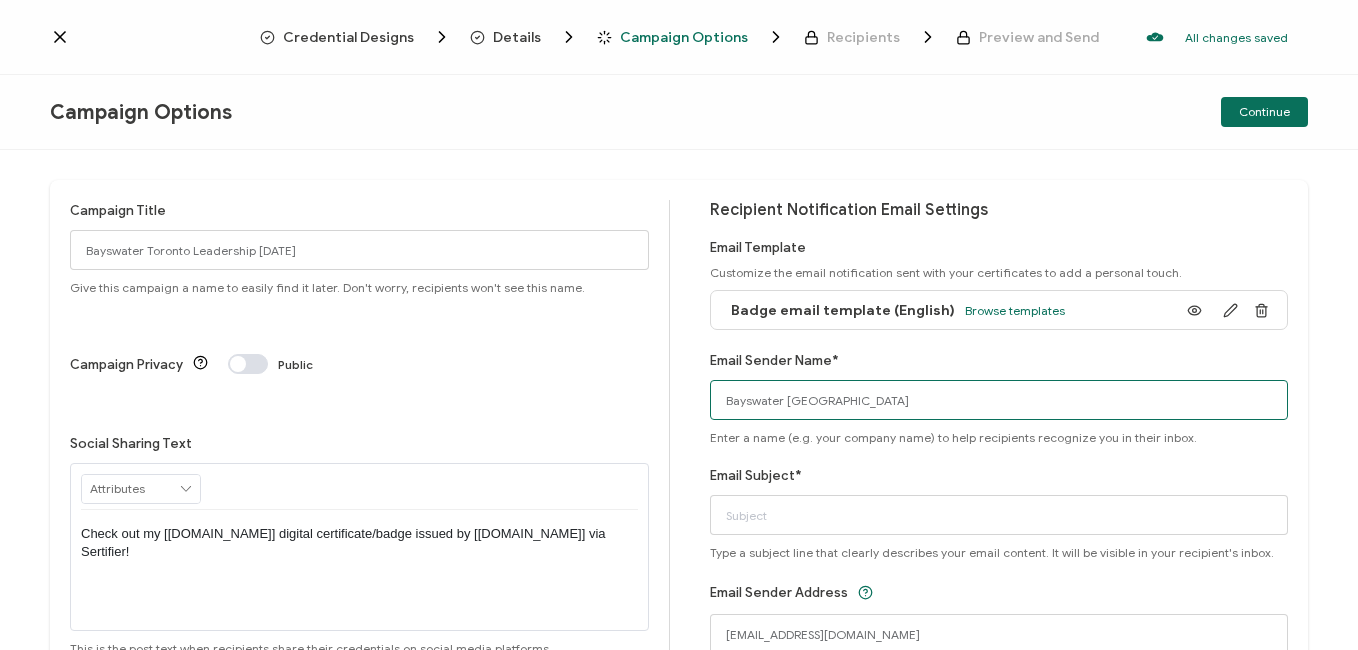type on "Bayswater [GEOGRAPHIC_DATA]" 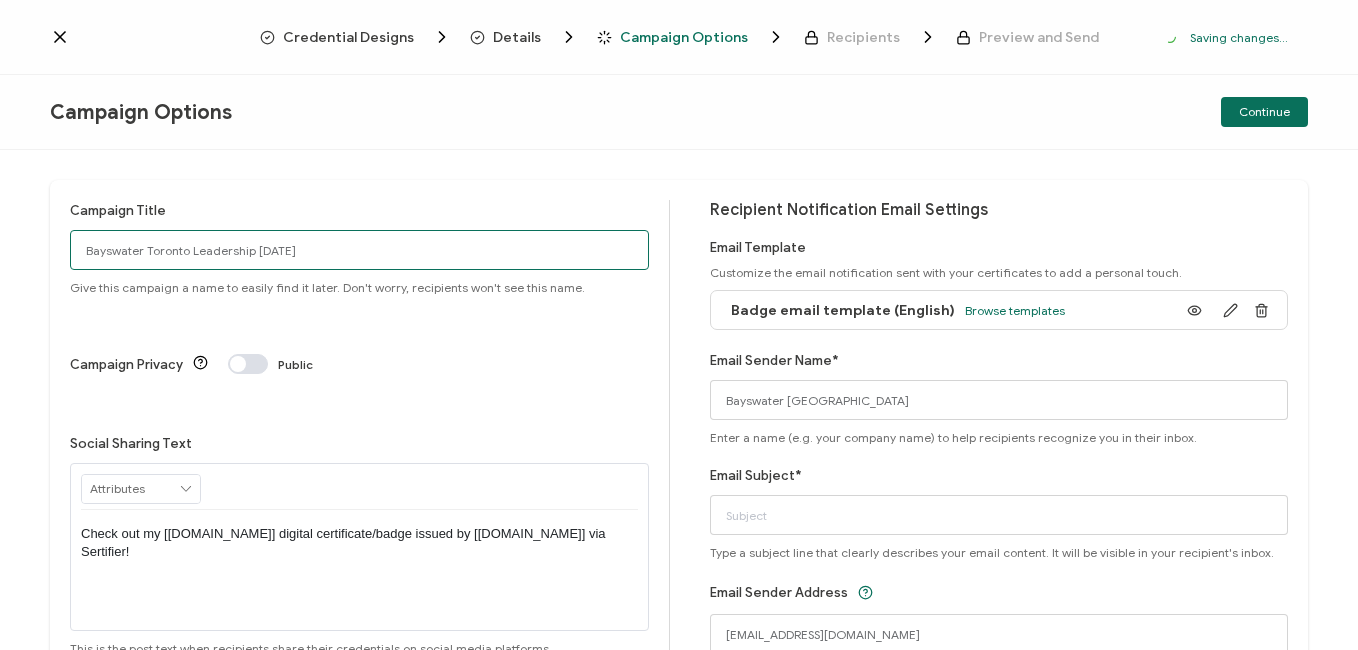 drag, startPoint x: 355, startPoint y: 245, endPoint x: -4, endPoint y: 230, distance: 359.31323 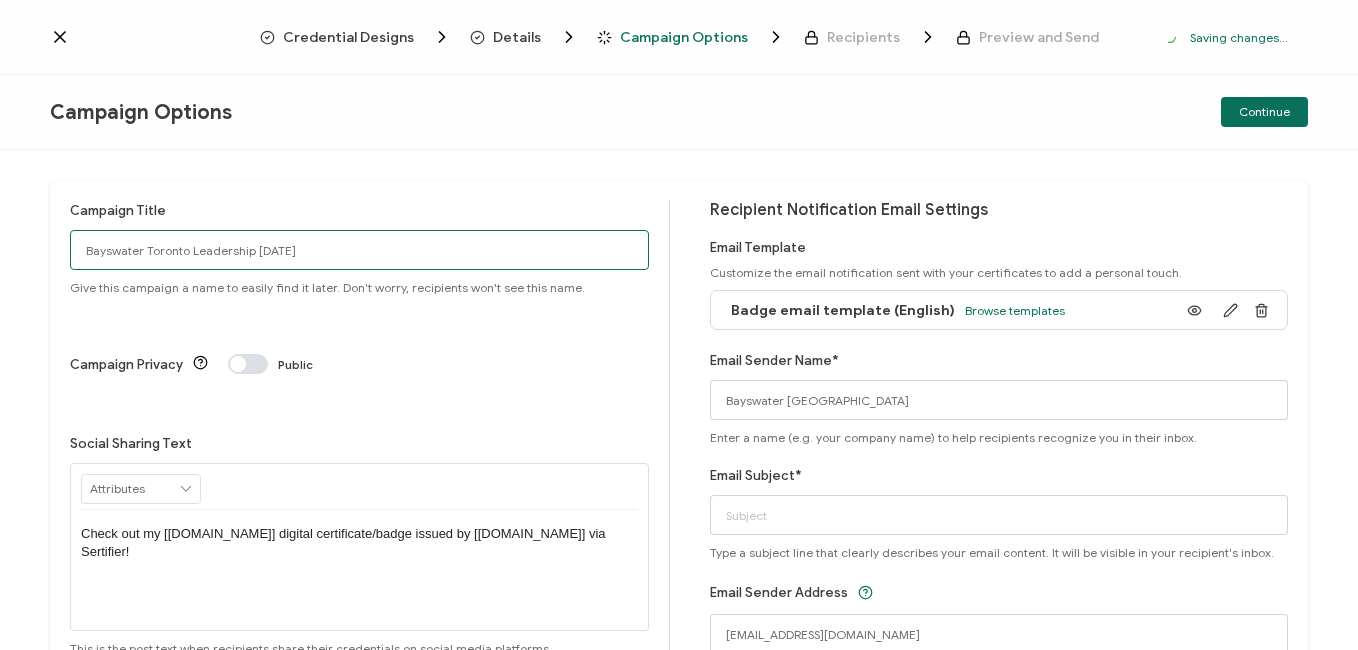 click on "Credential Designs       Details       Campaign Options       Recipients       Preview and Send
Saving changes...
We save your content automatically as you keep working.
Changes are saved automatically. Any credentials sent from this campaign will update automatically. To undo modifications, re-edit the relevant element.
Saving...
Last saved on [DATE] 01:46 PM
Campaign Options
Continue
Campaign Title
Bayswater Toronto Leadership [DATE]             Public                                 RECIPIENT" at bounding box center (679, 325) 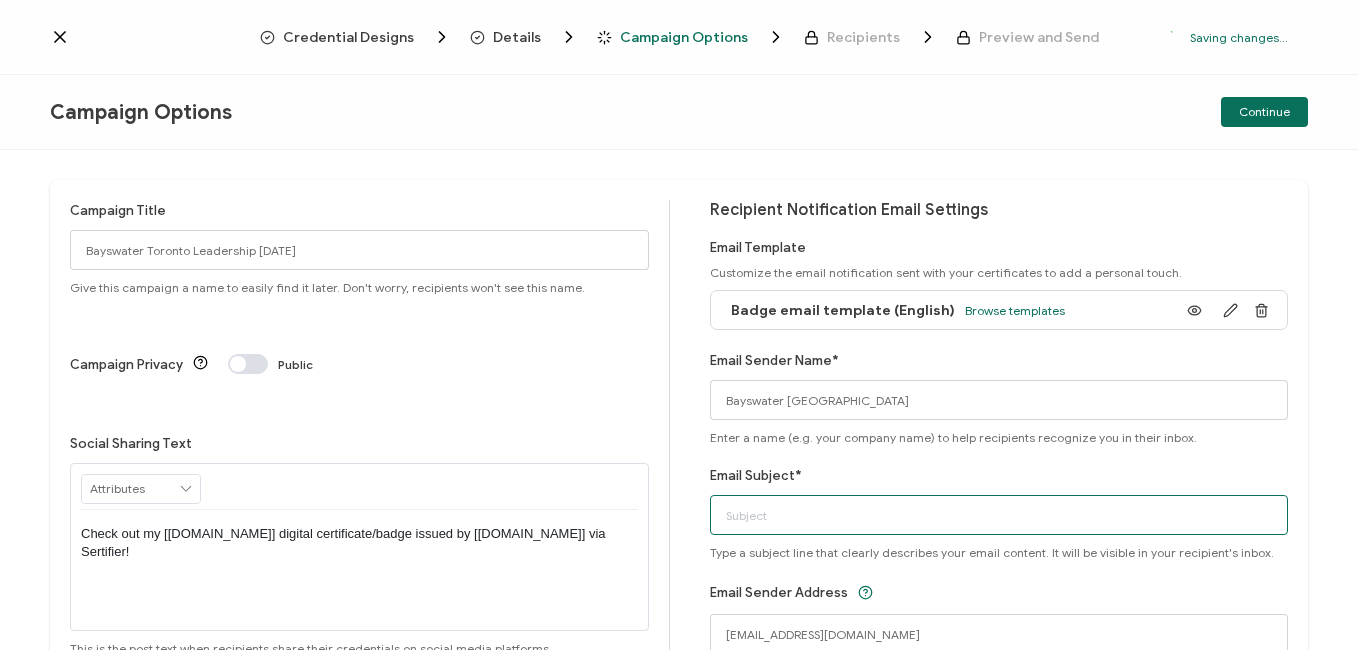 click on "Email Subject*" at bounding box center [999, 515] 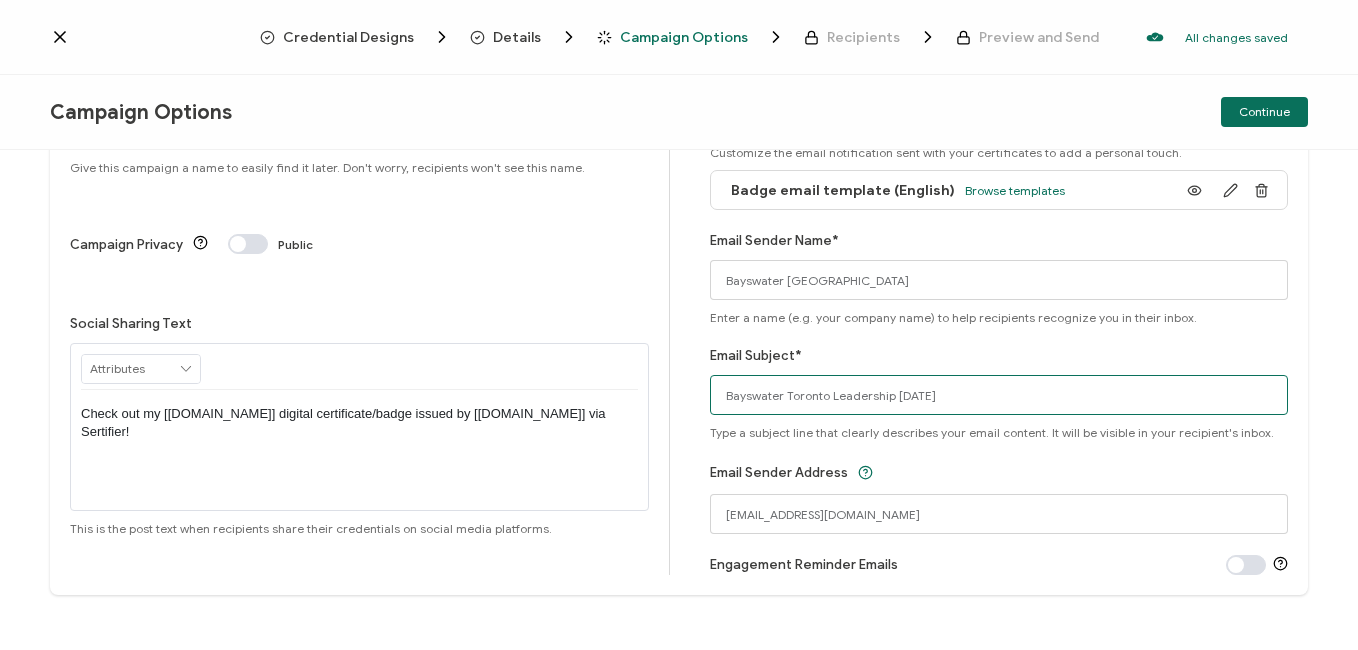 scroll, scrollTop: 135, scrollLeft: 0, axis: vertical 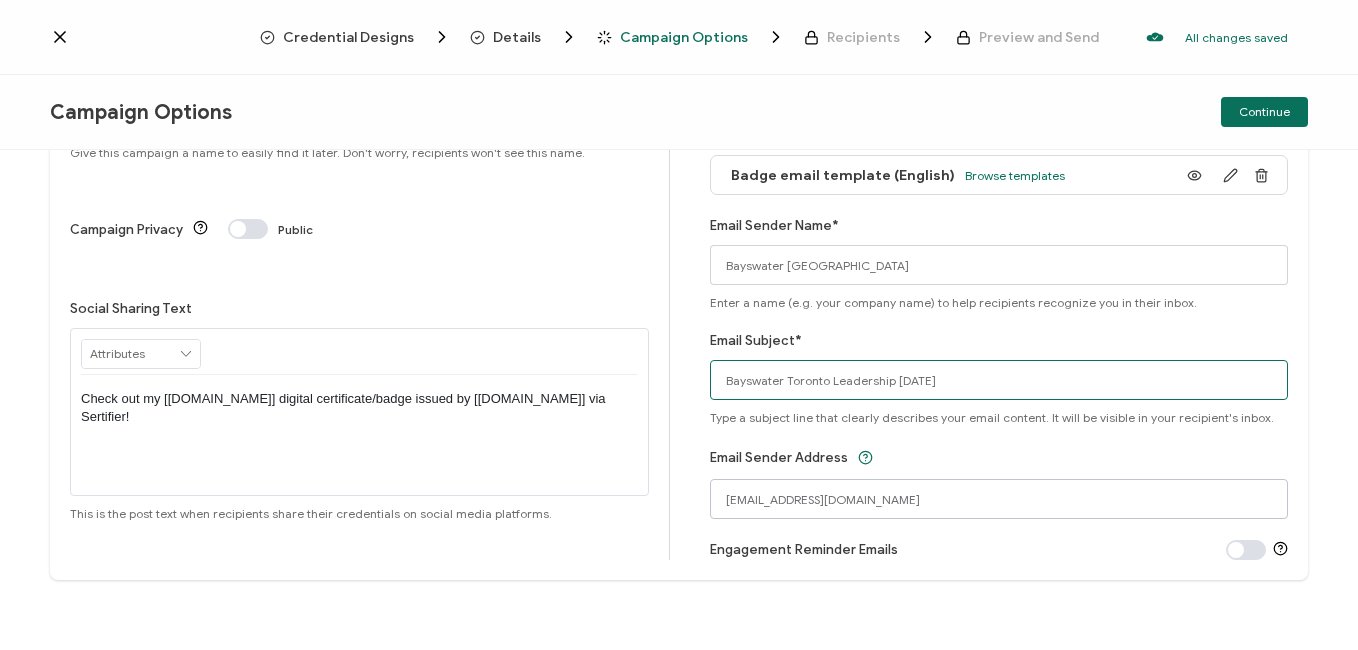 type on "Bayswater Toronto Leadership [DATE]" 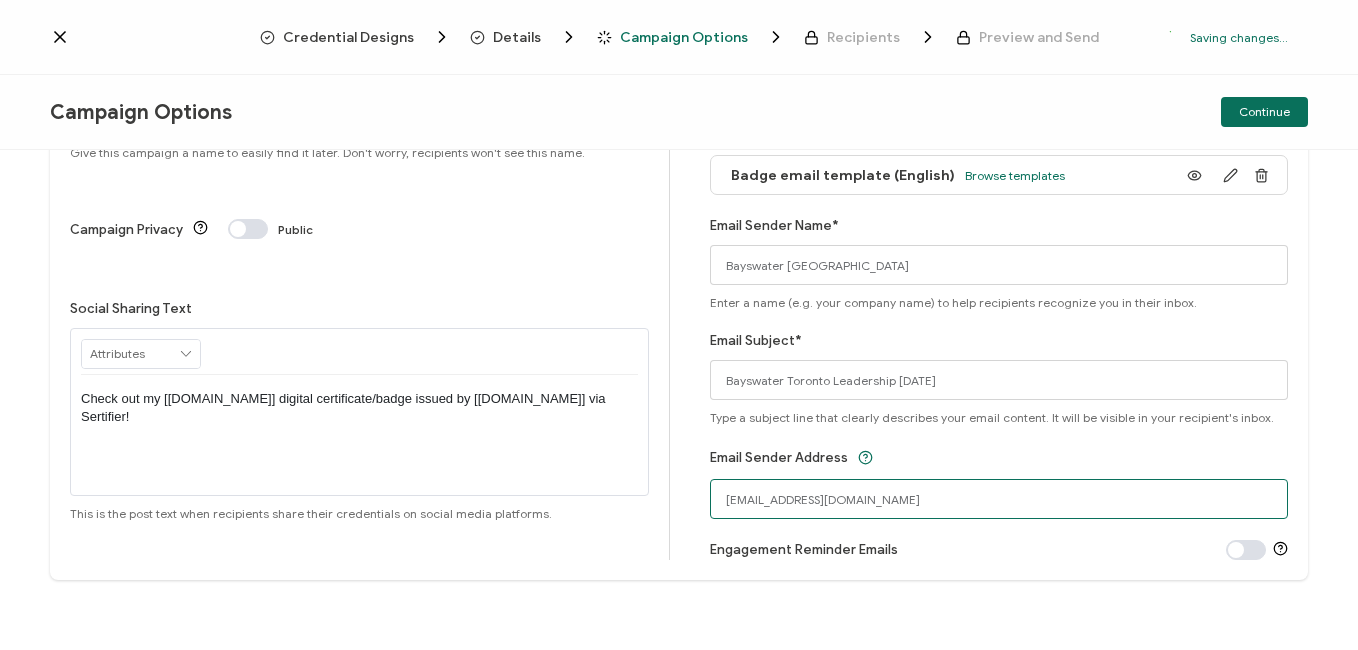 click on "[EMAIL_ADDRESS][DOMAIN_NAME]" at bounding box center [999, 499] 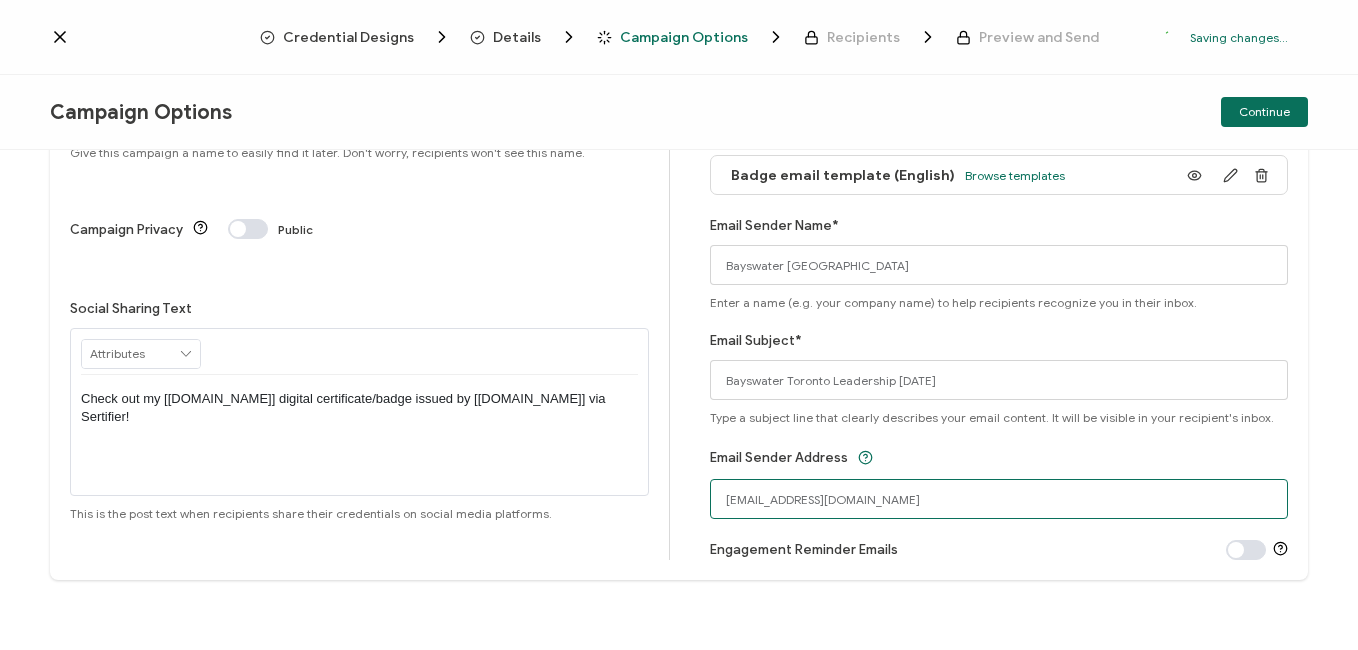 drag, startPoint x: 958, startPoint y: 498, endPoint x: 597, endPoint y: 486, distance: 361.1994 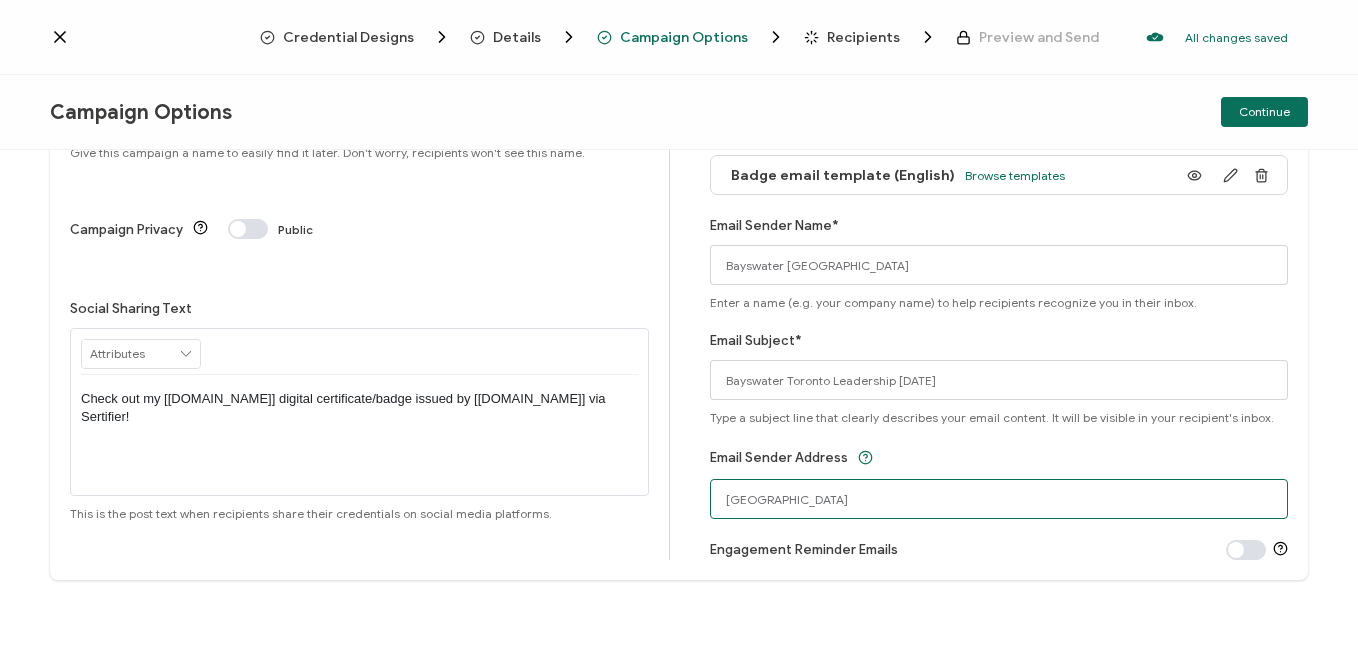 type on "[EMAIL_ADDRESS][DOMAIN_NAME]" 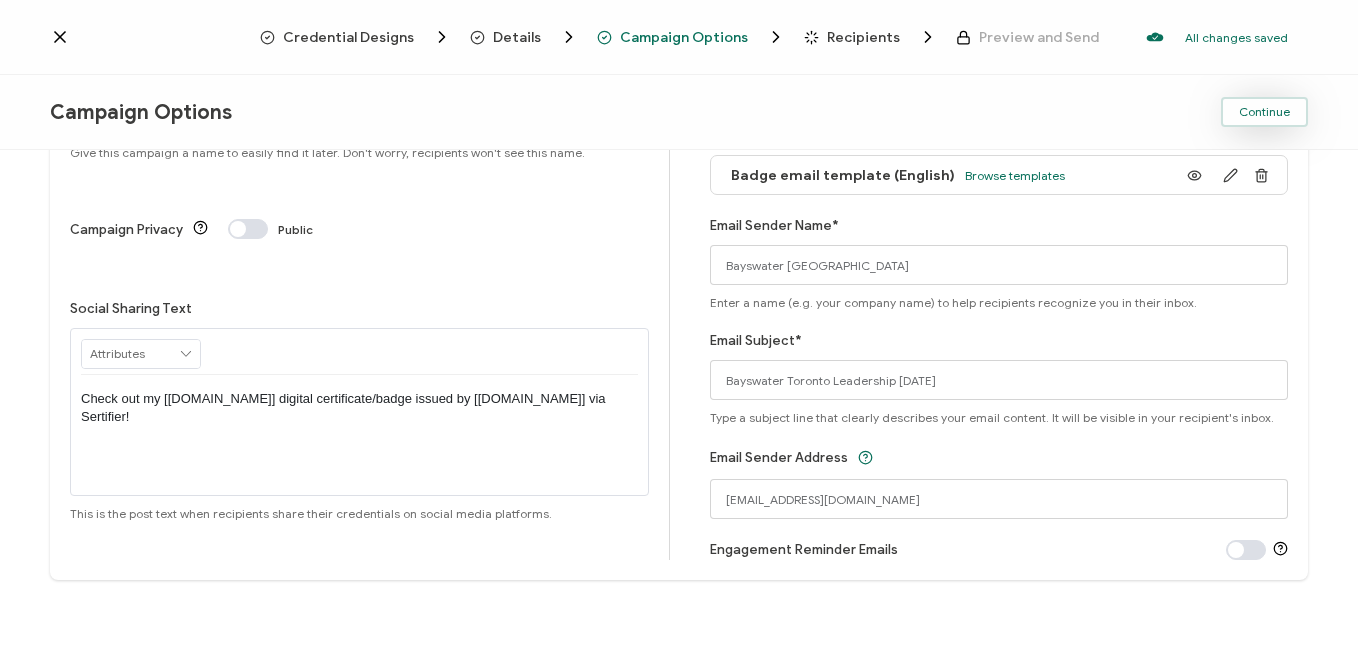 click on "Continue" at bounding box center (1264, 112) 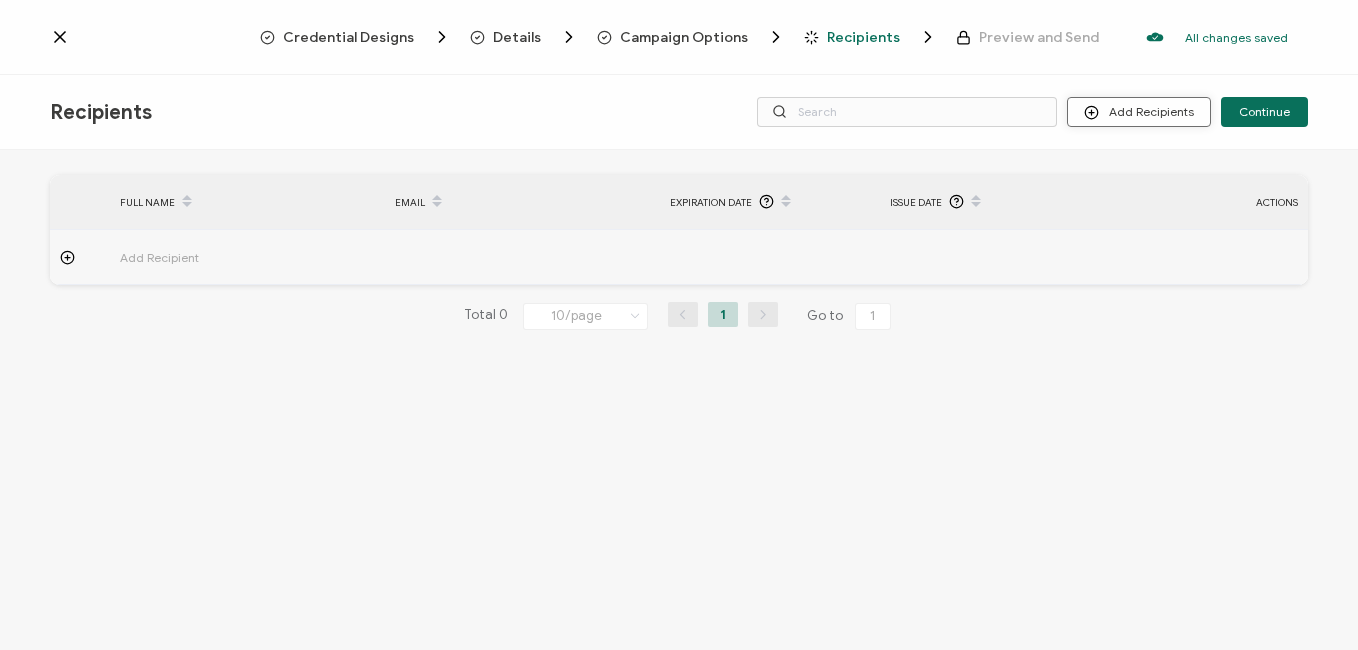 click on "Add Recipients" at bounding box center [1139, 112] 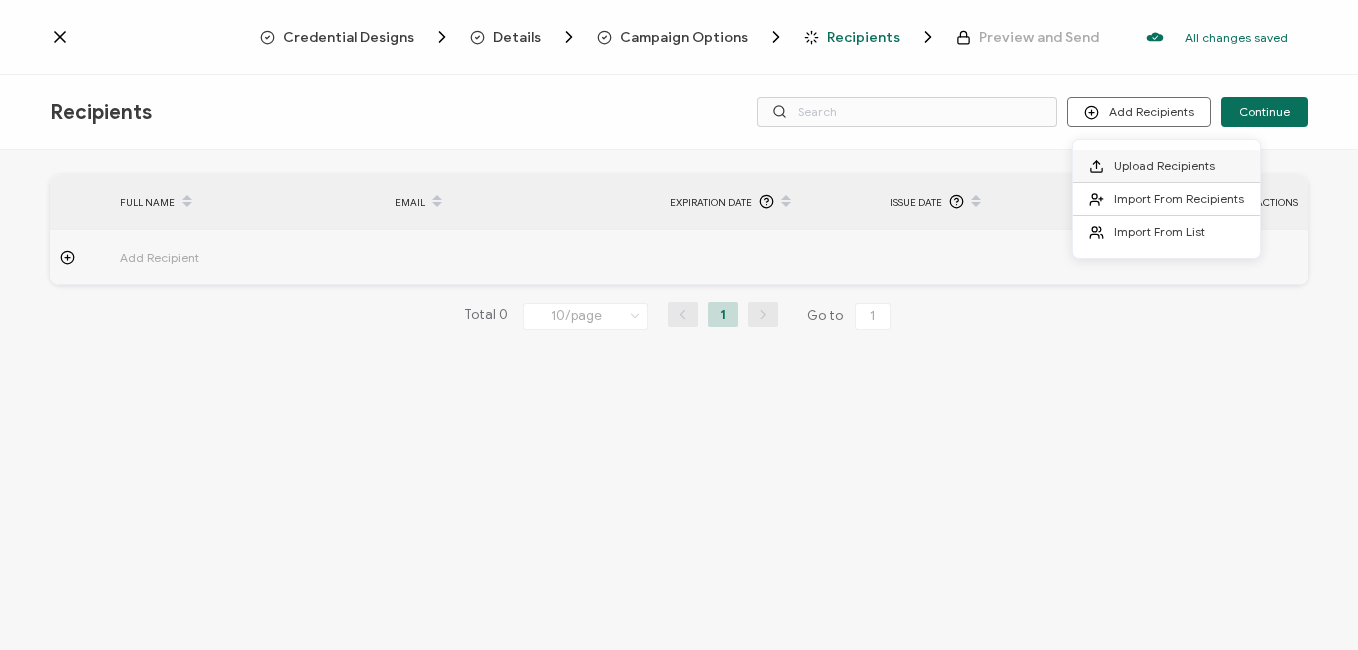 click on "Upload Recipients" at bounding box center [1164, 165] 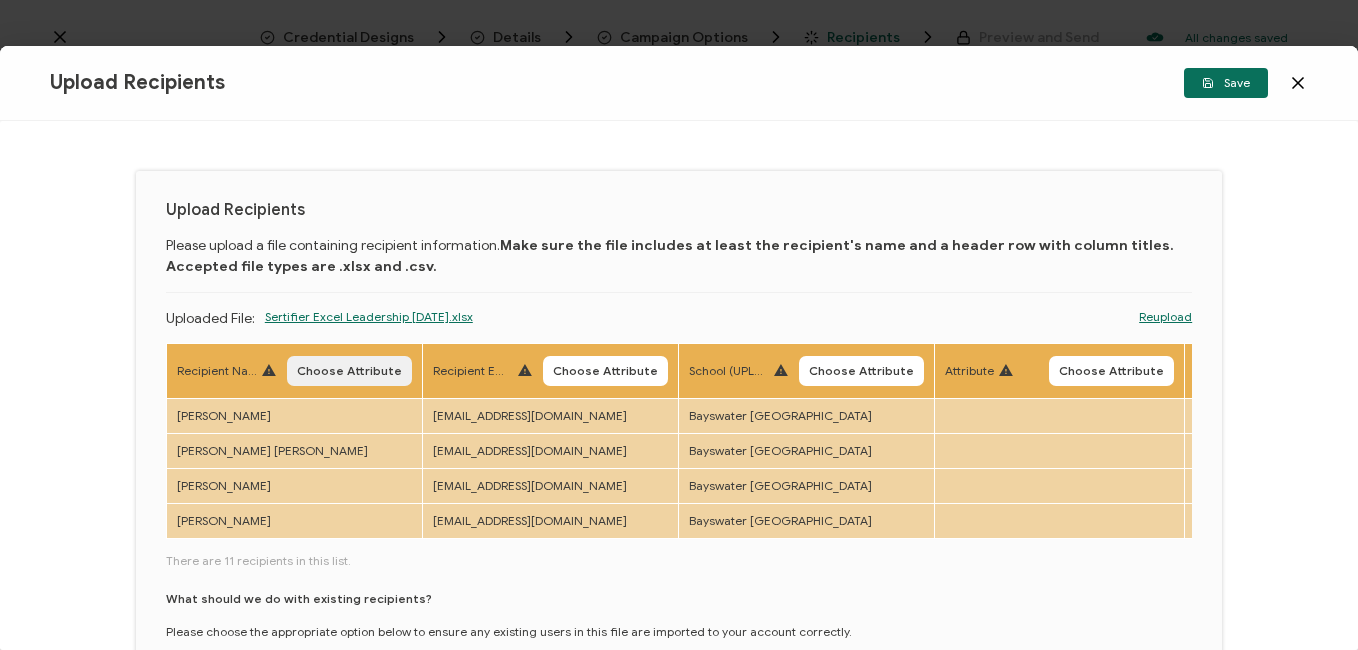 click on "Choose Attribute" at bounding box center [349, 371] 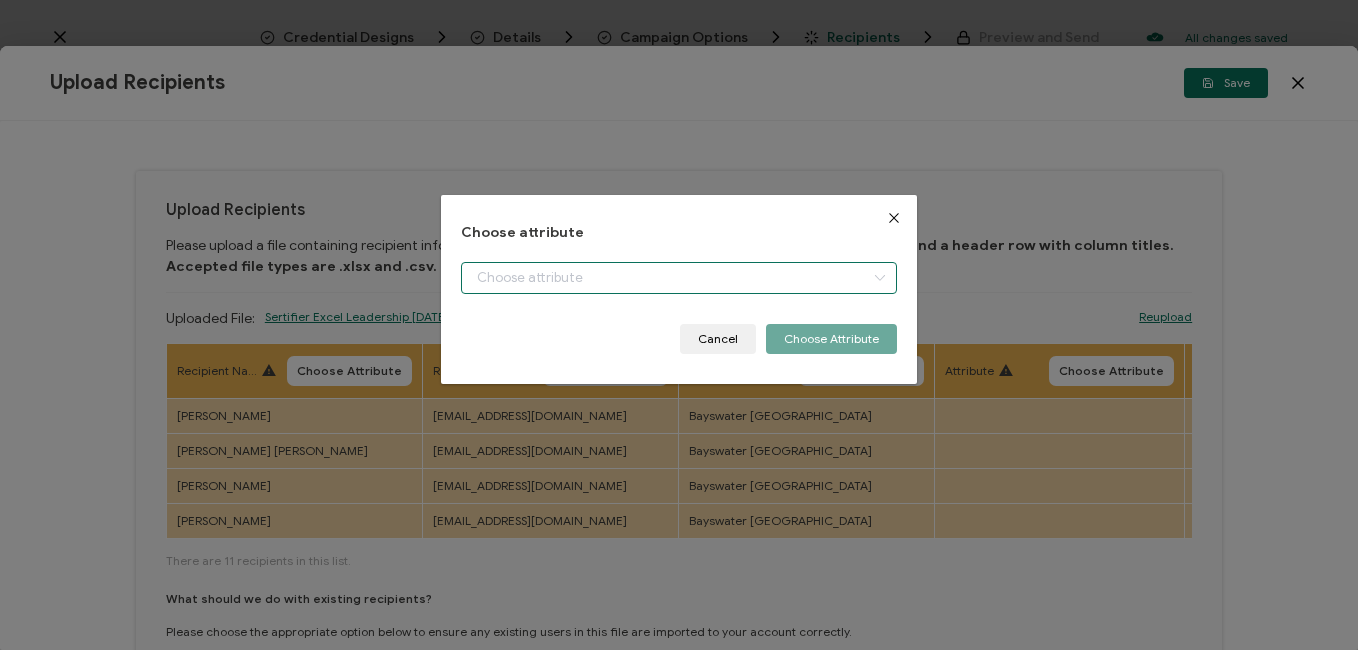 click at bounding box center [678, 278] 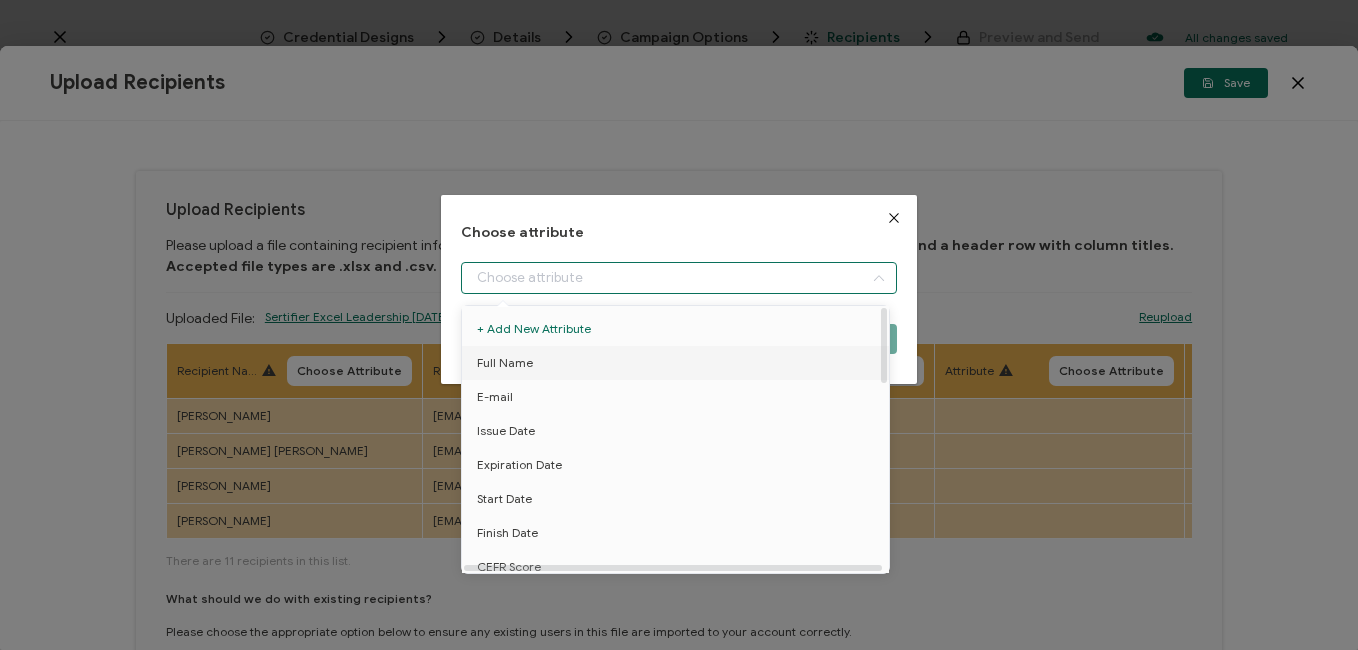 click on "Full Name" at bounding box center [505, 363] 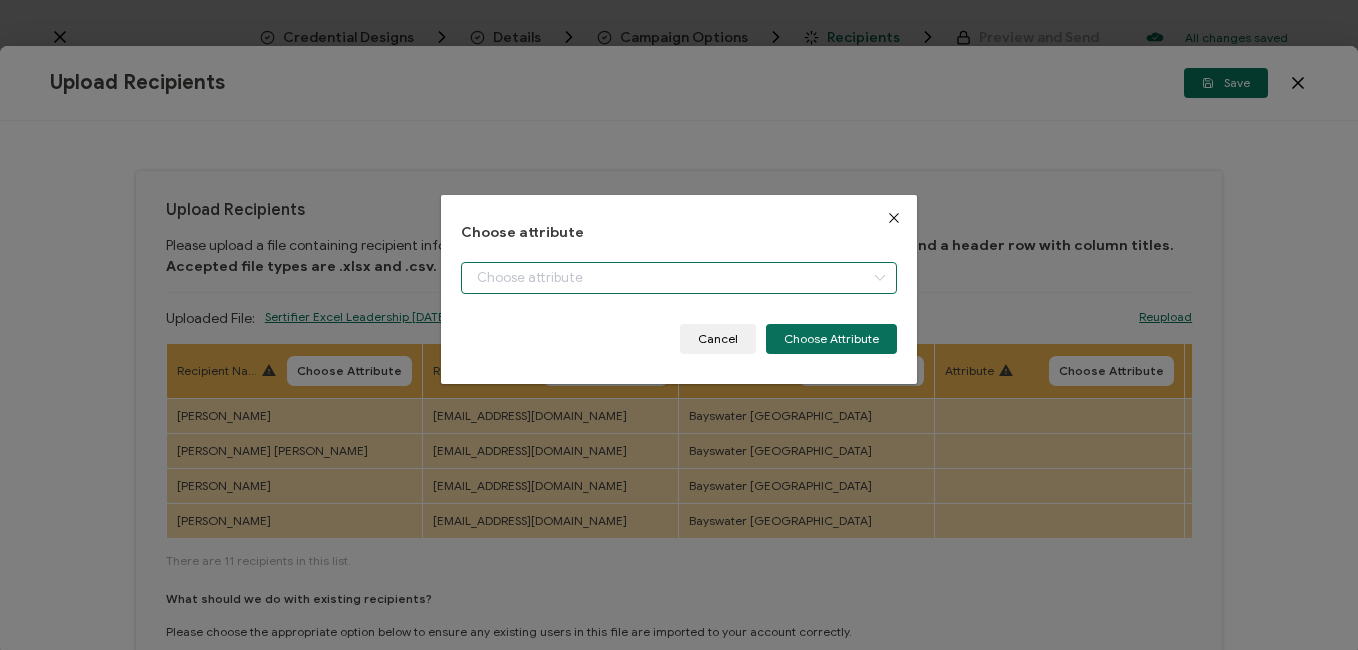 type on "Full Name" 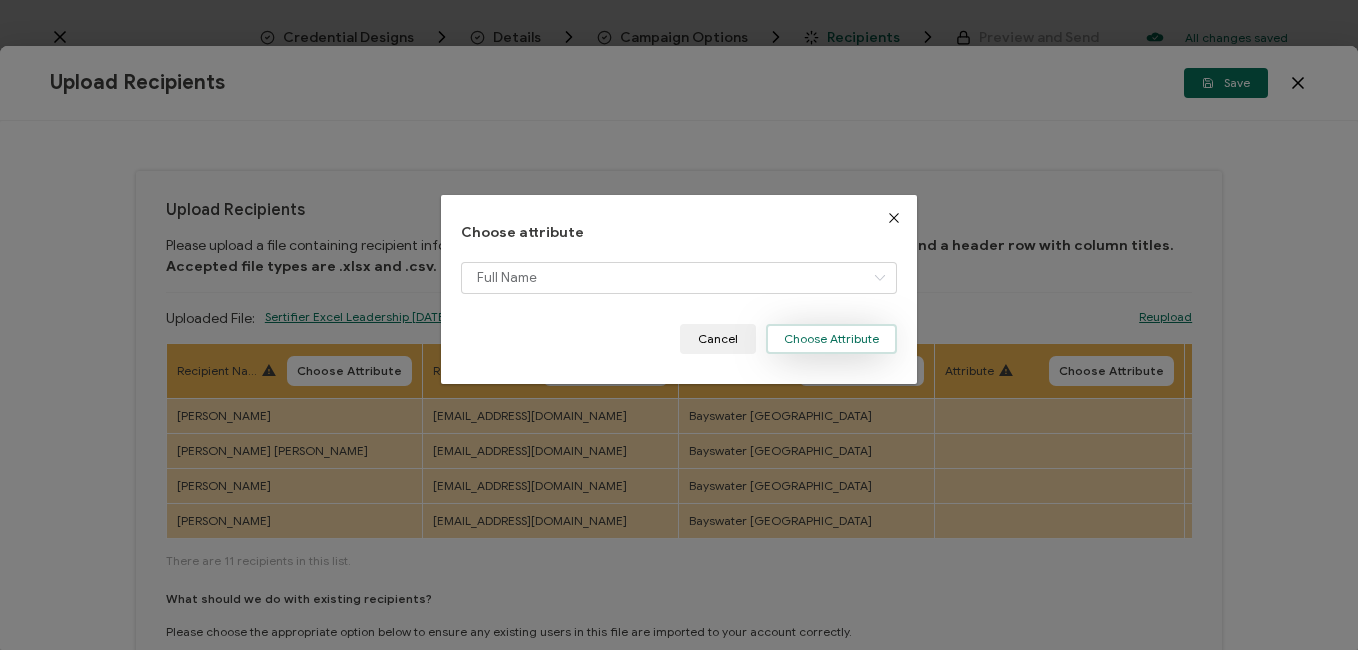 click on "Choose Attribute" at bounding box center (831, 339) 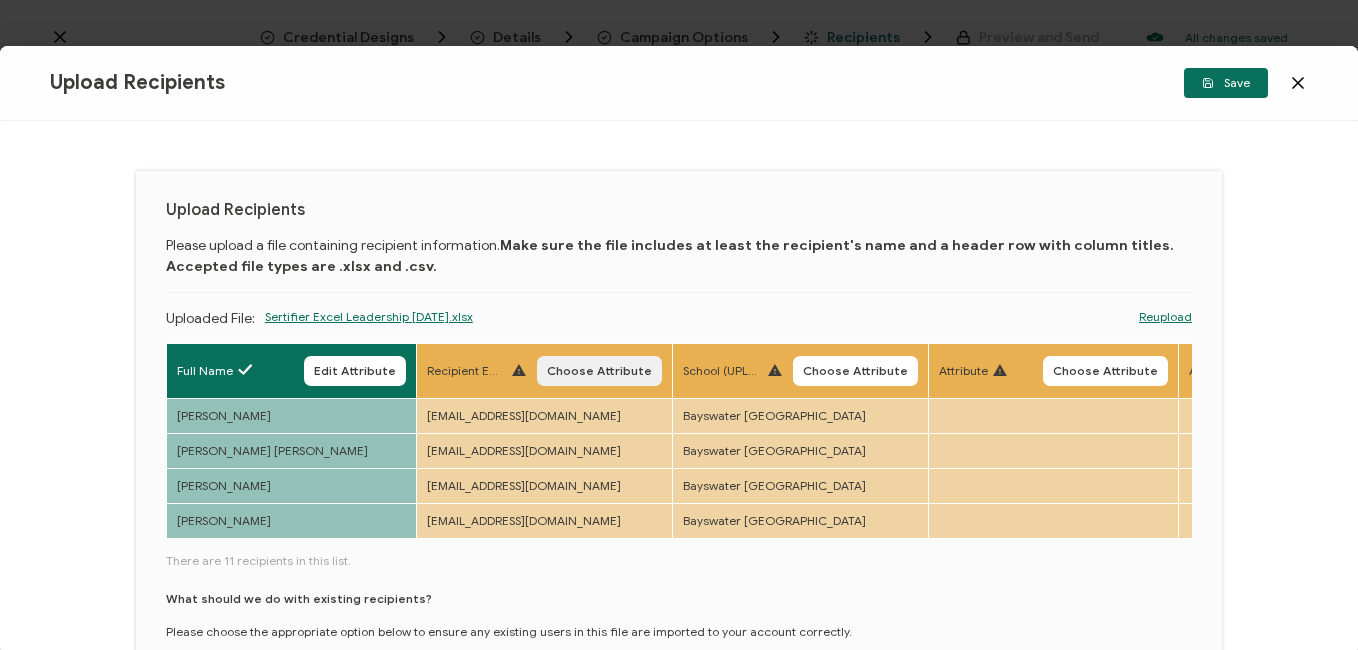 click on "Choose Attribute" at bounding box center [599, 371] 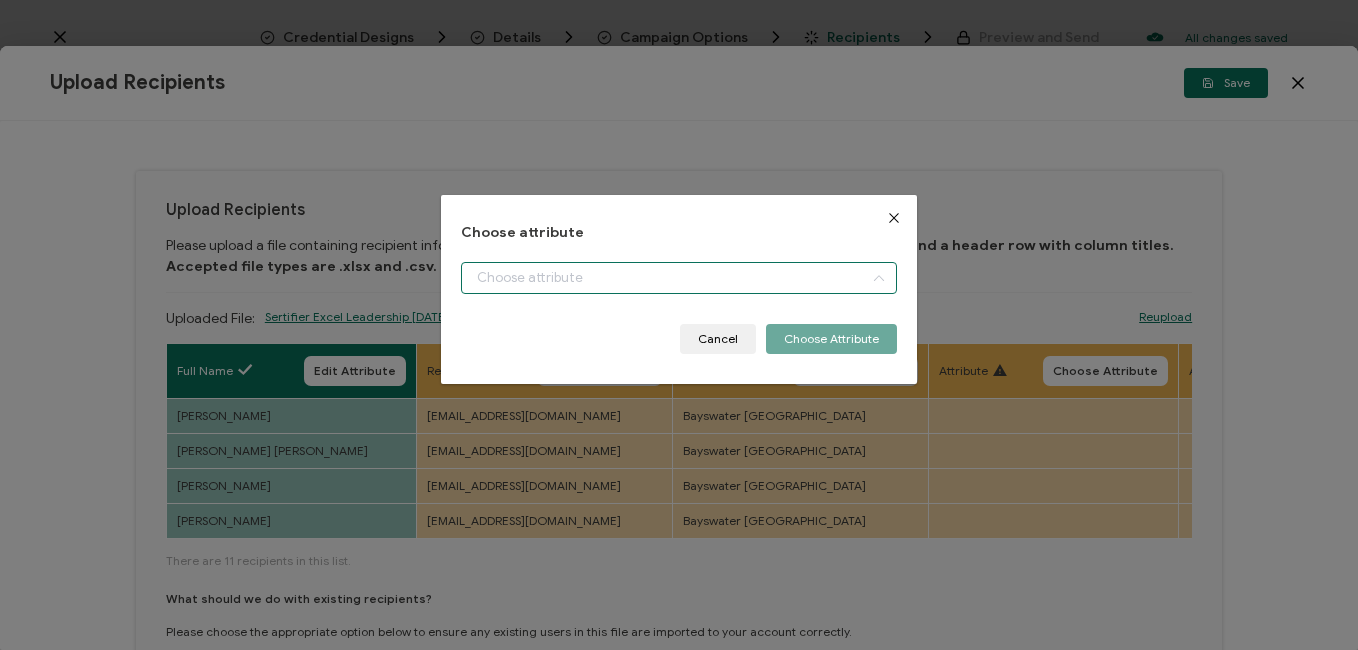 click at bounding box center [678, 278] 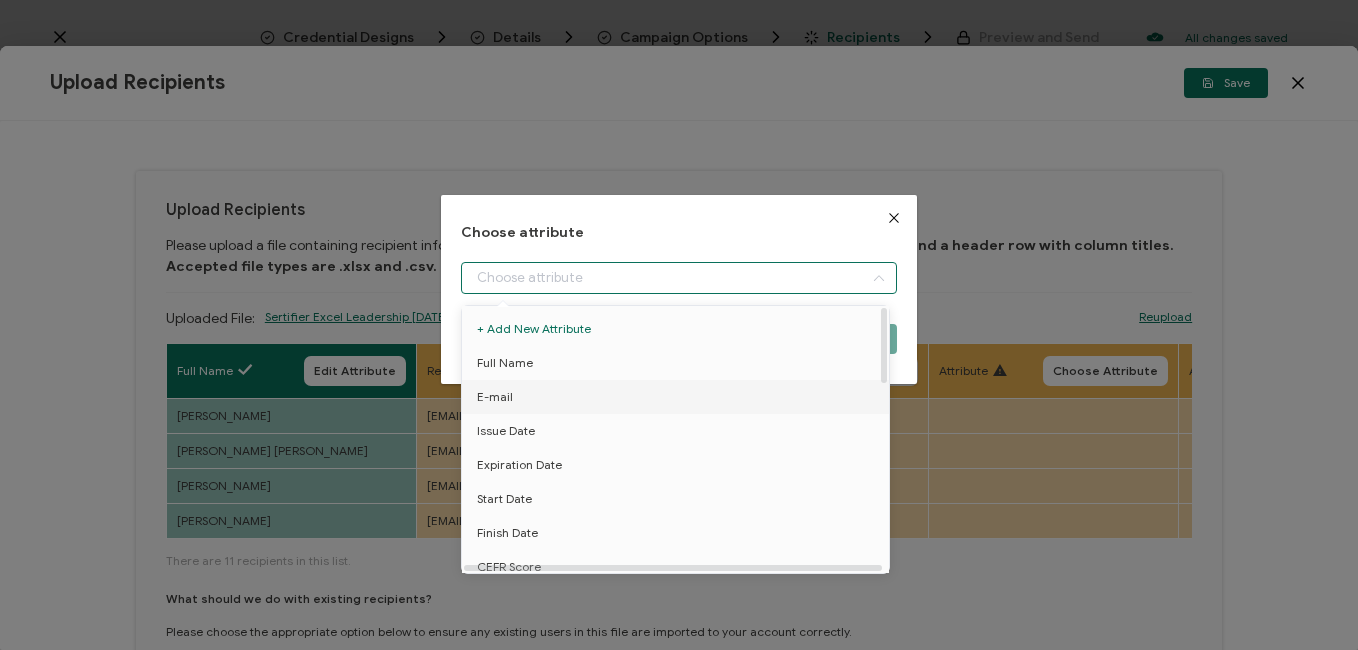 click on "E-mail" at bounding box center [679, 397] 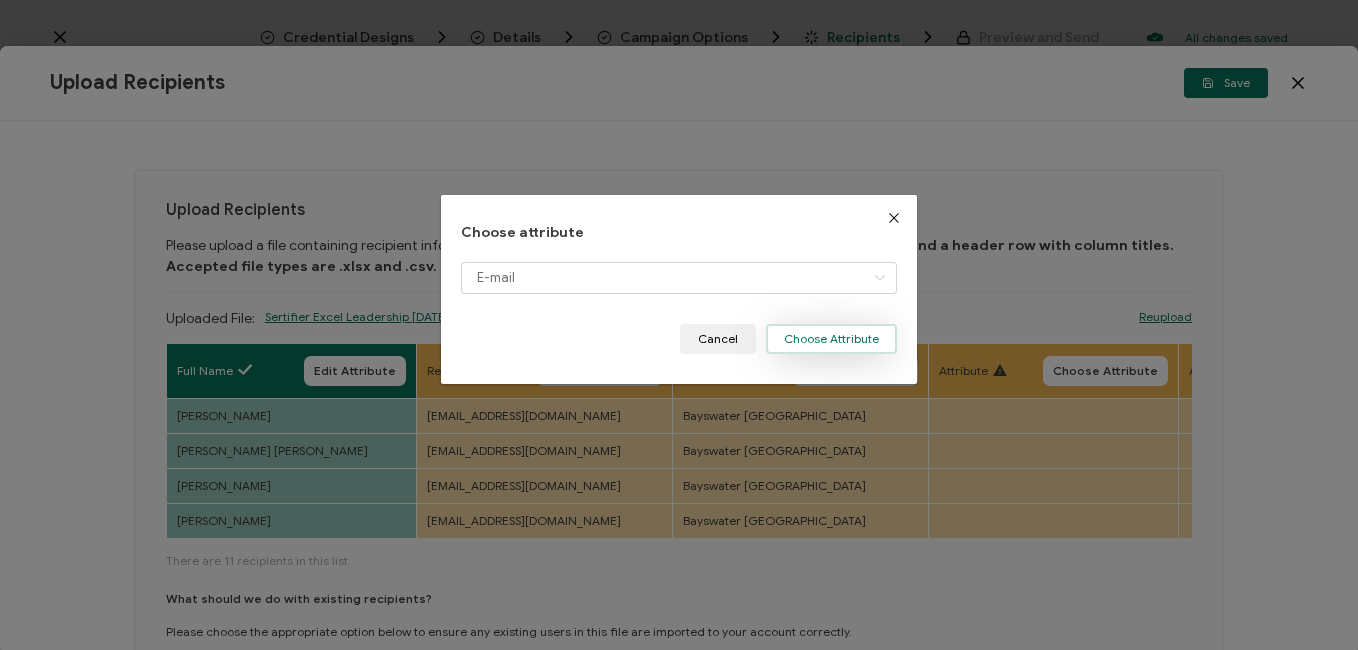 click on "Choose Attribute" at bounding box center [831, 339] 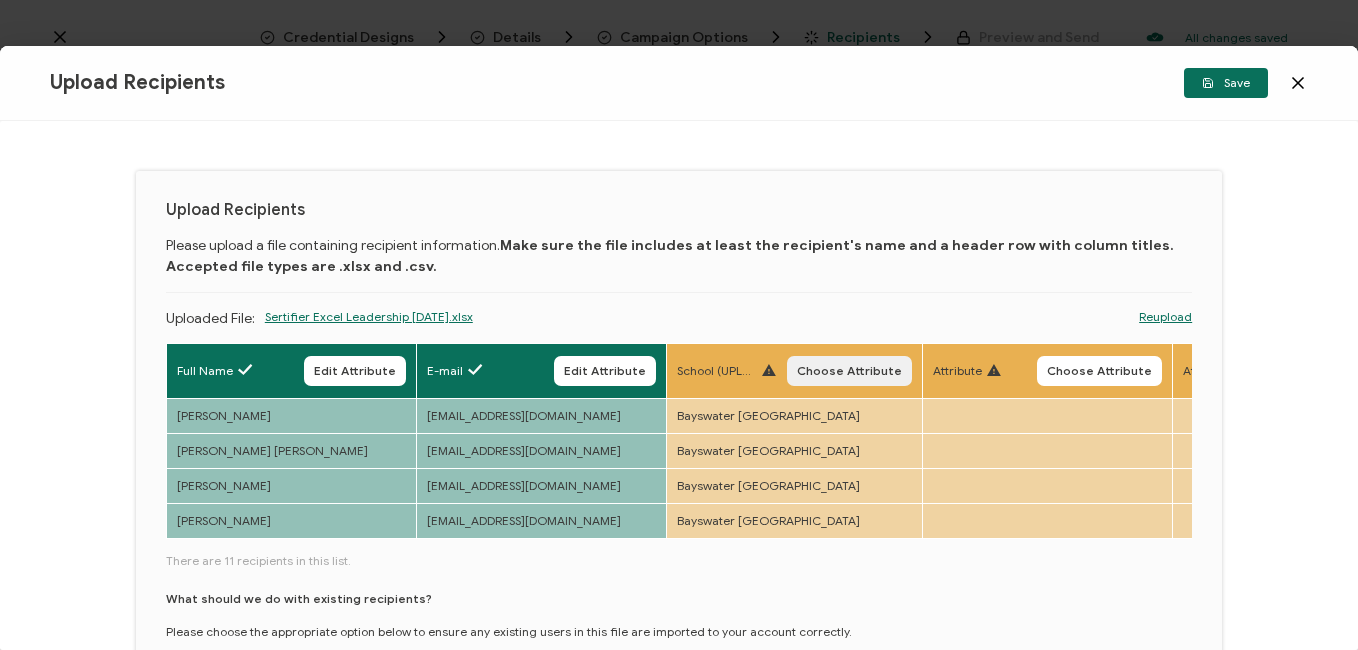 click on "Choose Attribute" at bounding box center [849, 371] 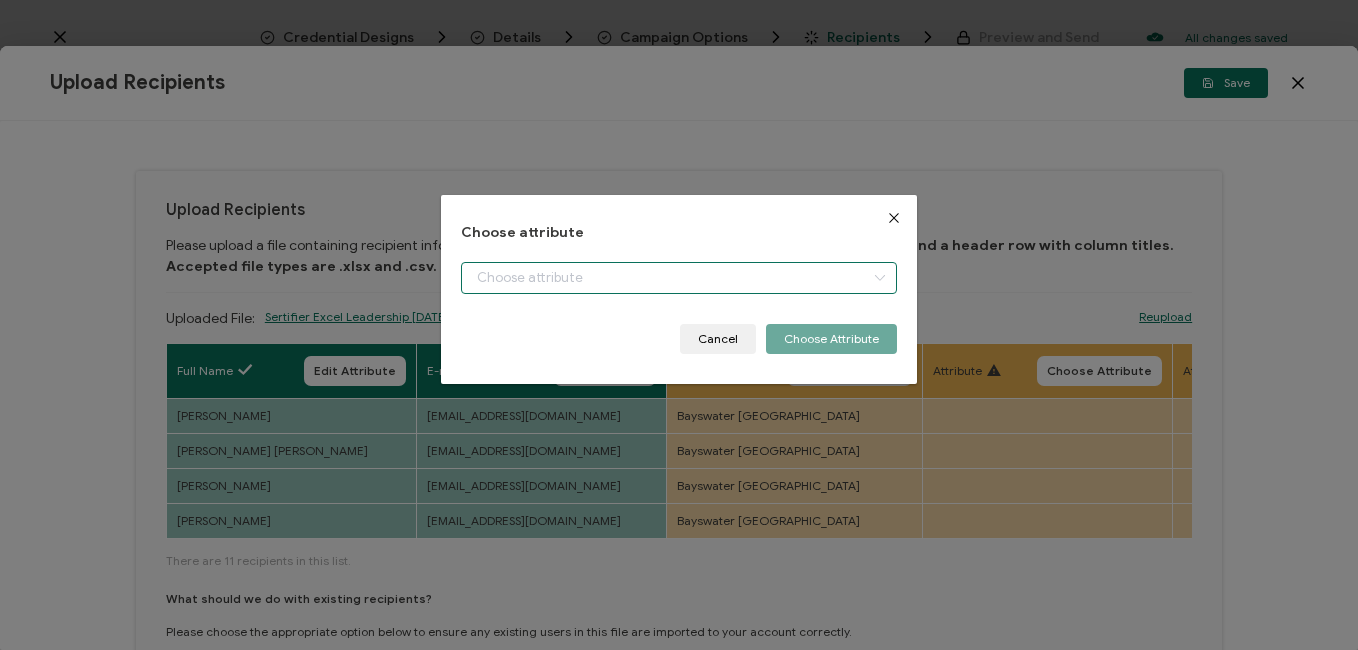 click at bounding box center [678, 278] 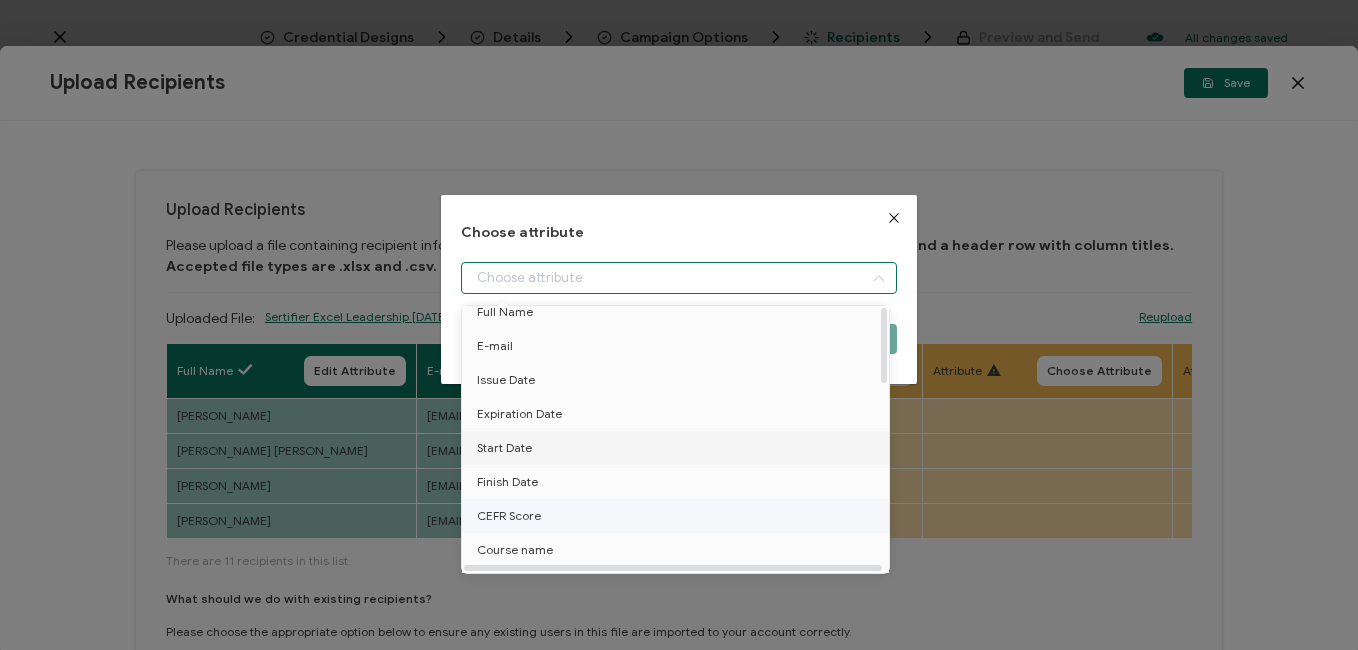 scroll, scrollTop: 100, scrollLeft: 0, axis: vertical 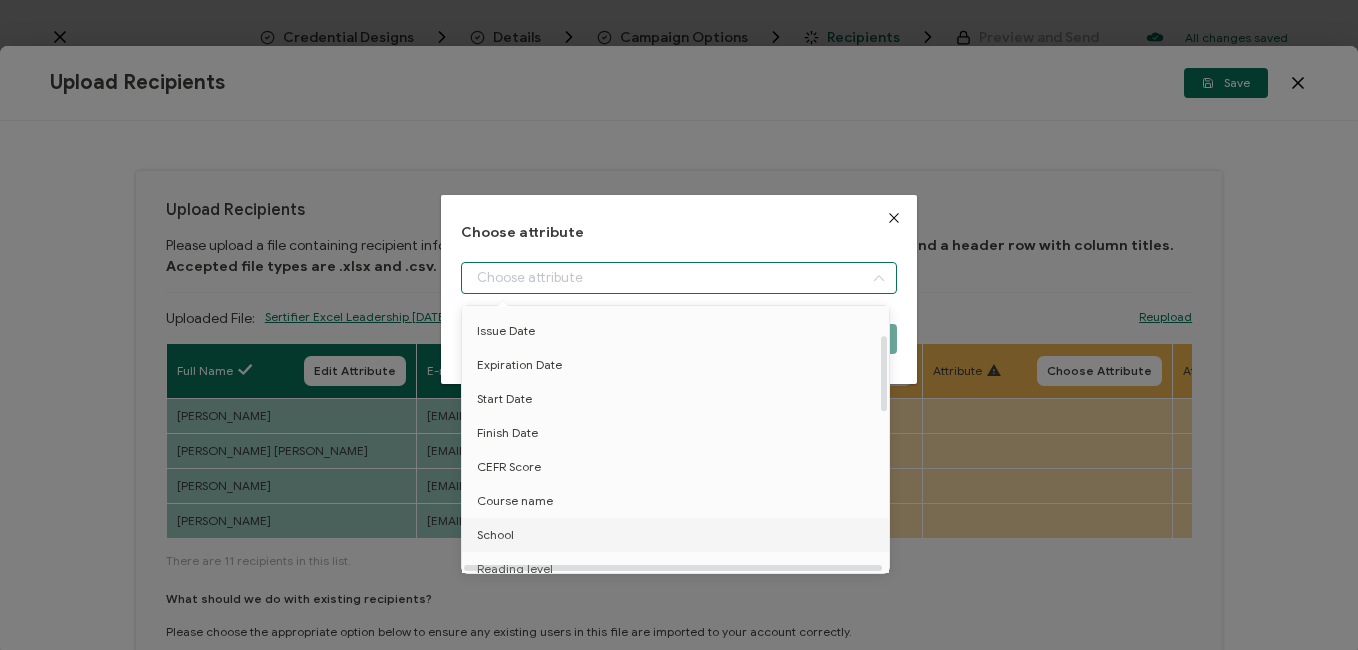 click on "School" at bounding box center (679, 535) 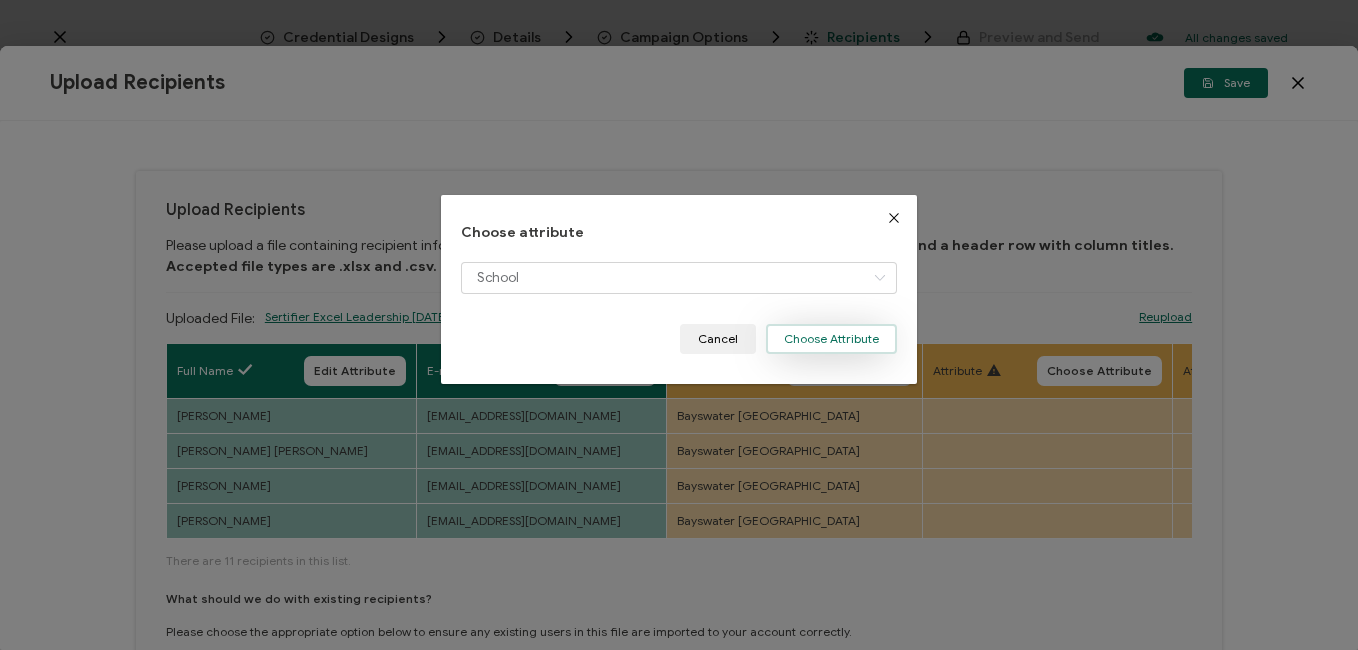 click on "Choose Attribute" at bounding box center [831, 339] 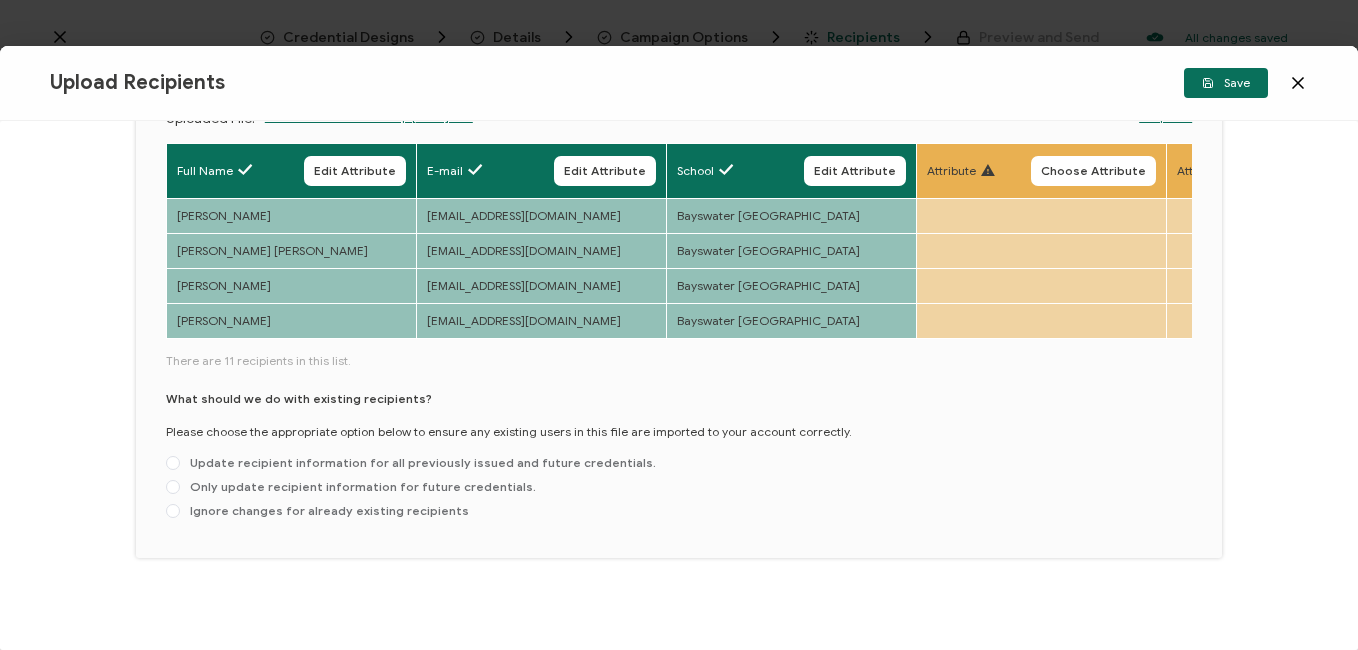scroll, scrollTop: 212, scrollLeft: 0, axis: vertical 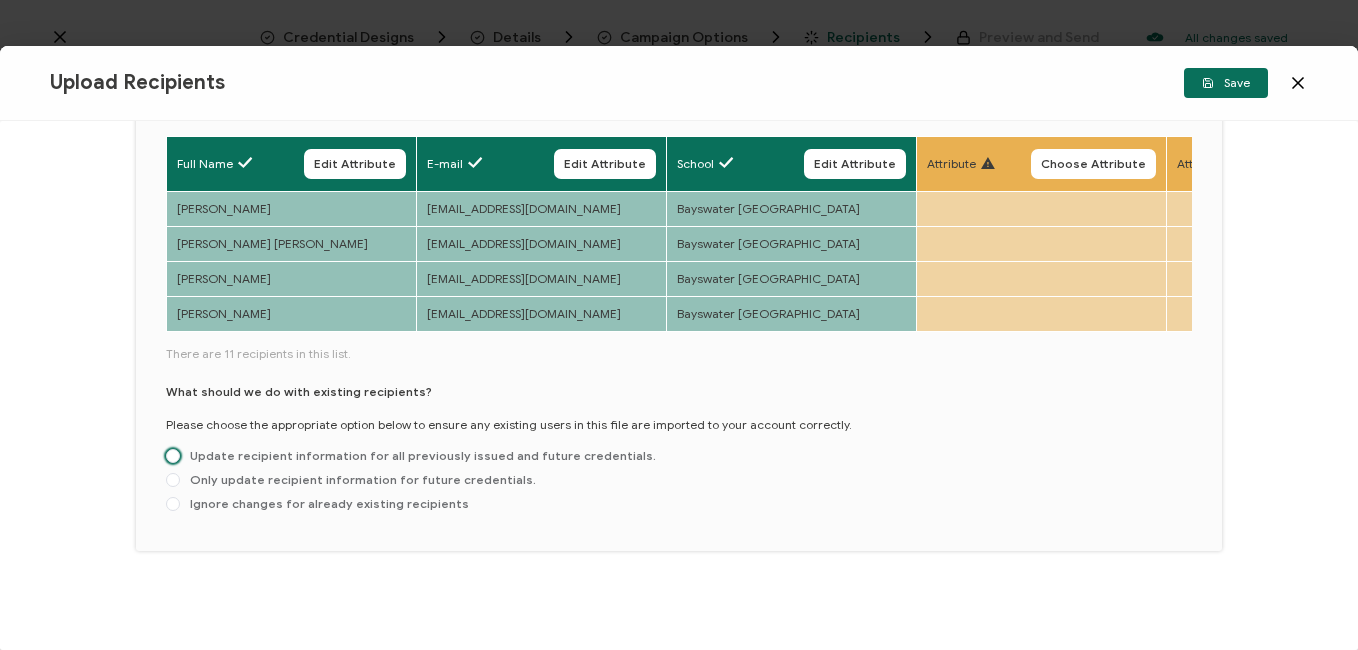 click on "Update recipient information for all previously issued and future credentials." at bounding box center [418, 455] 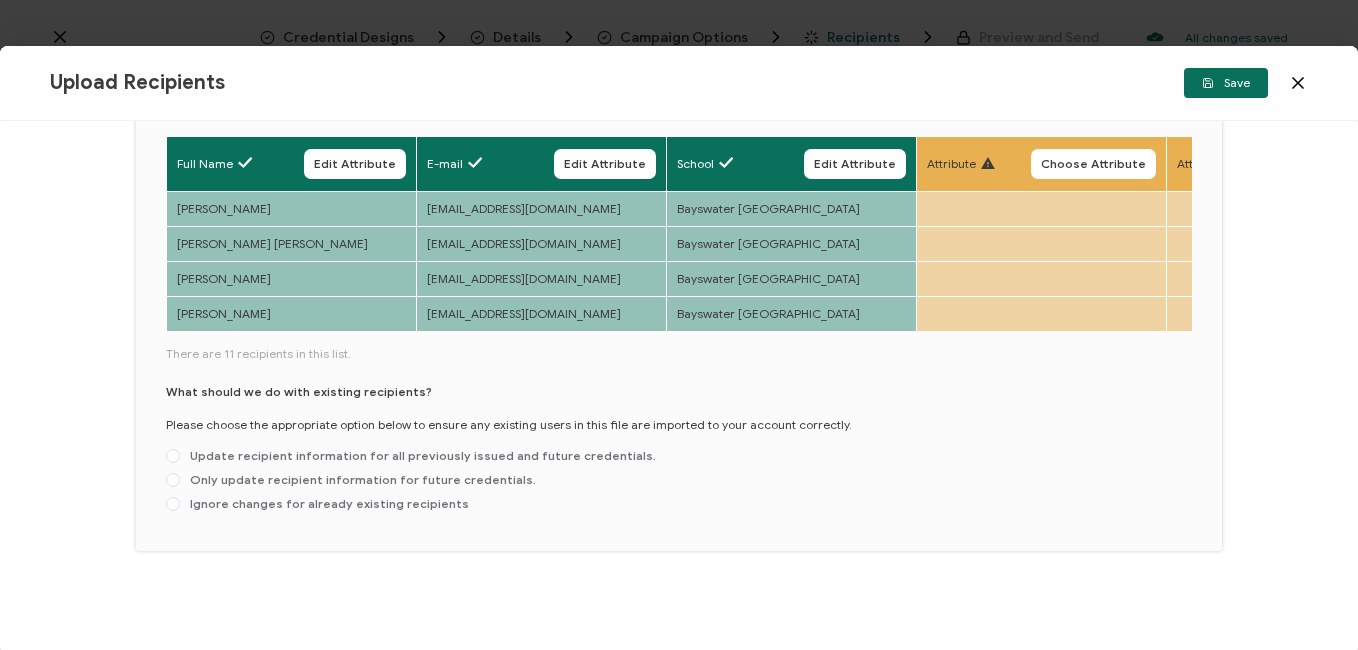 click on "Update recipient information for all previously issued and future credentials." at bounding box center [173, 457] 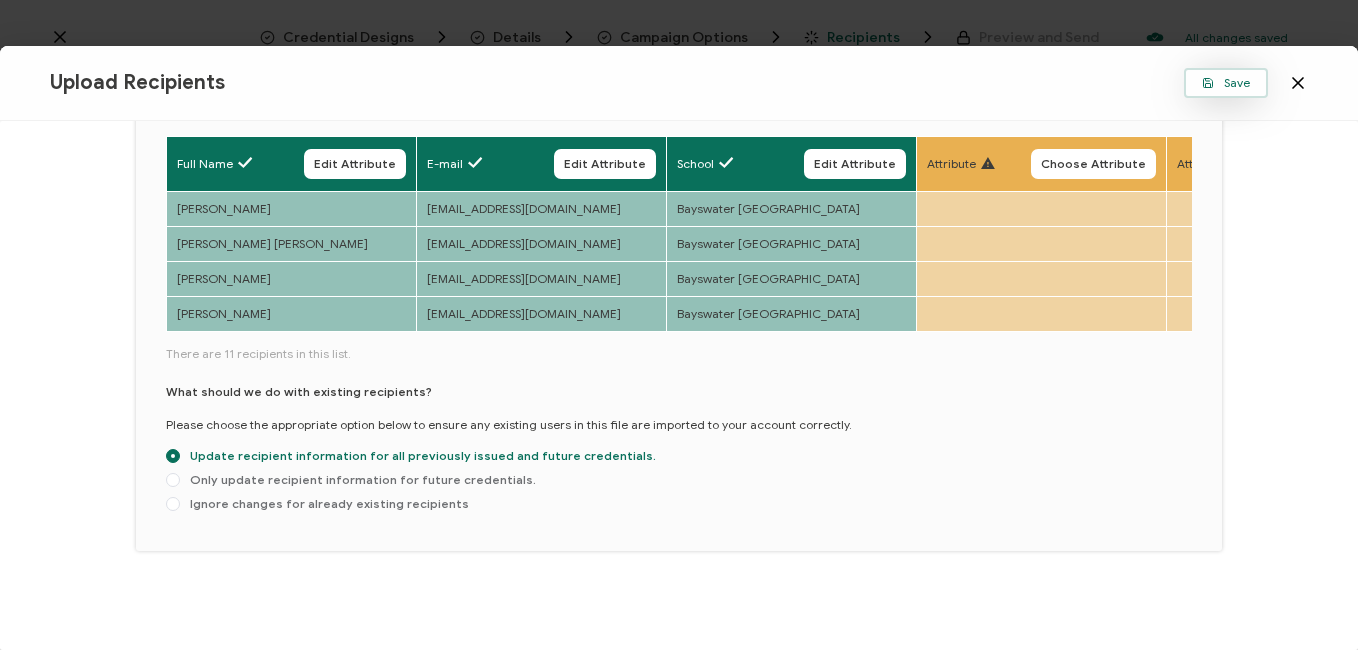 click on "Save" at bounding box center (1226, 83) 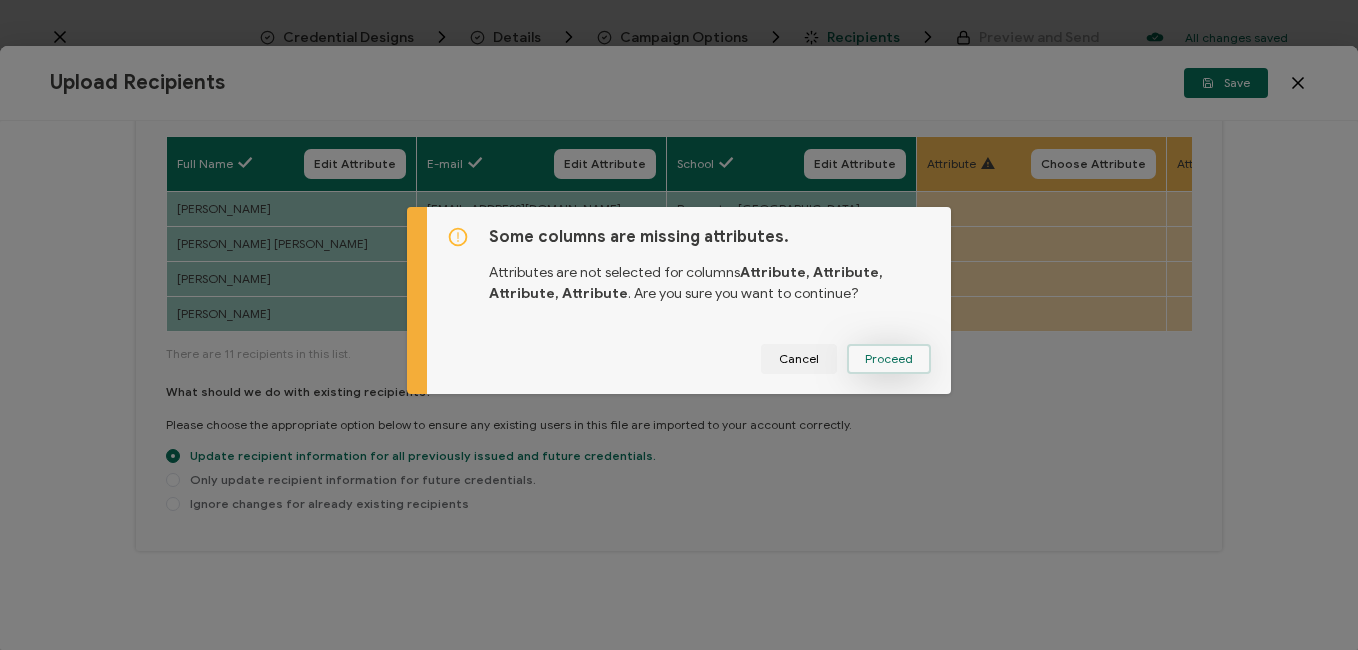 click on "Proceed" at bounding box center (889, 359) 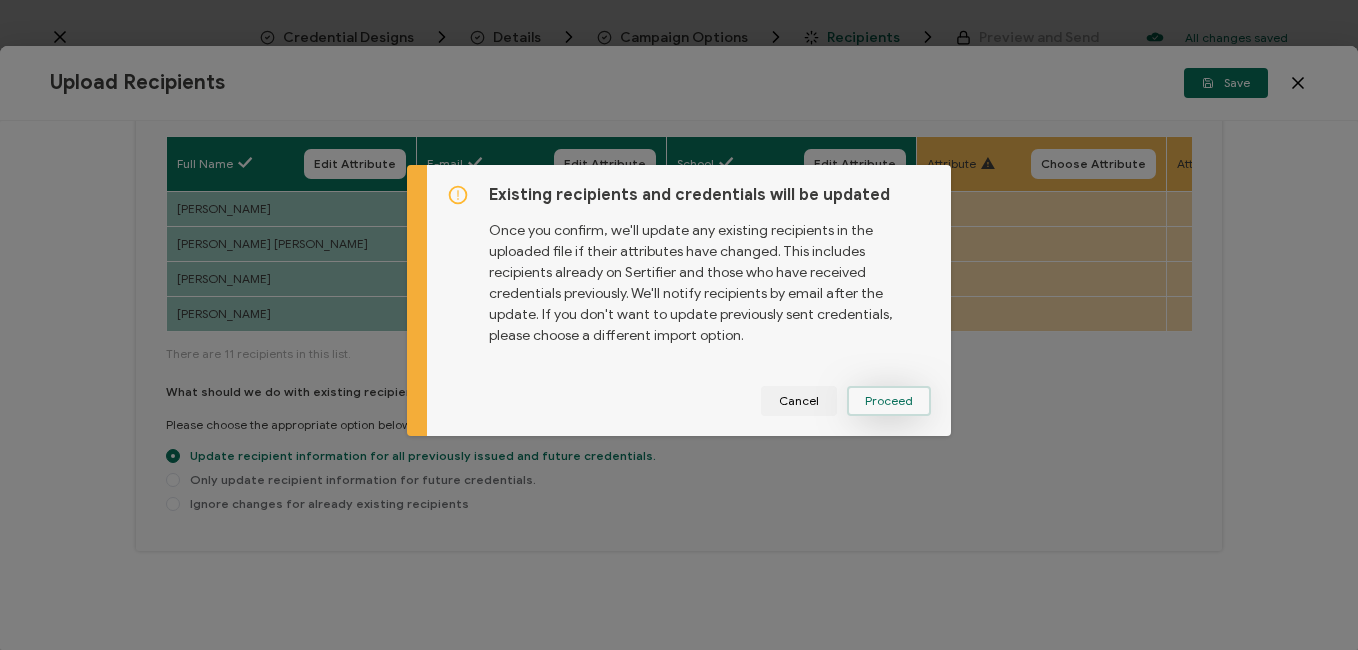 click on "Proceed" at bounding box center [0, 0] 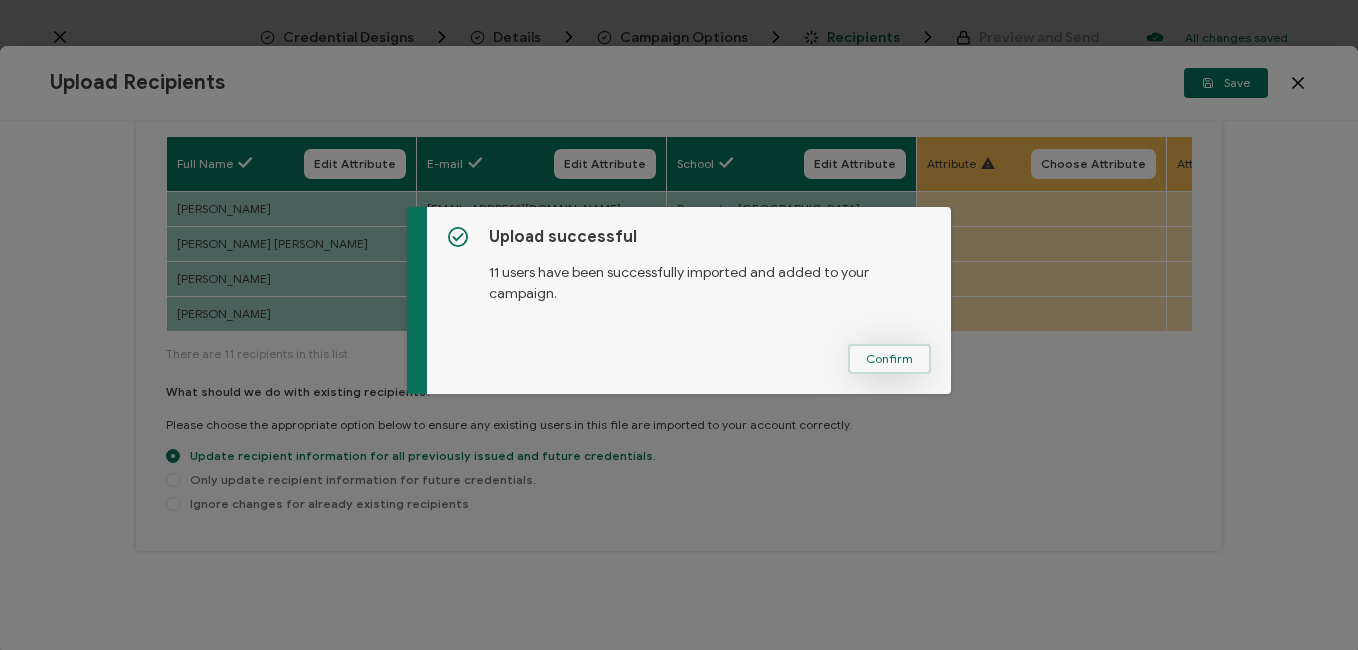 click on "Confirm" at bounding box center [889, 359] 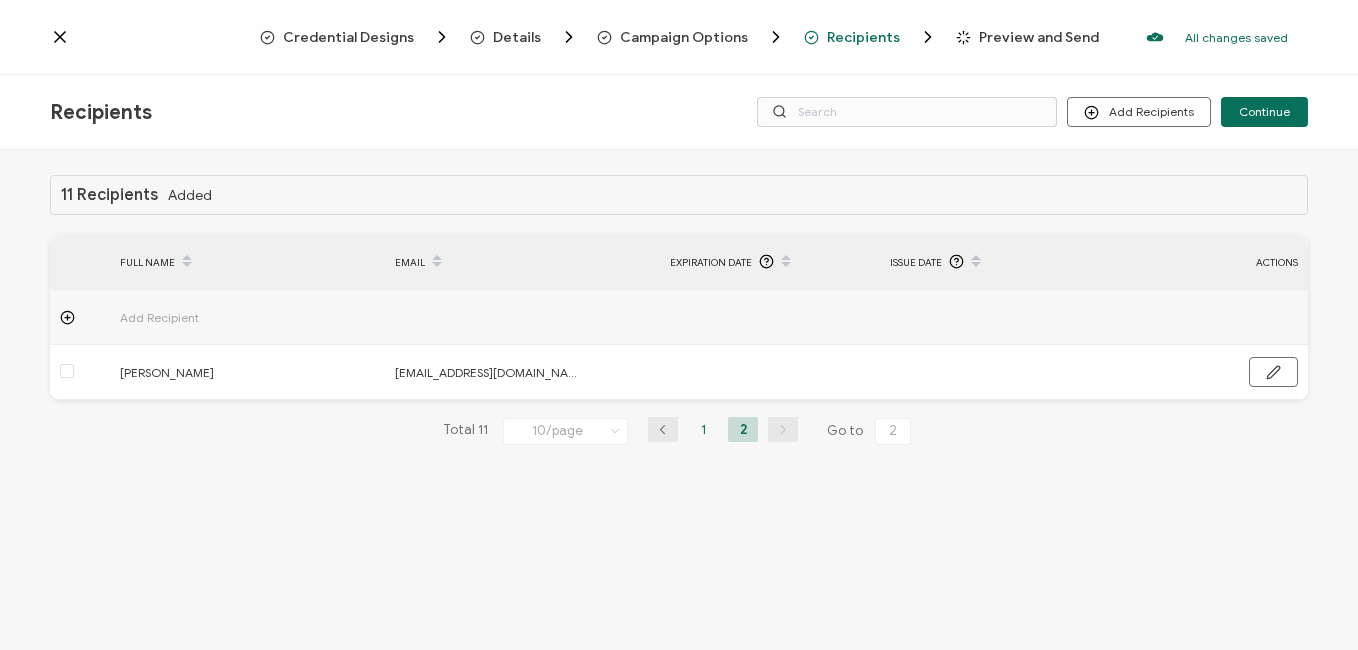 click on "1" at bounding box center (703, 429) 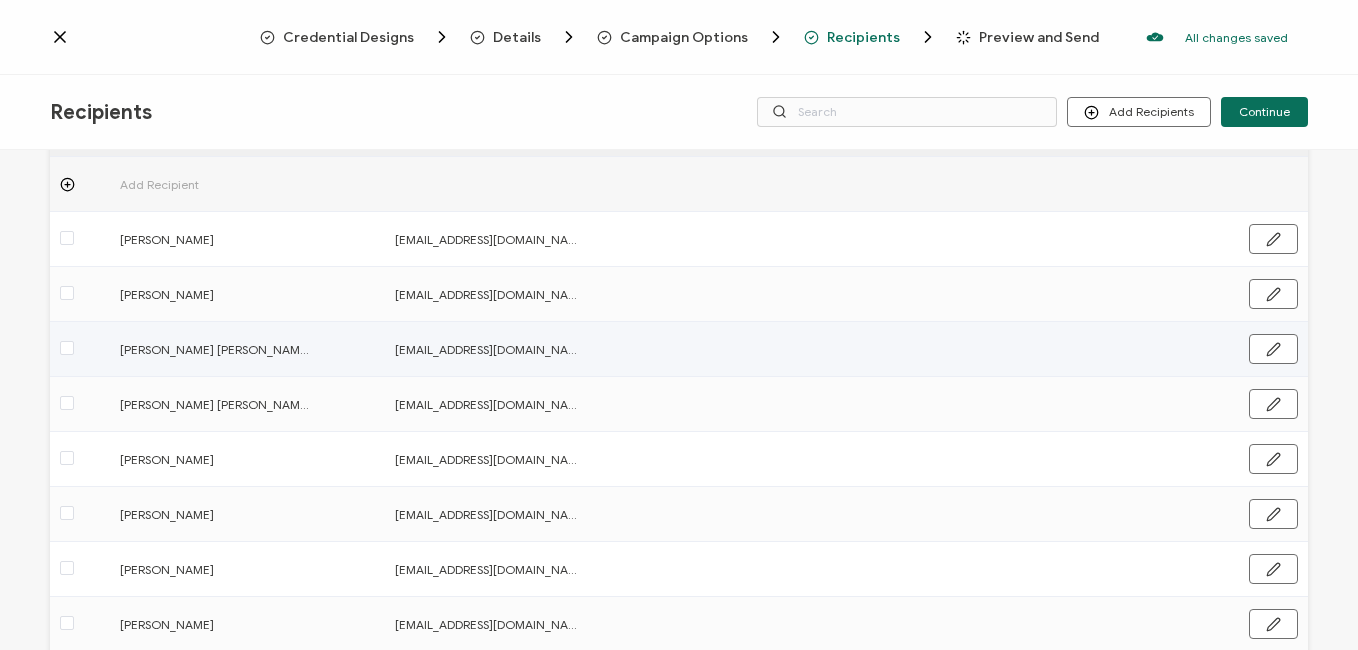 scroll, scrollTop: 337, scrollLeft: 0, axis: vertical 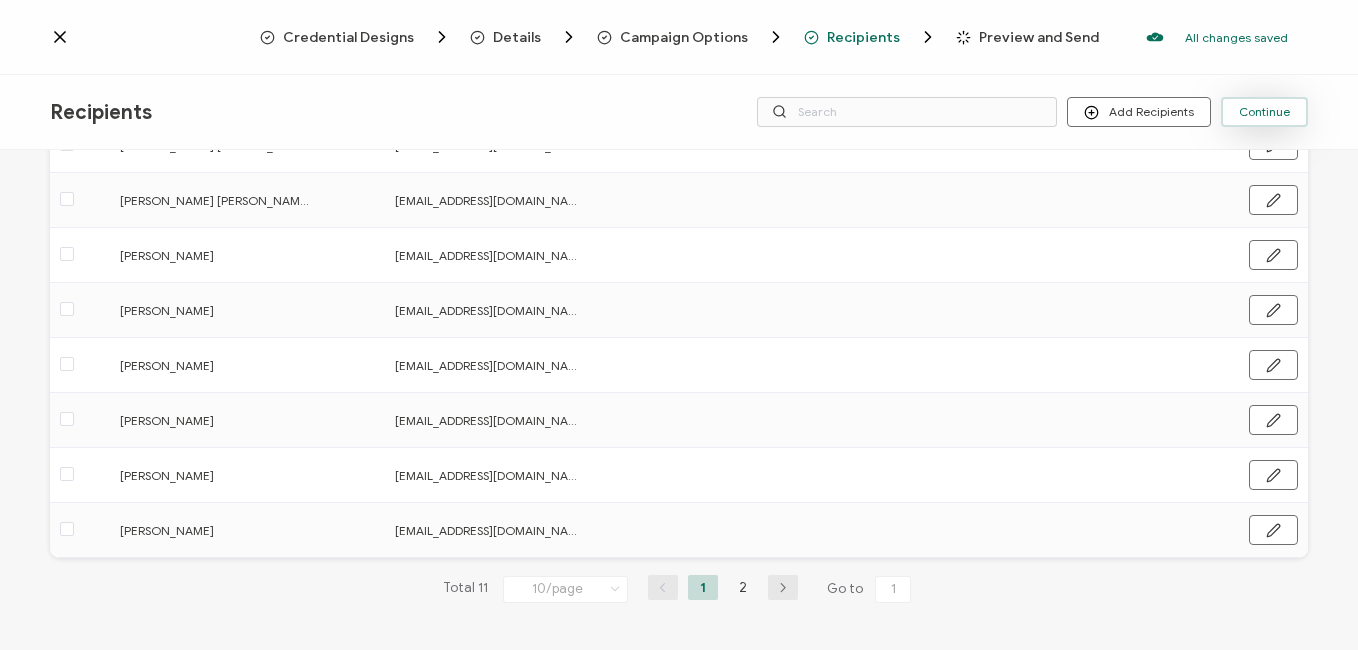 click on "Continue" at bounding box center (1264, 112) 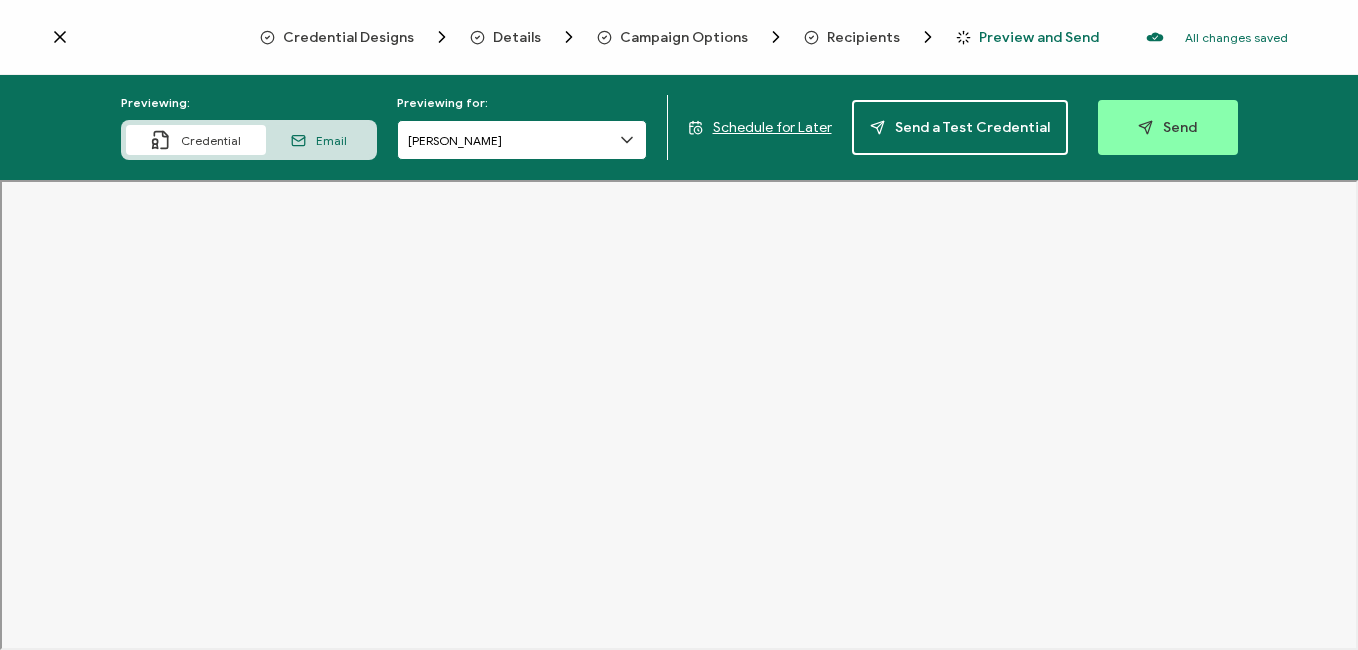 click on "[PERSON_NAME]" at bounding box center [522, 140] 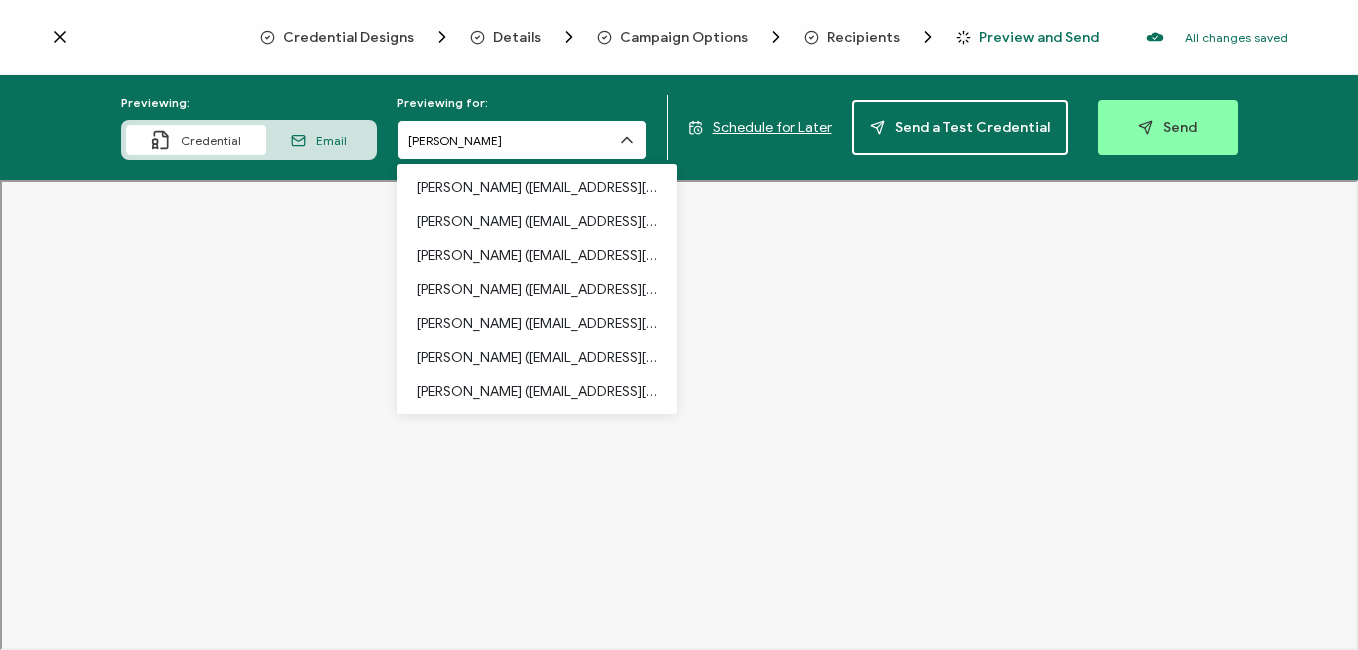 scroll, scrollTop: 136, scrollLeft: 0, axis: vertical 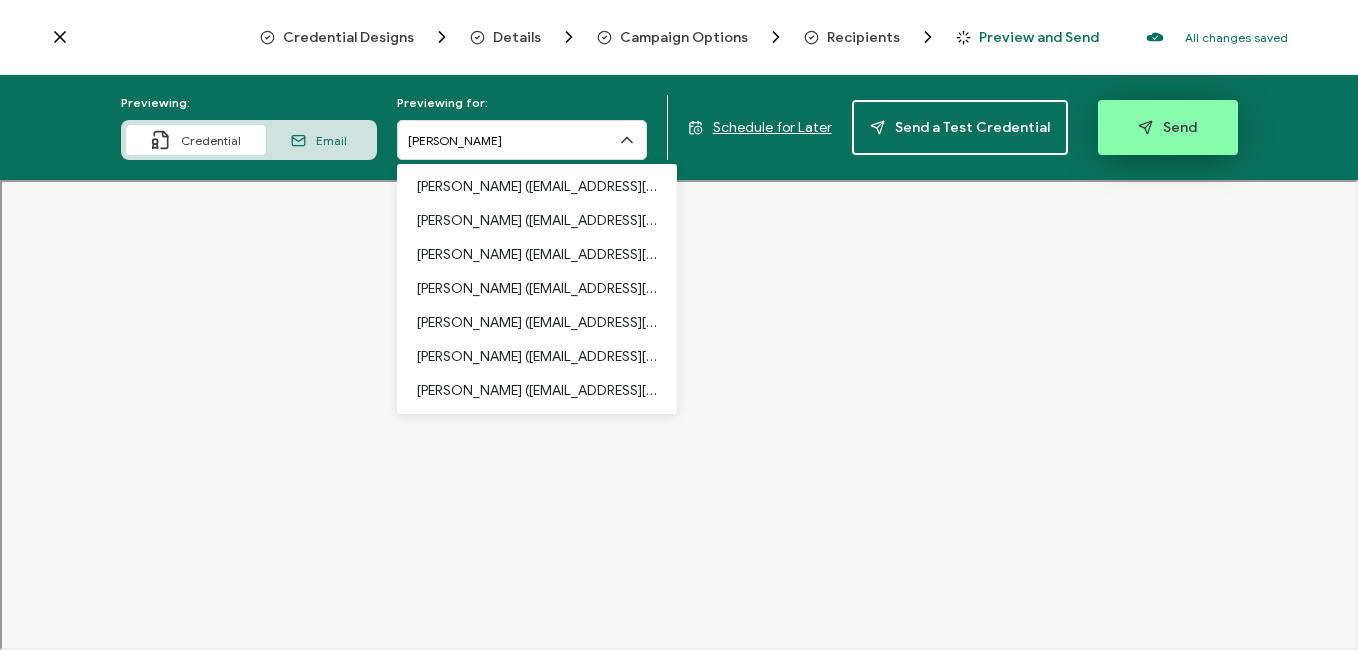 click on "Send" at bounding box center [1167, 127] 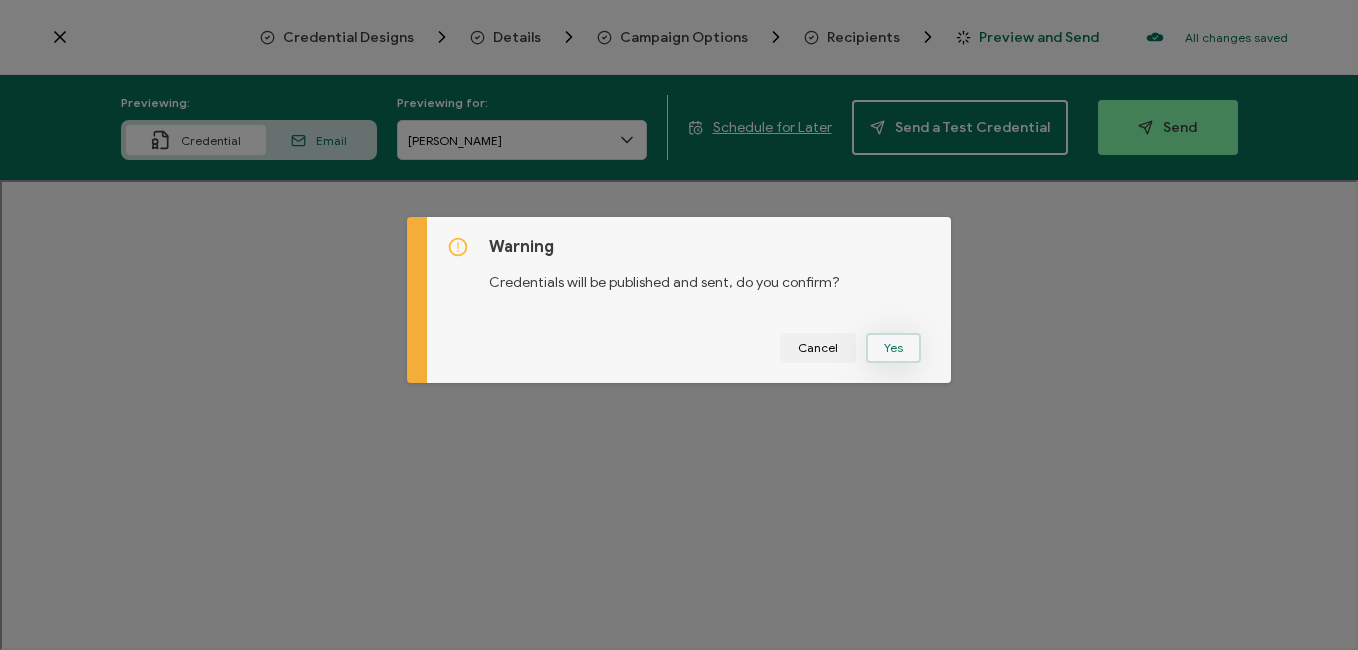 click on "Yes" at bounding box center (893, 348) 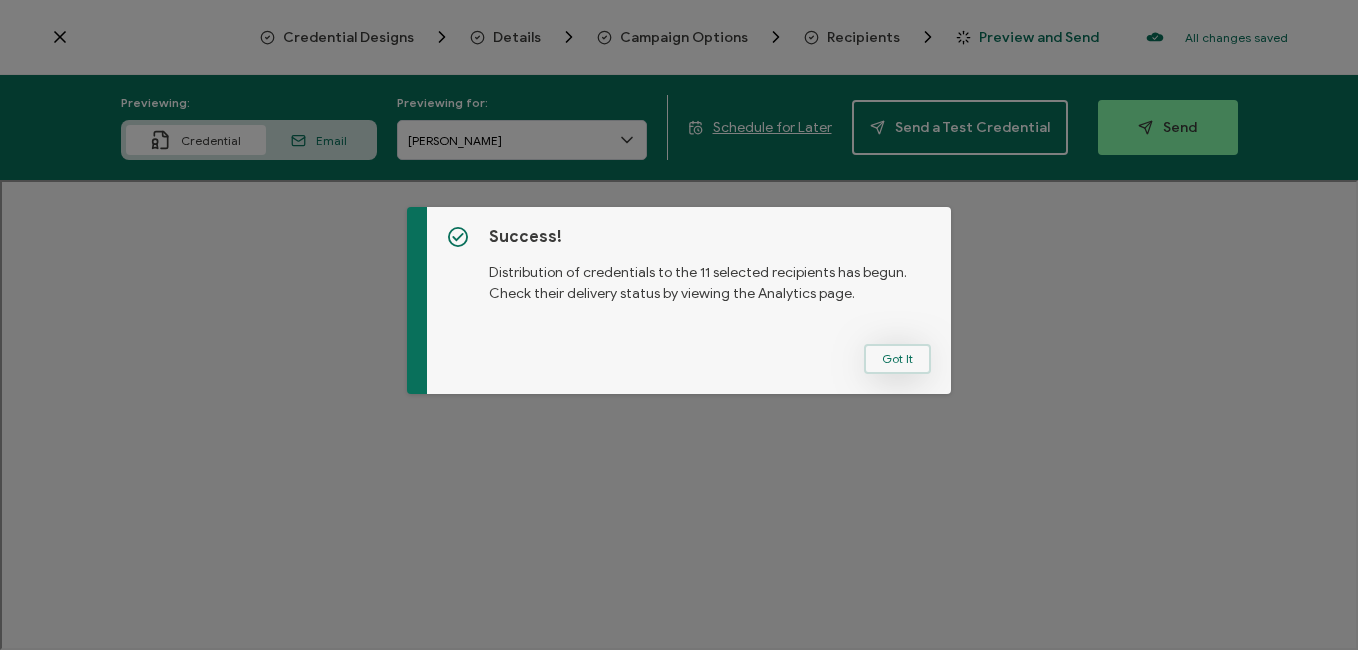 click on "Got It" at bounding box center (897, 359) 